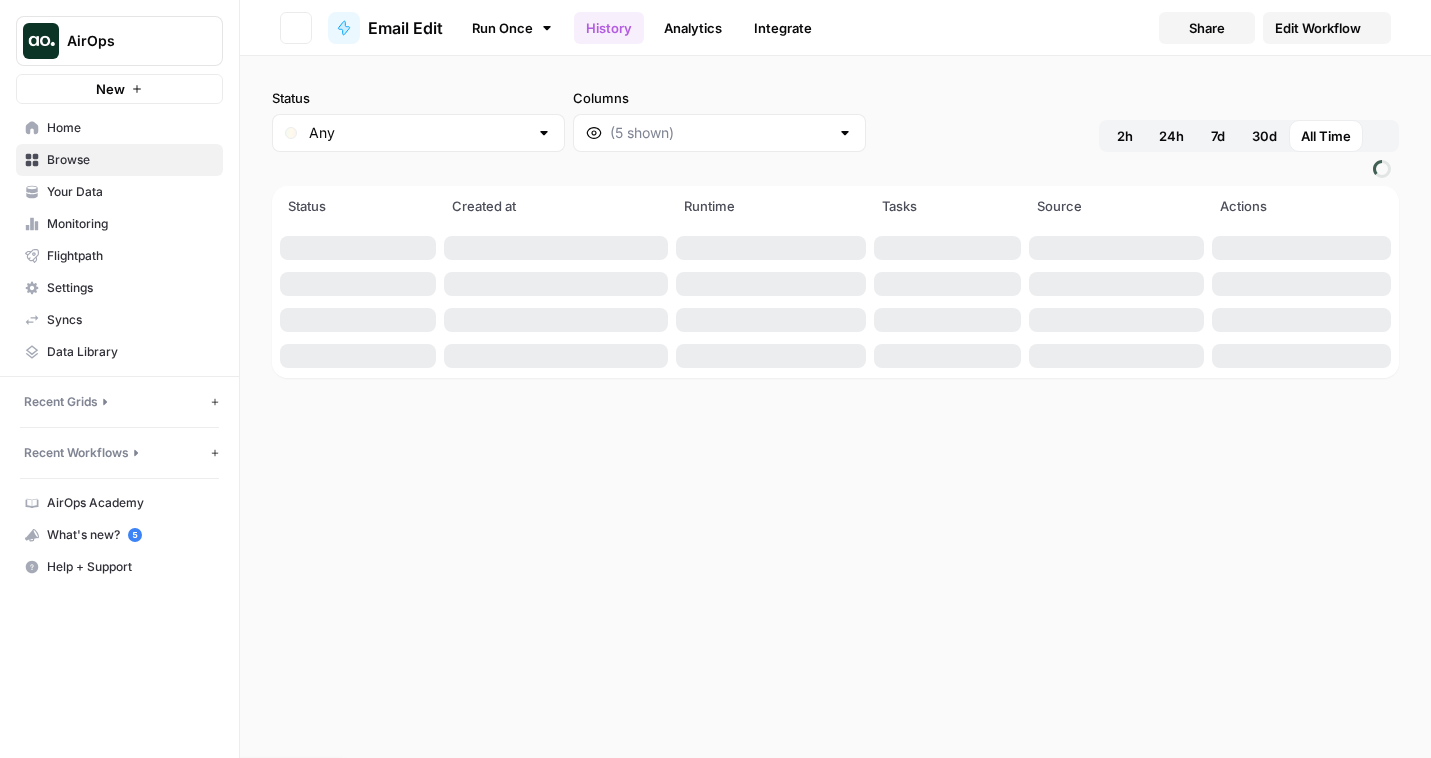 scroll, scrollTop: 0, scrollLeft: 0, axis: both 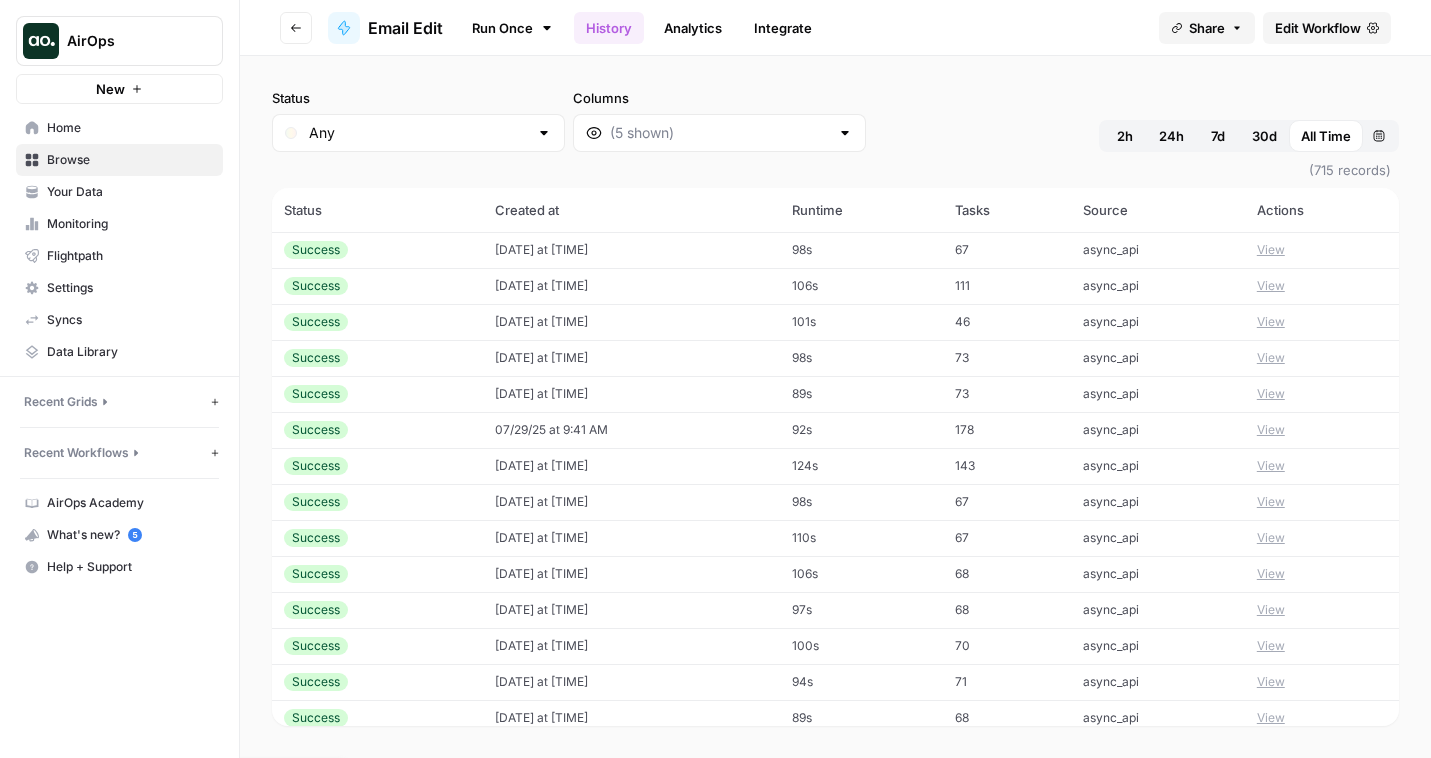 click on "07/30/25 at 8:38 AM" at bounding box center (631, 250) 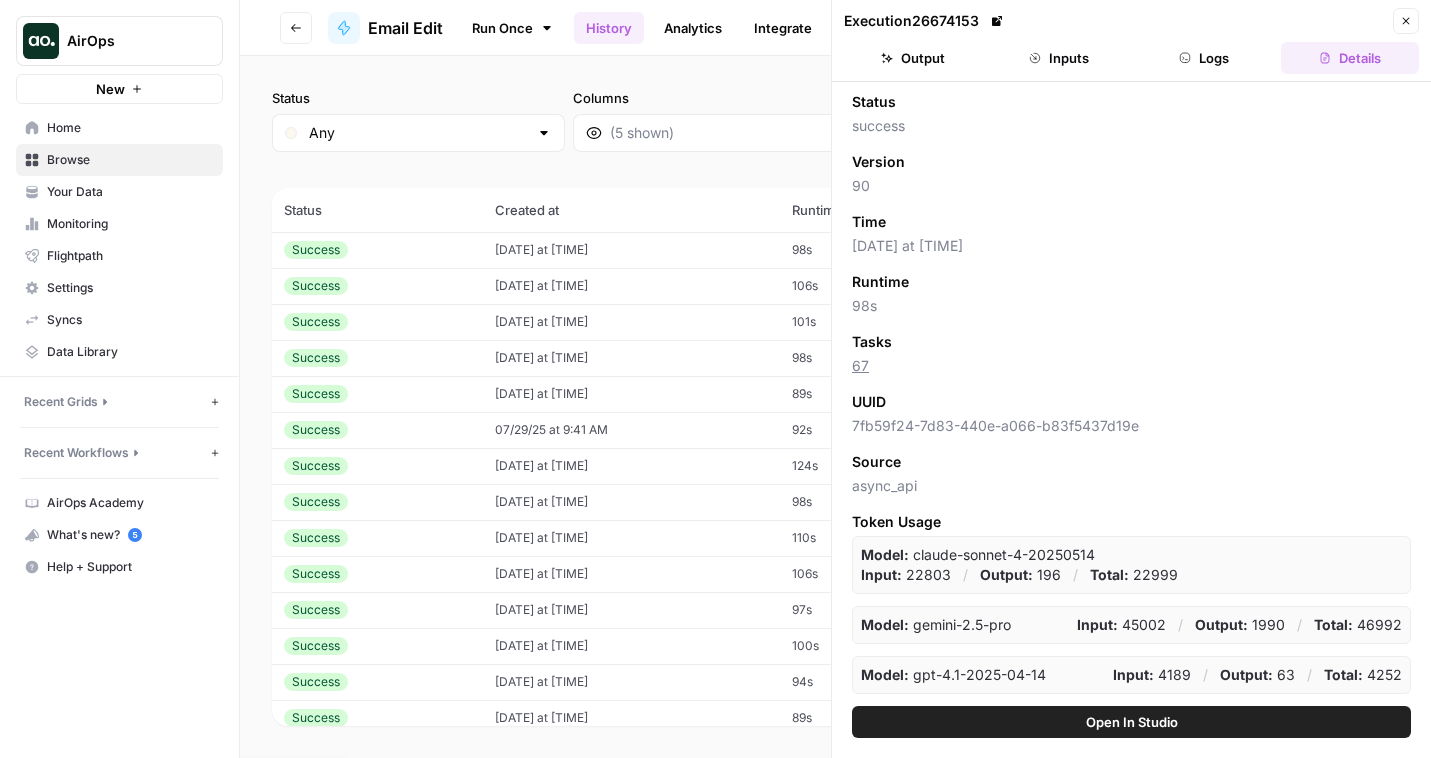 click 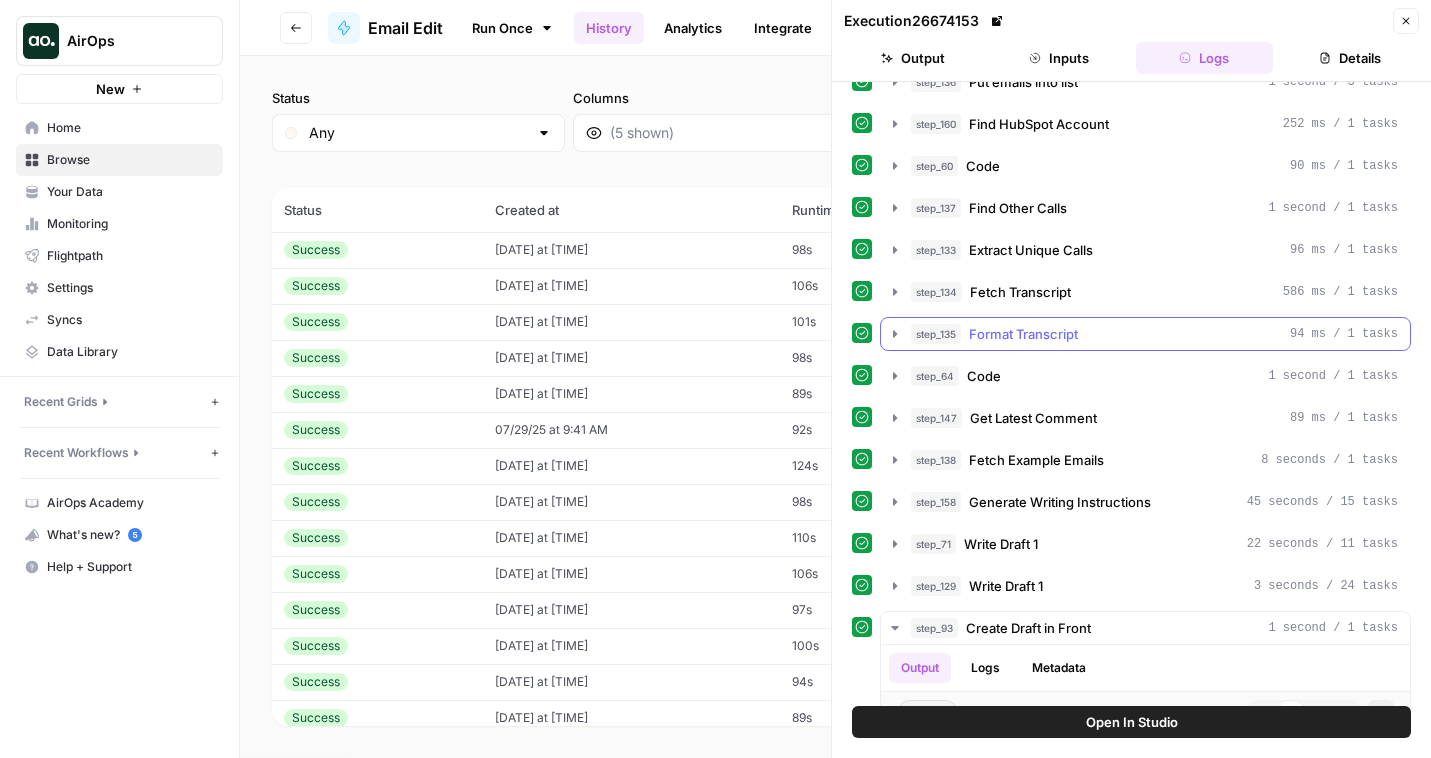 scroll, scrollTop: 457, scrollLeft: 0, axis: vertical 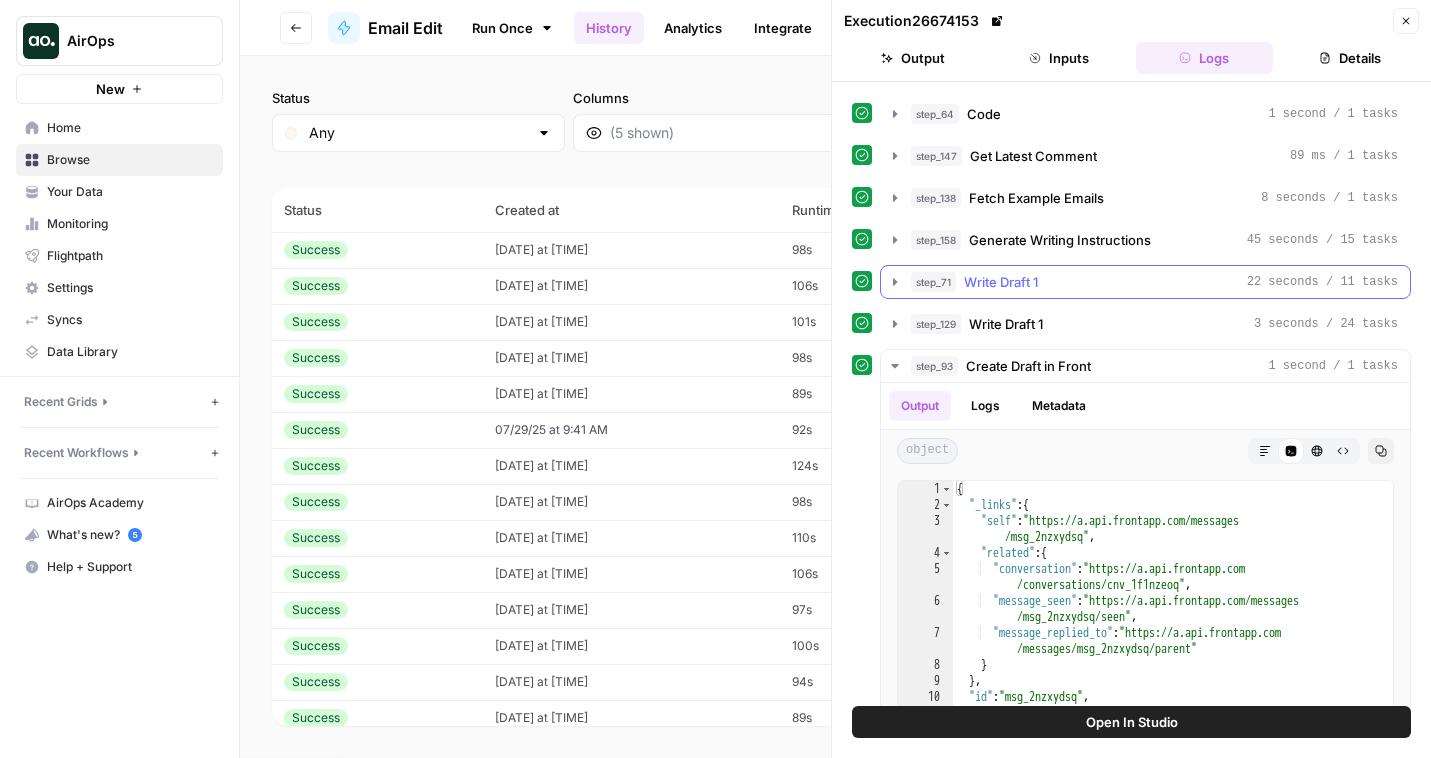click on "Write Draft 1" at bounding box center [1001, 282] 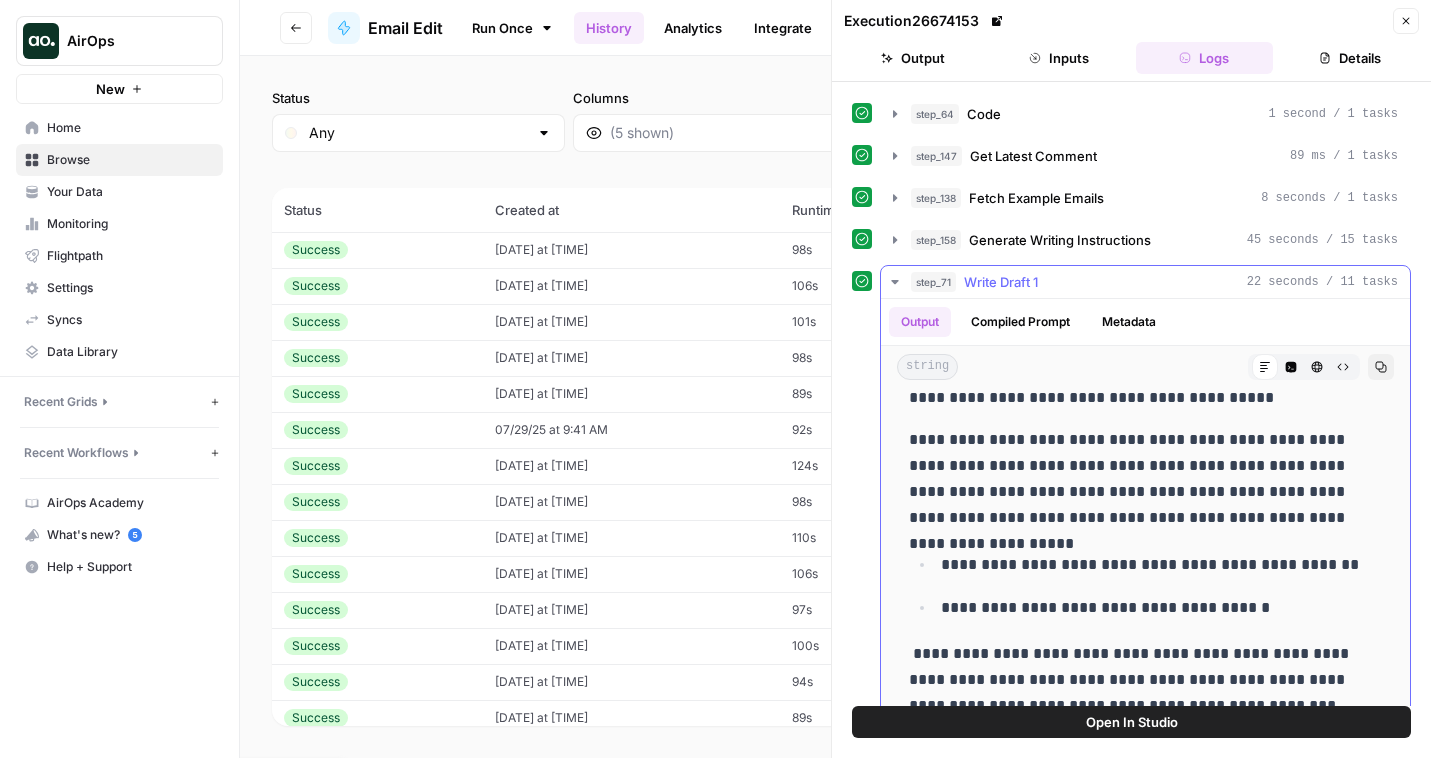 scroll, scrollTop: 279, scrollLeft: 0, axis: vertical 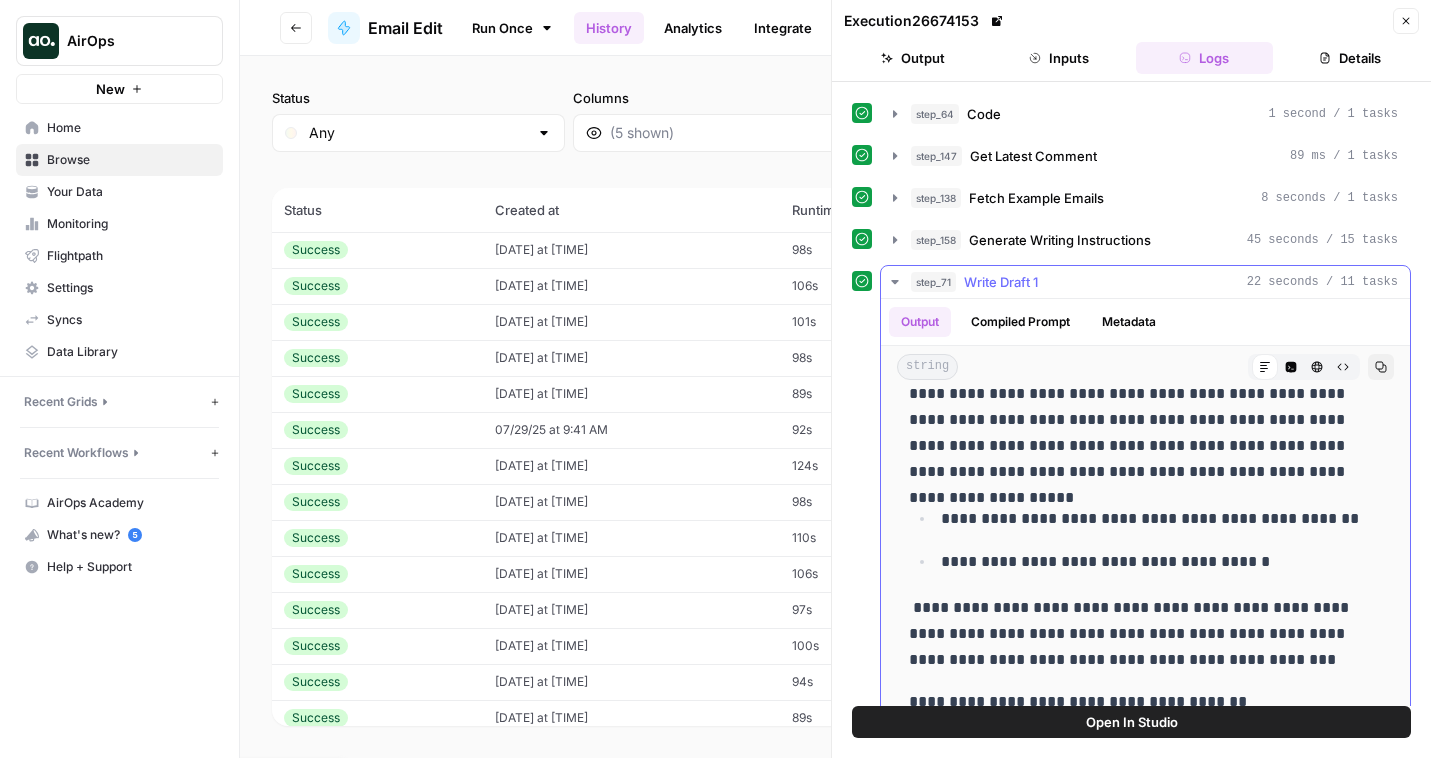 click on "Write Draft 1" at bounding box center [1001, 282] 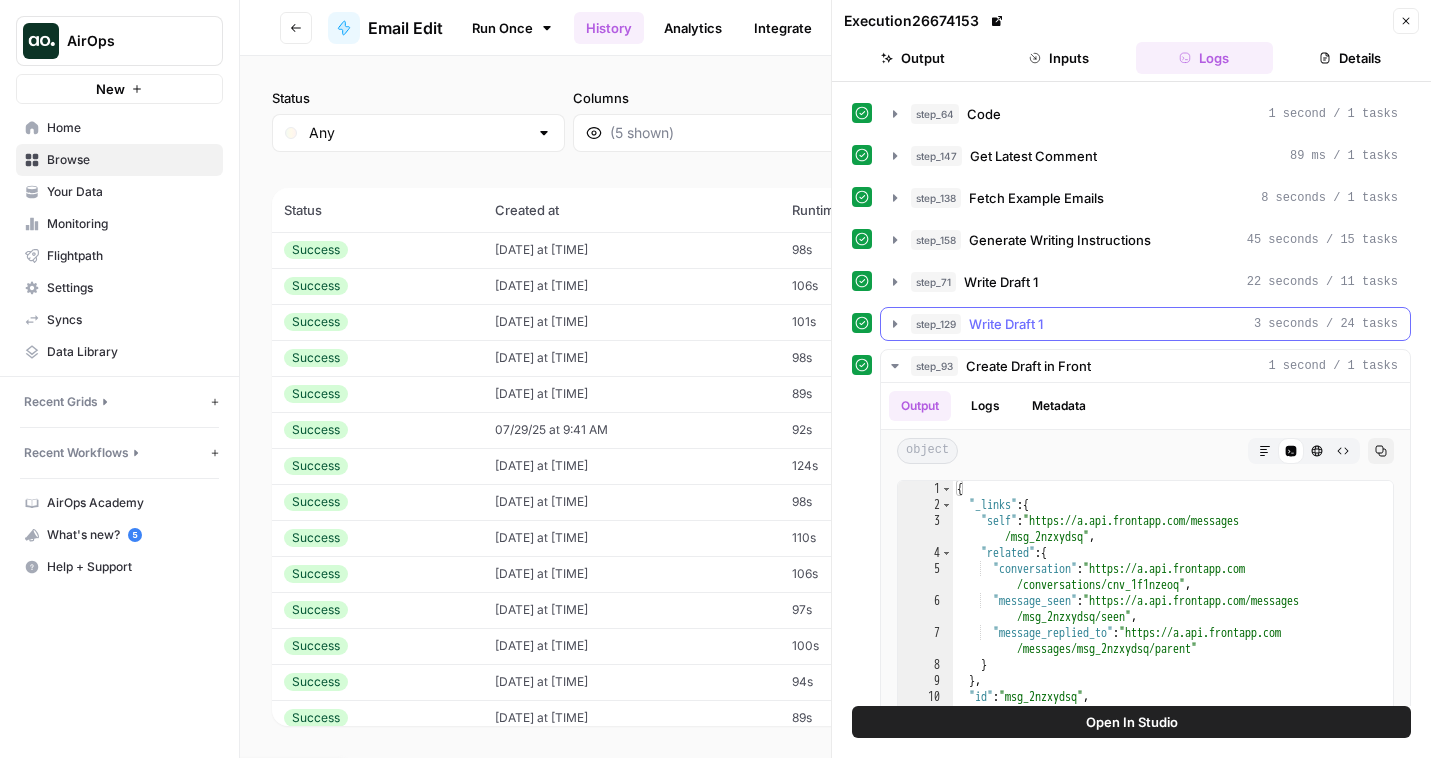 click on "Write Draft 1" at bounding box center (1006, 324) 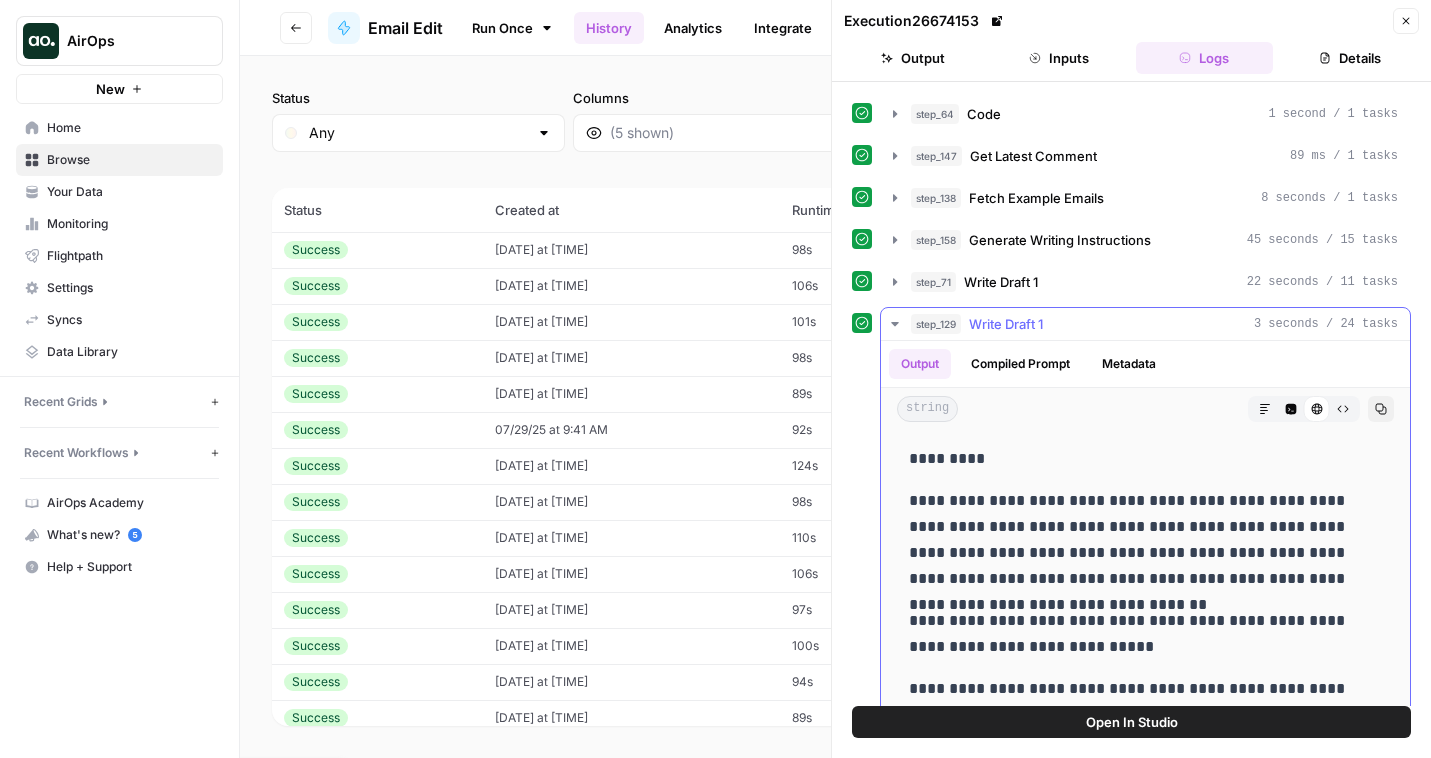 scroll, scrollTop: 482, scrollLeft: 0, axis: vertical 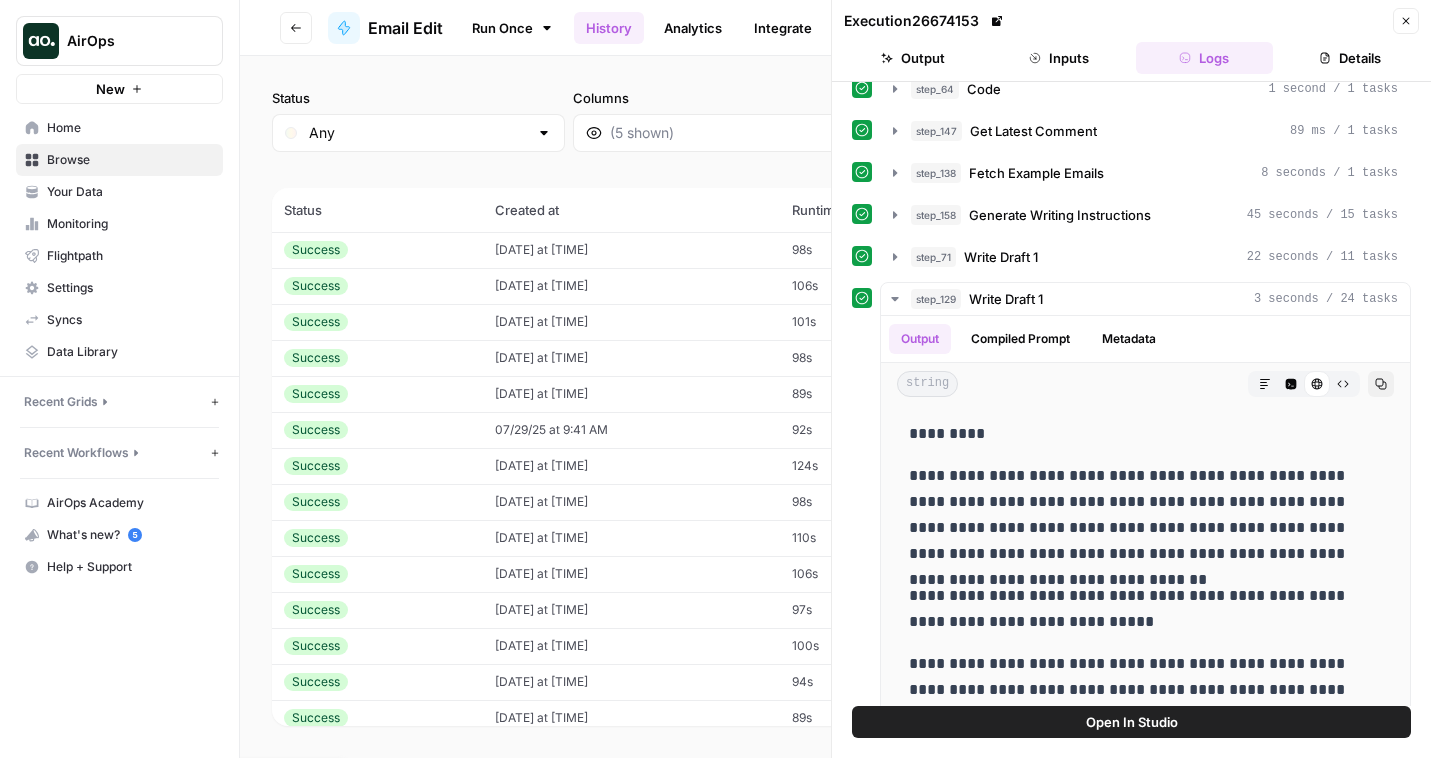 click on "Open In Studio" at bounding box center [1131, 722] 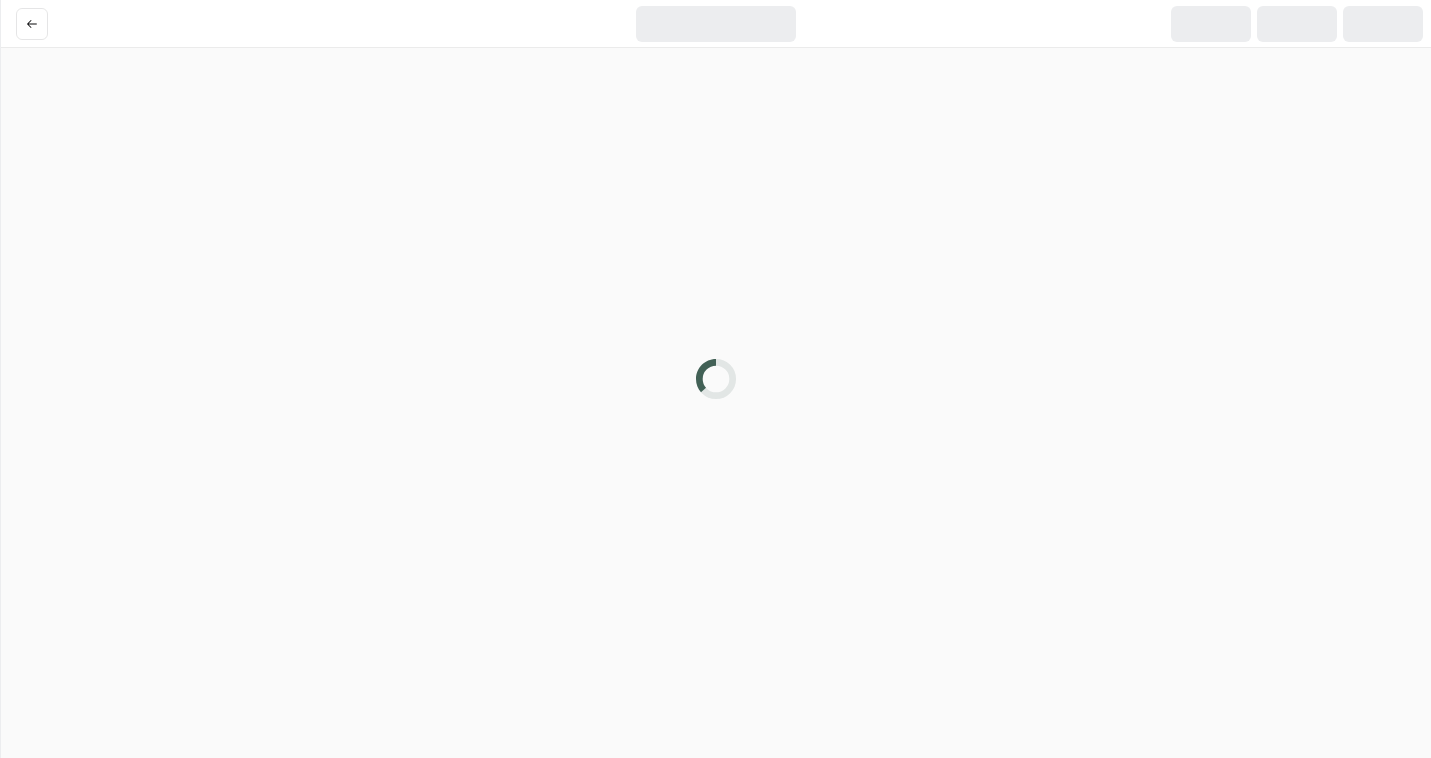 scroll, scrollTop: 0, scrollLeft: 0, axis: both 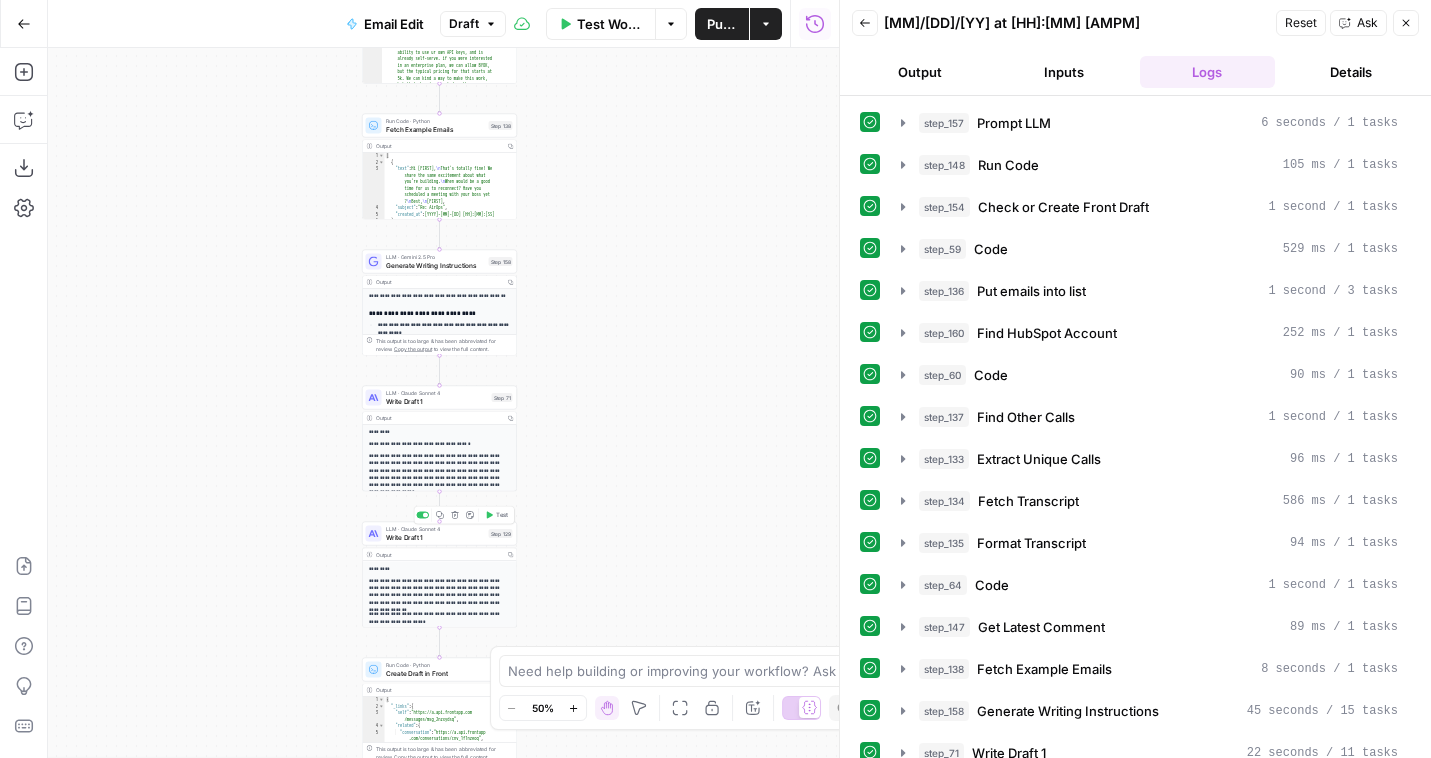 click on "Write Draft 1" at bounding box center [435, 537] 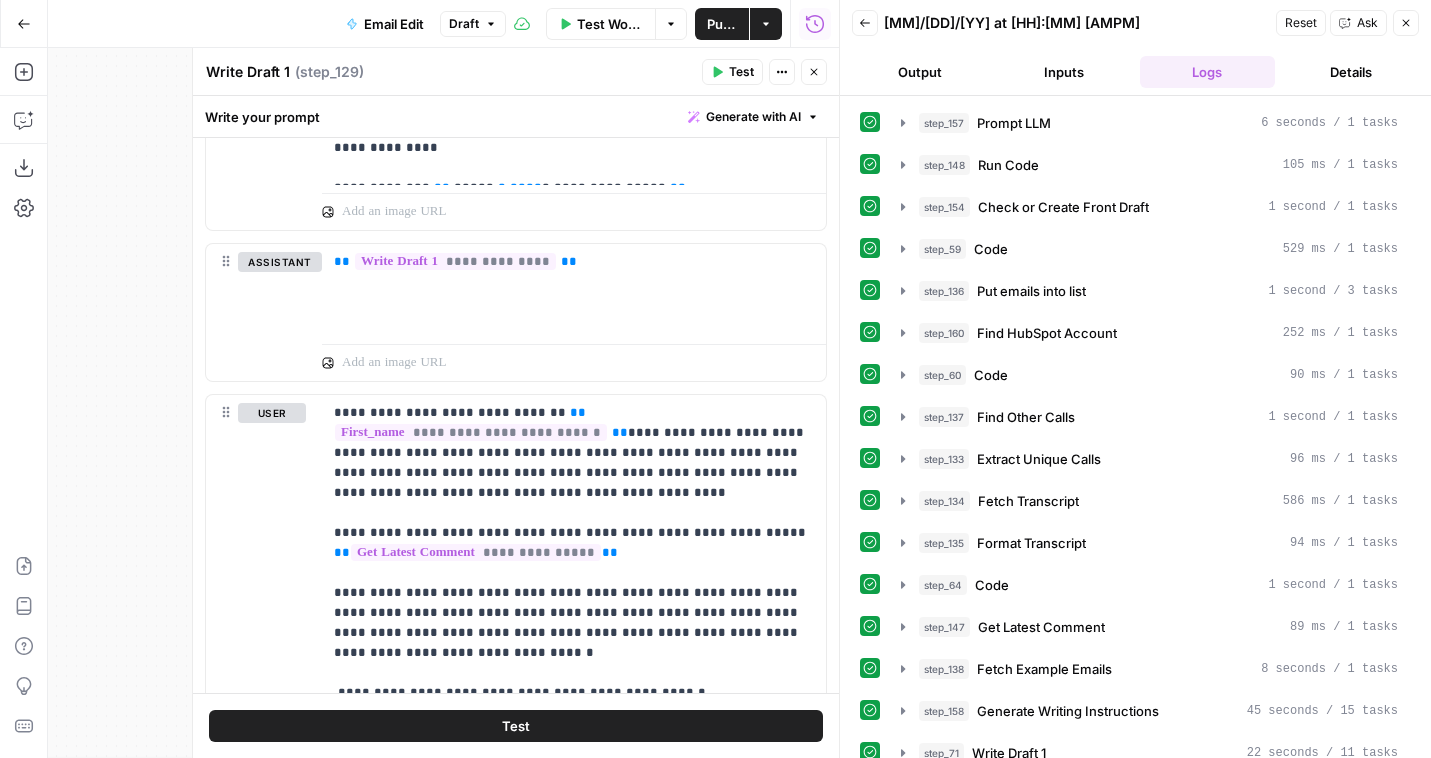 scroll, scrollTop: 1795, scrollLeft: 0, axis: vertical 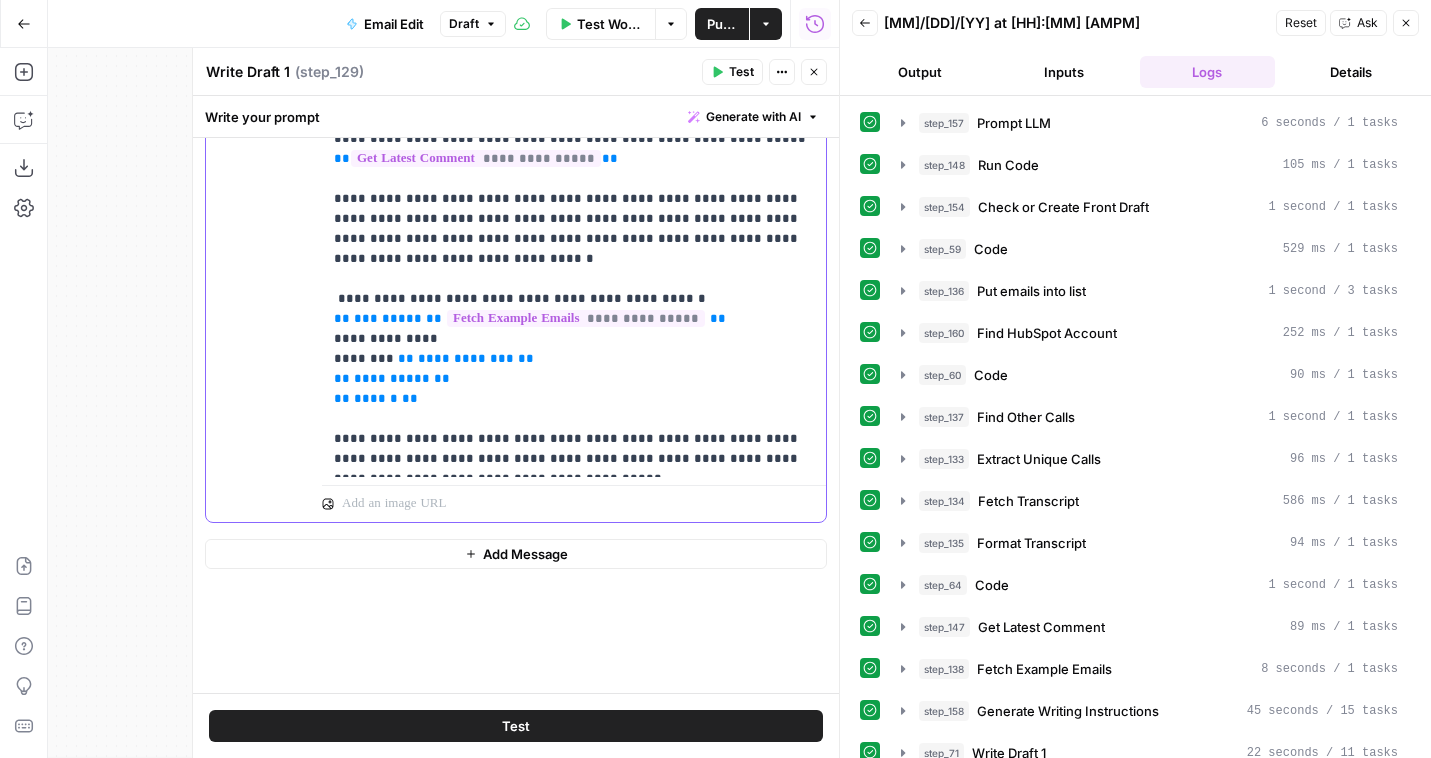 click on "**********" at bounding box center [574, 239] 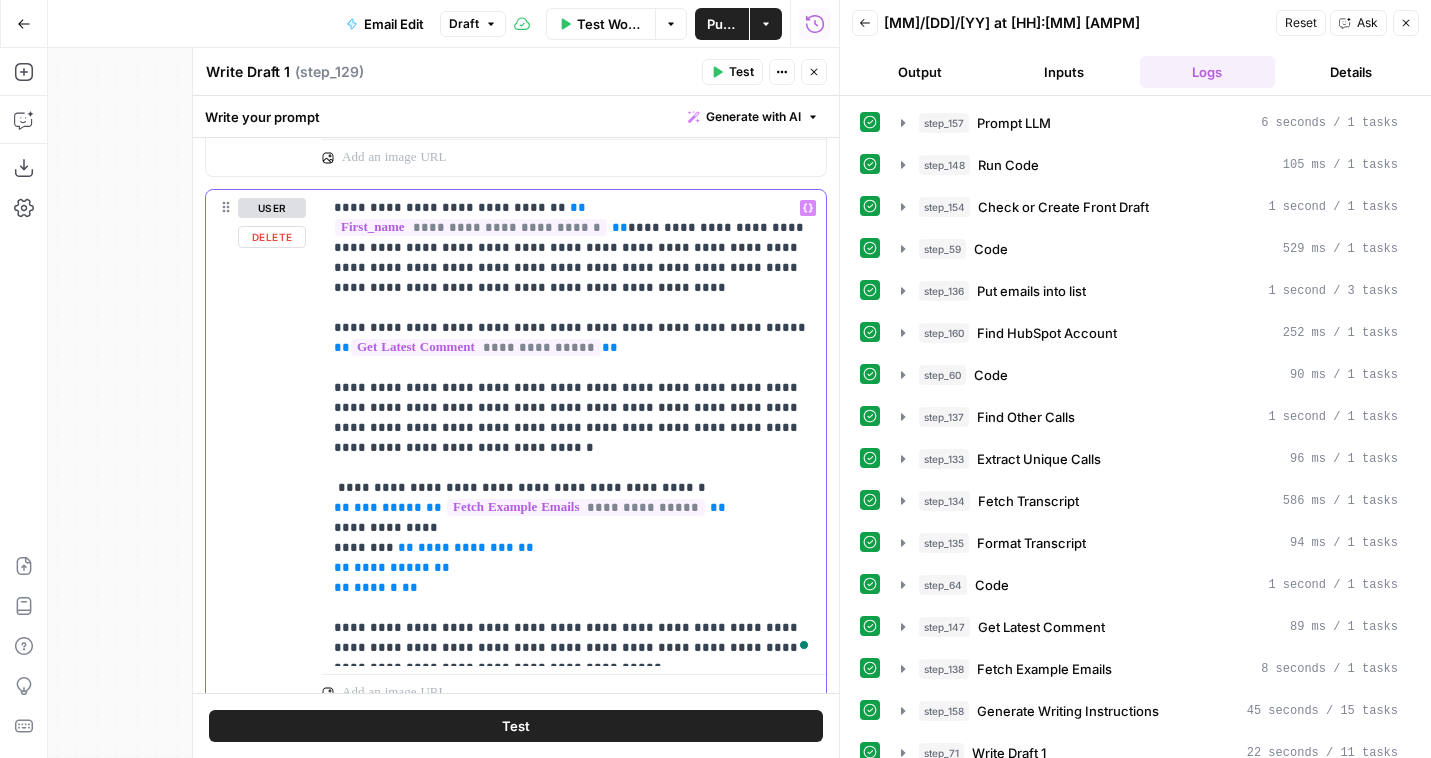 scroll, scrollTop: 1593, scrollLeft: 0, axis: vertical 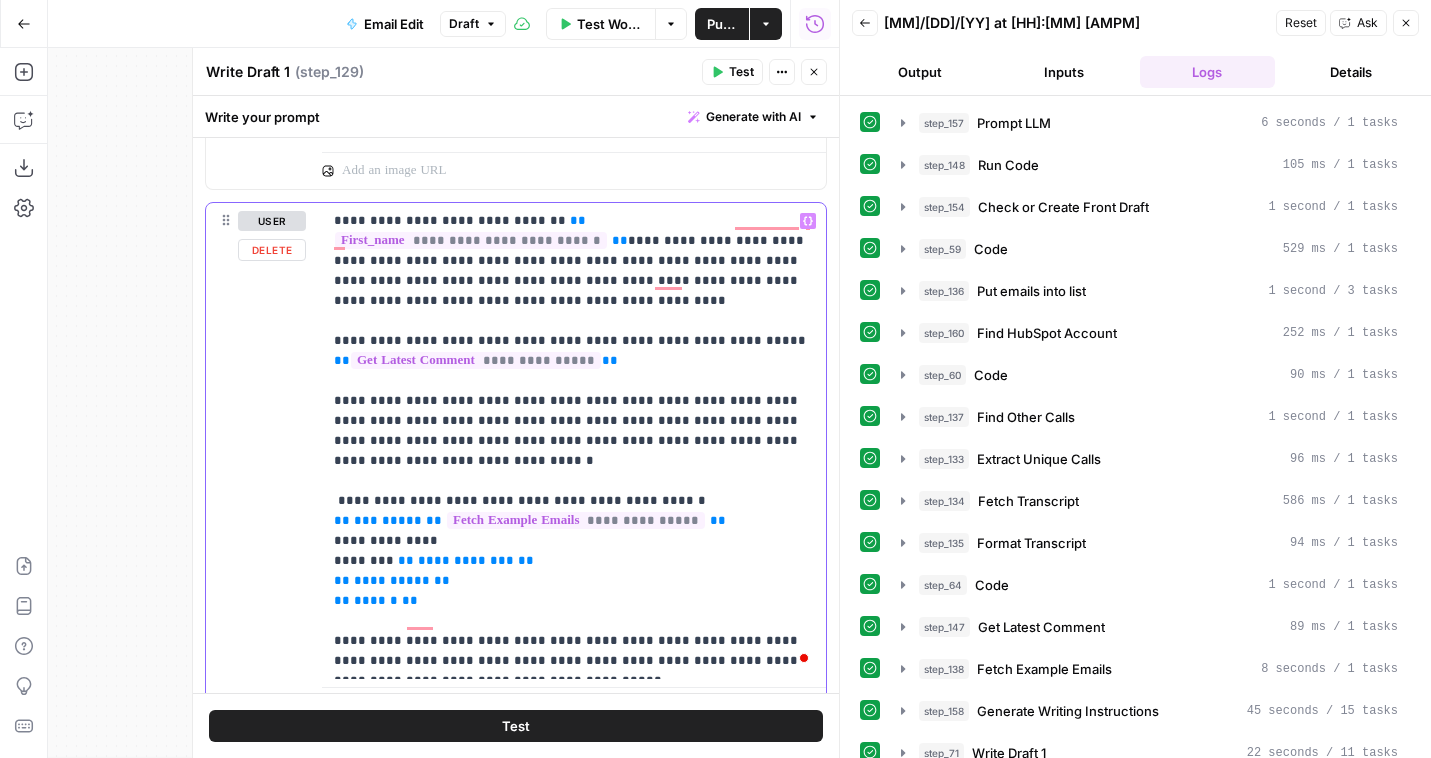 click on "**********" at bounding box center [574, 441] 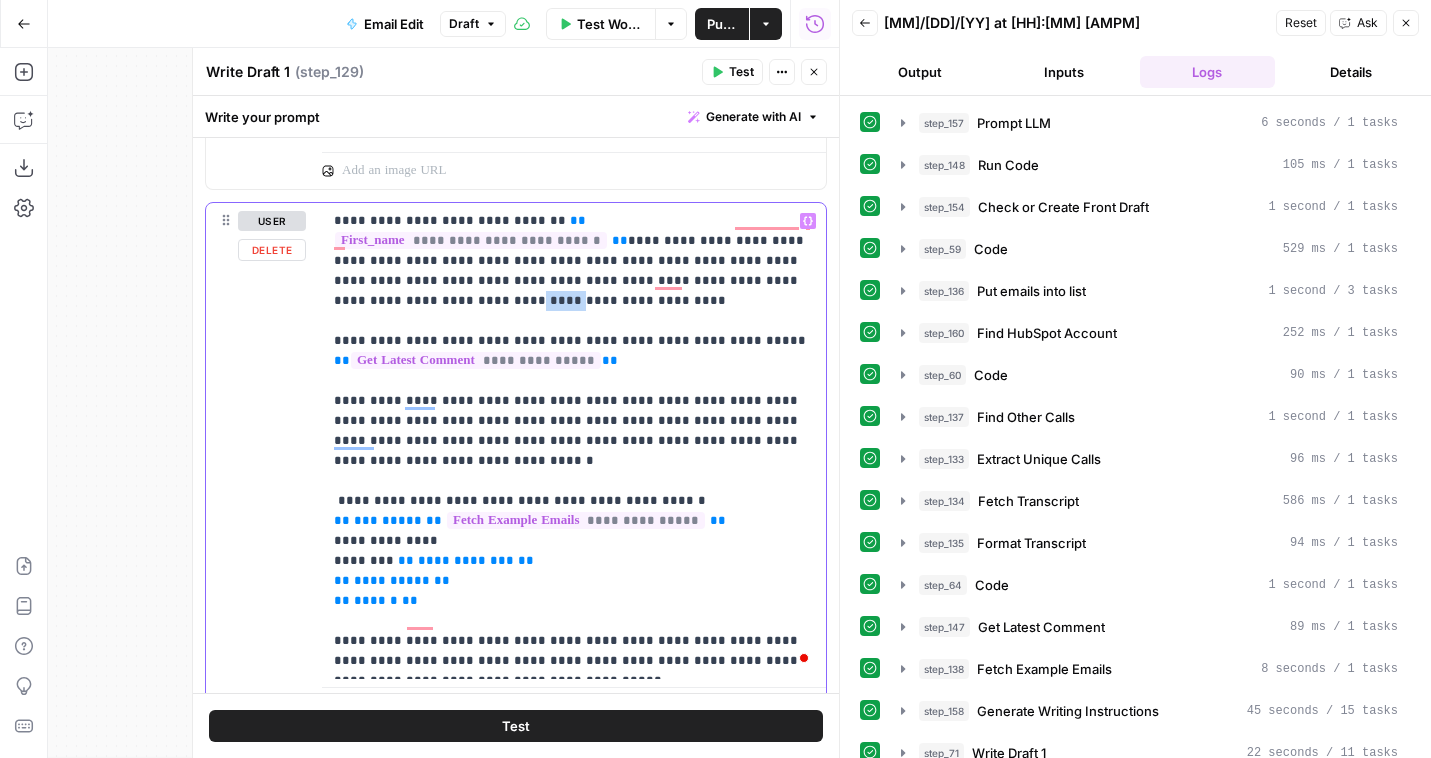 click on "**********" at bounding box center [574, 441] 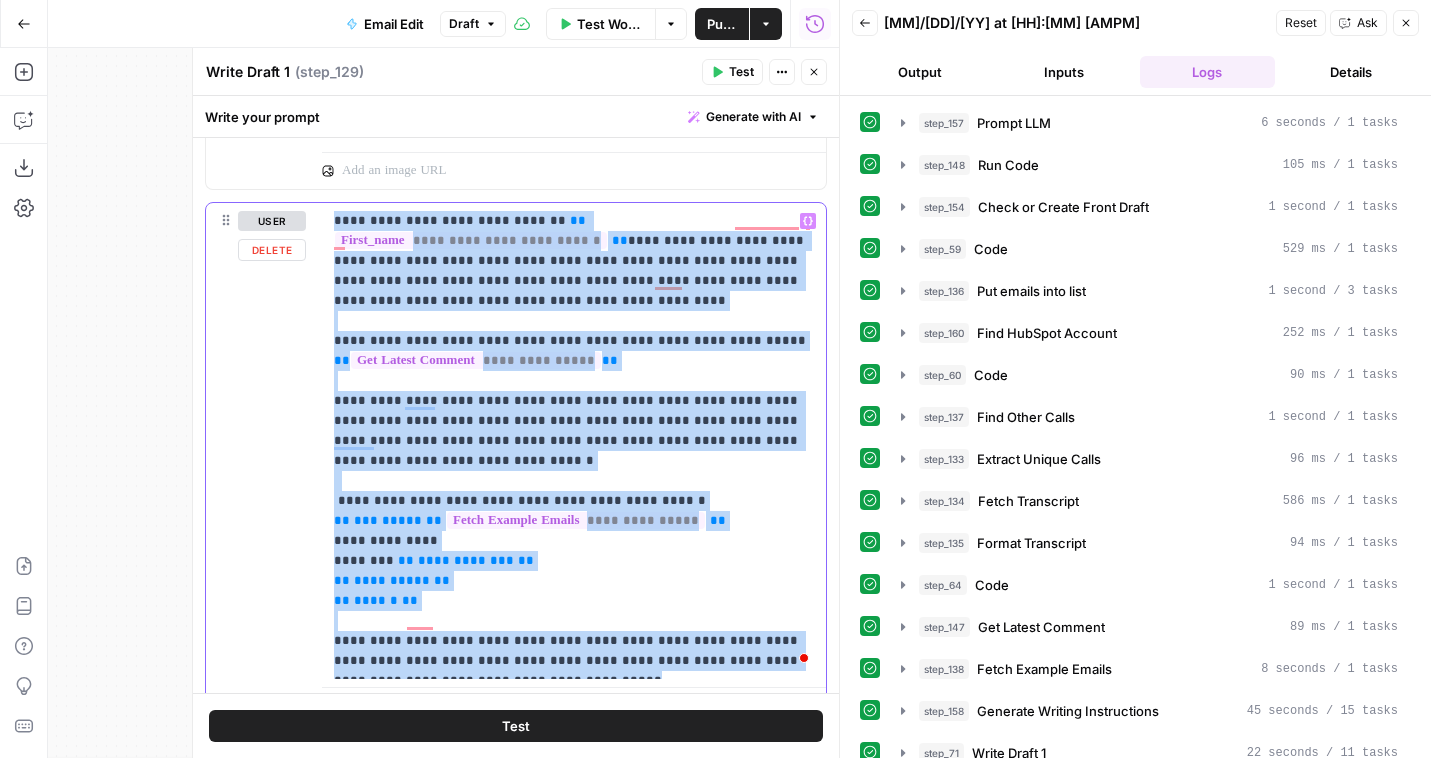 click on "**********" at bounding box center (574, 441) 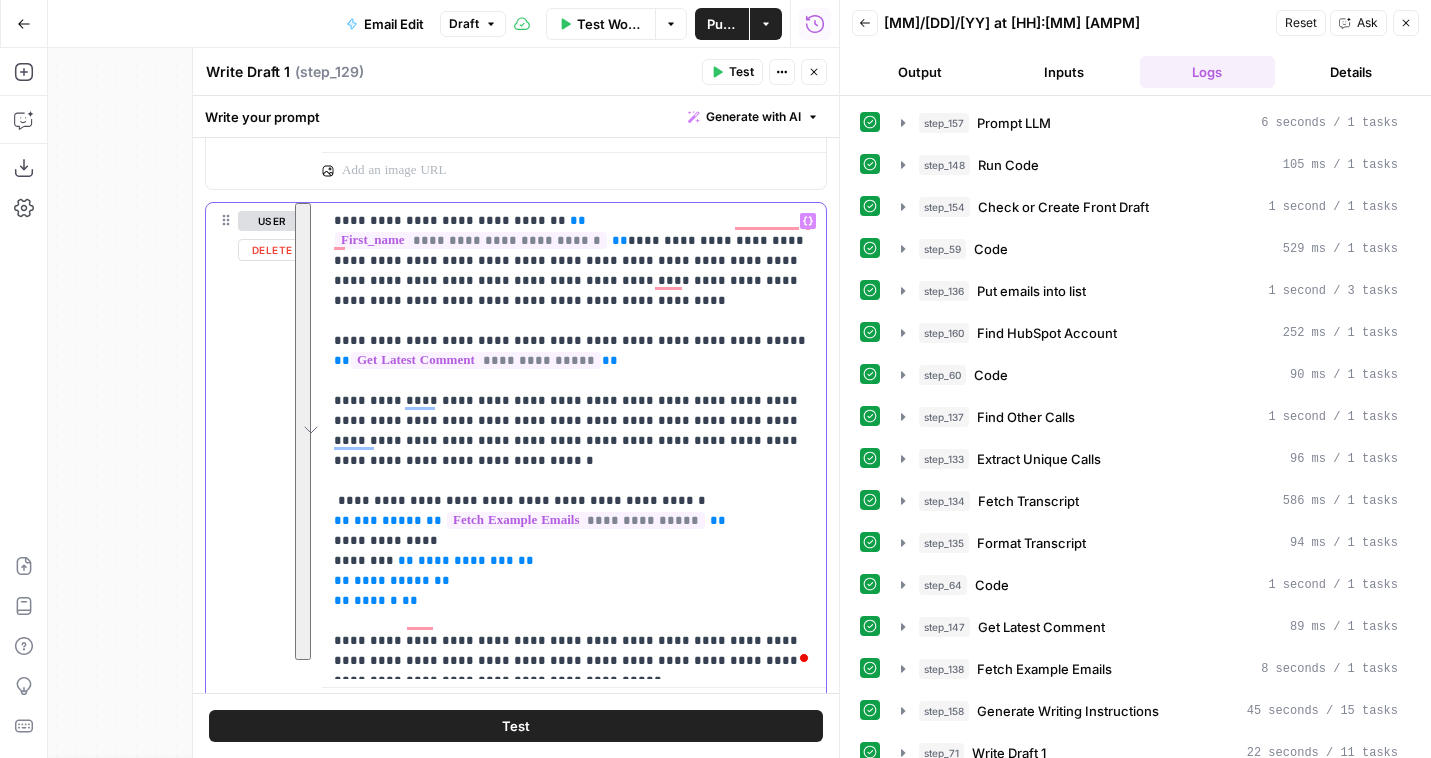 click on "**********" at bounding box center (574, 441) 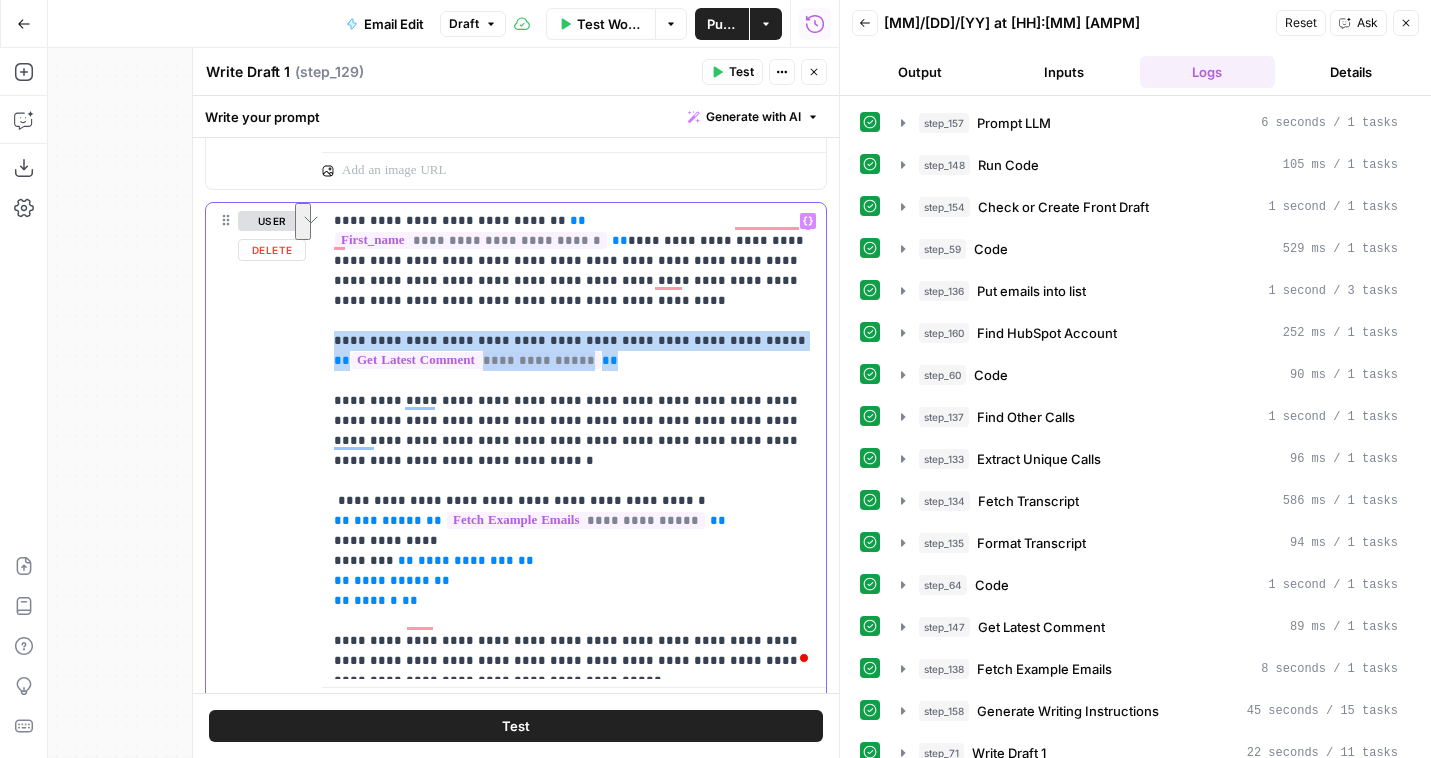 drag, startPoint x: 621, startPoint y: 345, endPoint x: 315, endPoint y: 311, distance: 307.8831 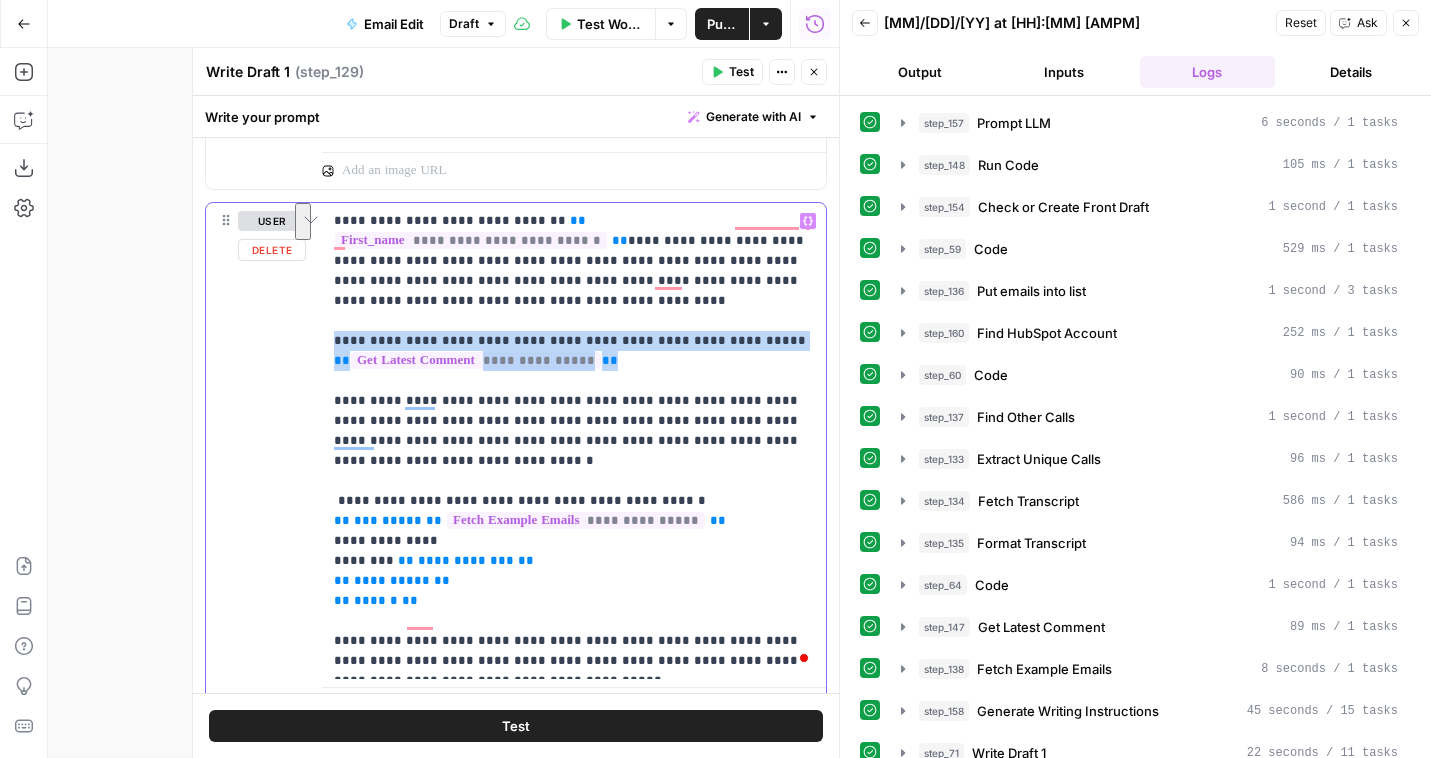 click on "**********" at bounding box center [516, 463] 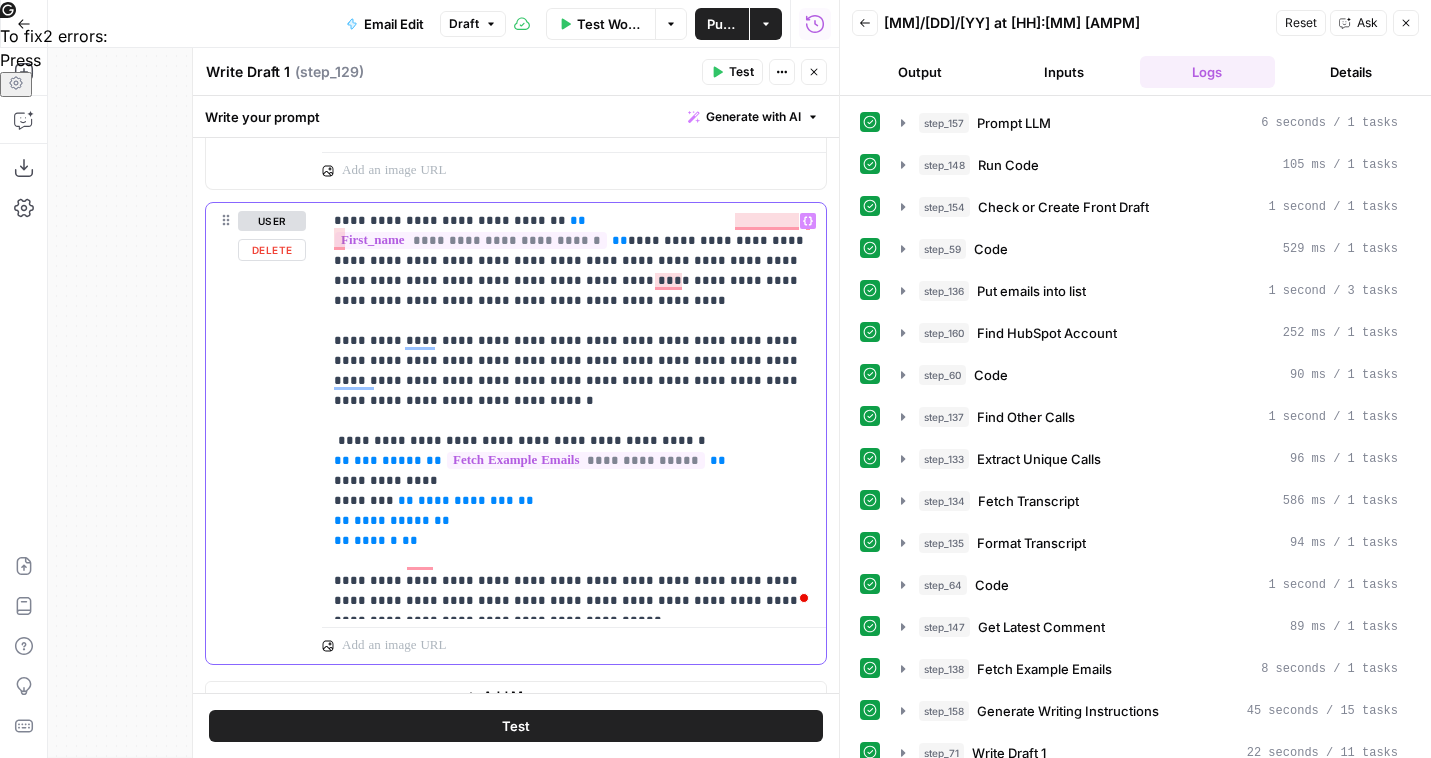 click on "**********" at bounding box center [574, 411] 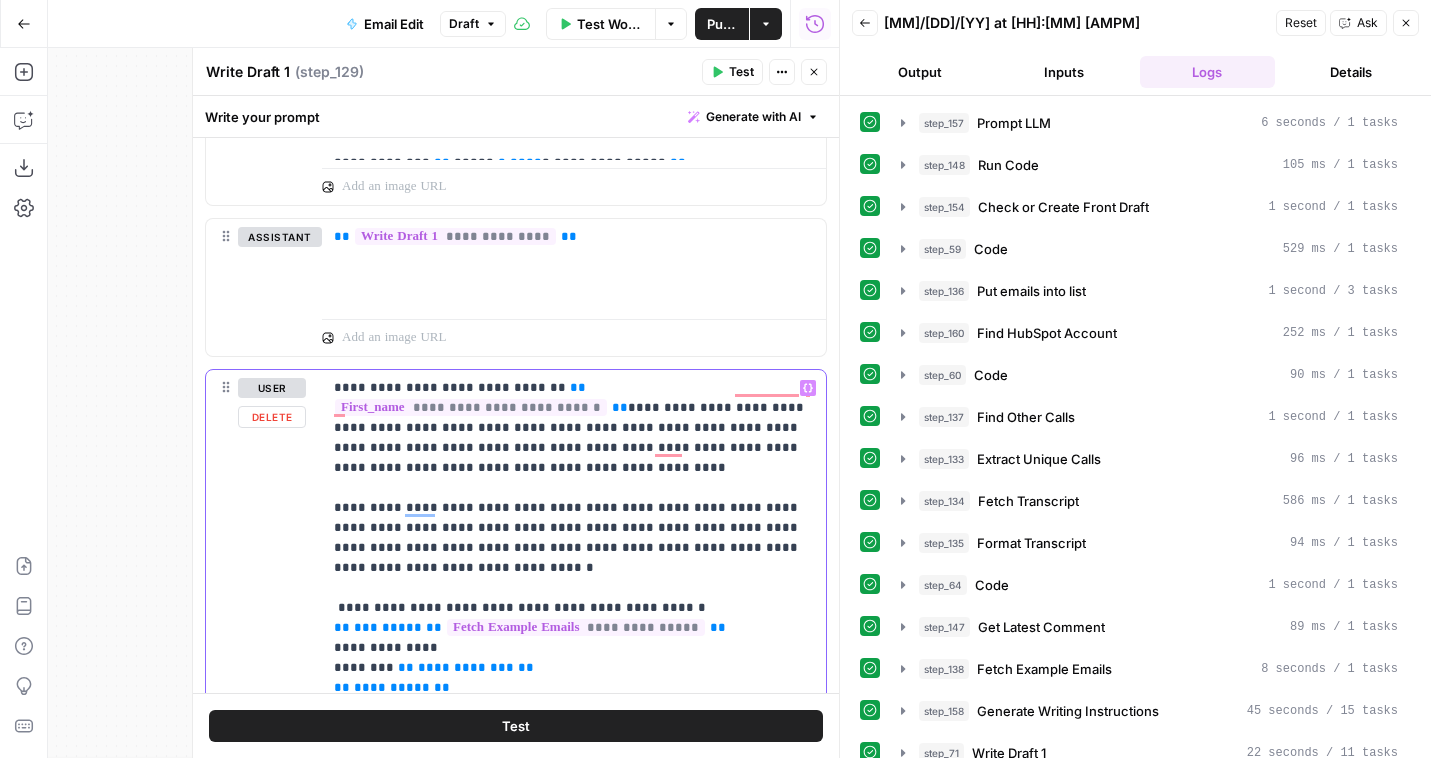 scroll, scrollTop: 1280, scrollLeft: 0, axis: vertical 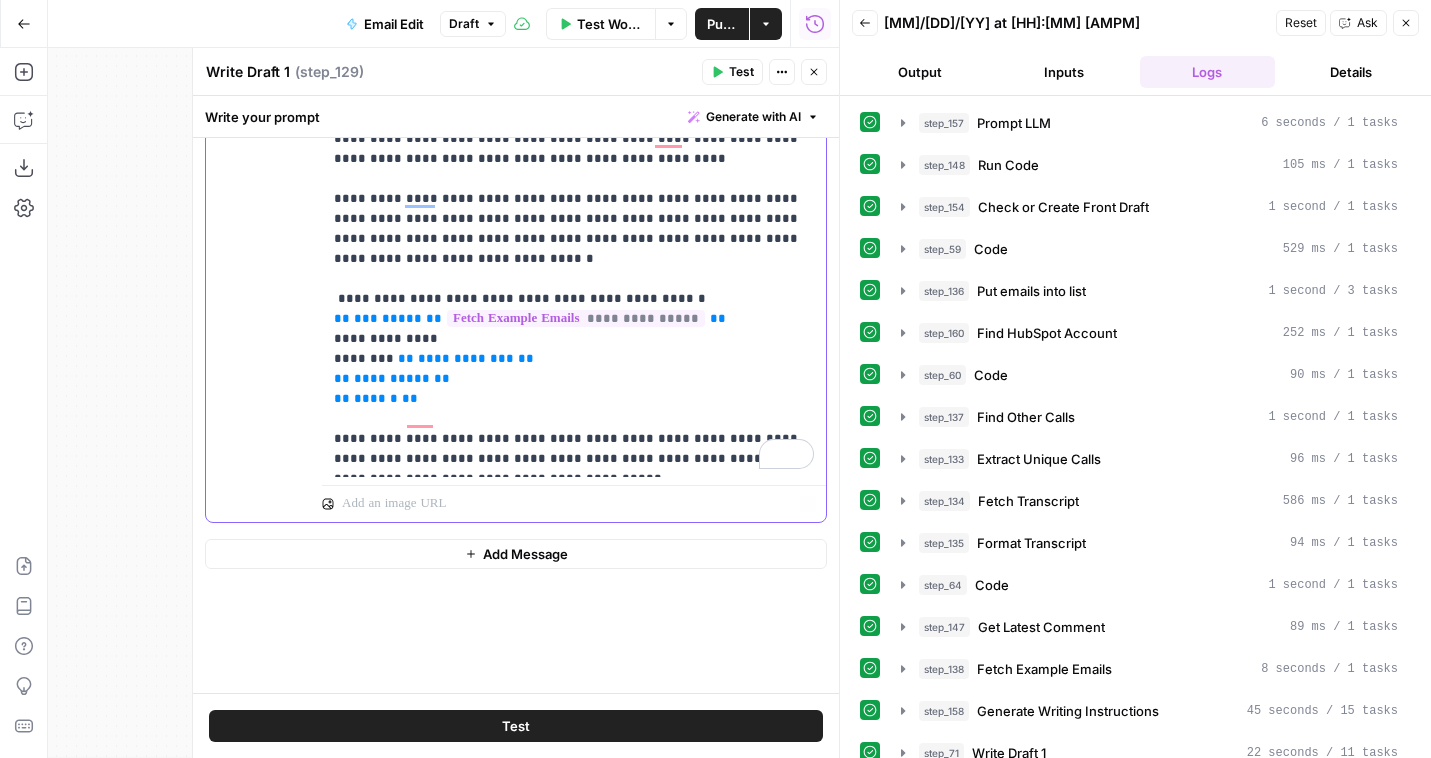 click on "**********" at bounding box center [574, 269] 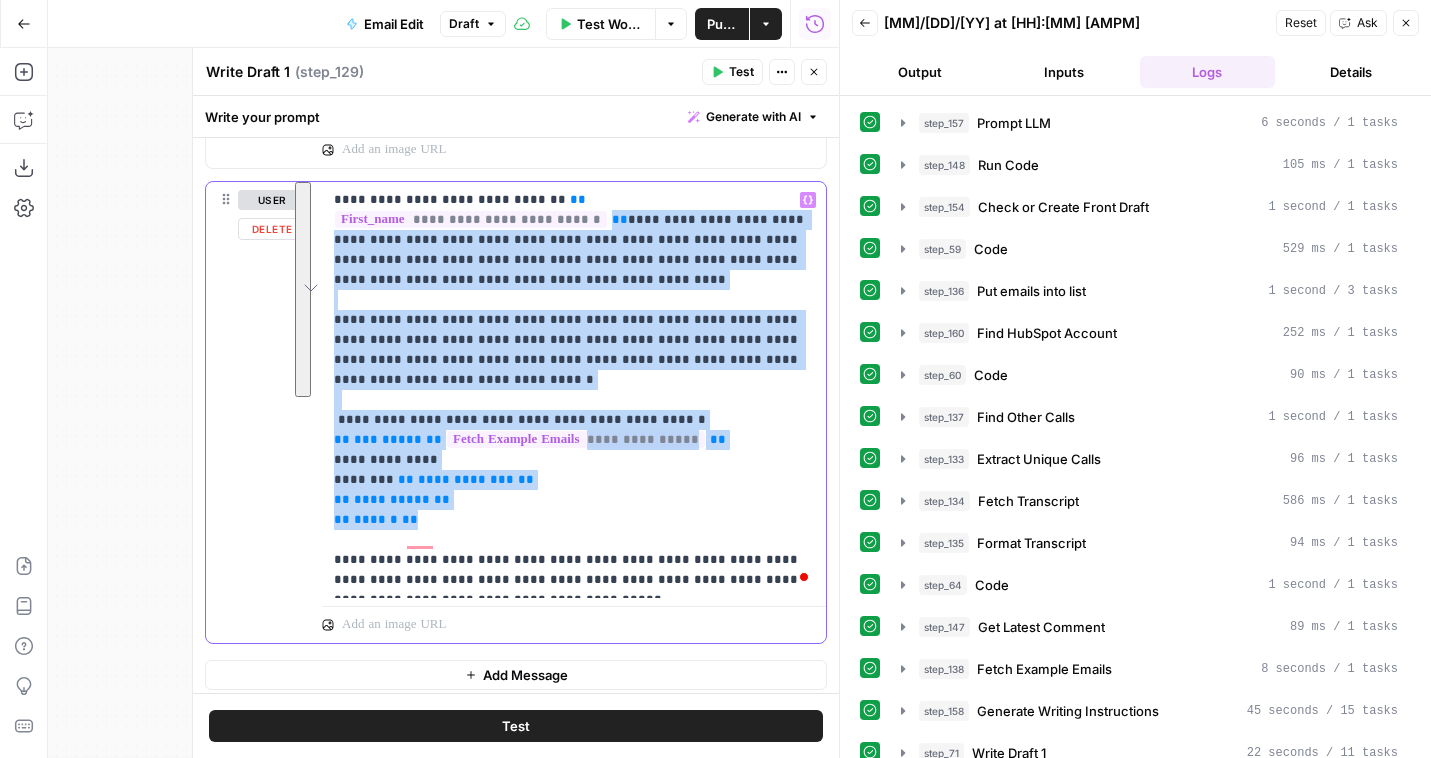 scroll, scrollTop: 1611, scrollLeft: 0, axis: vertical 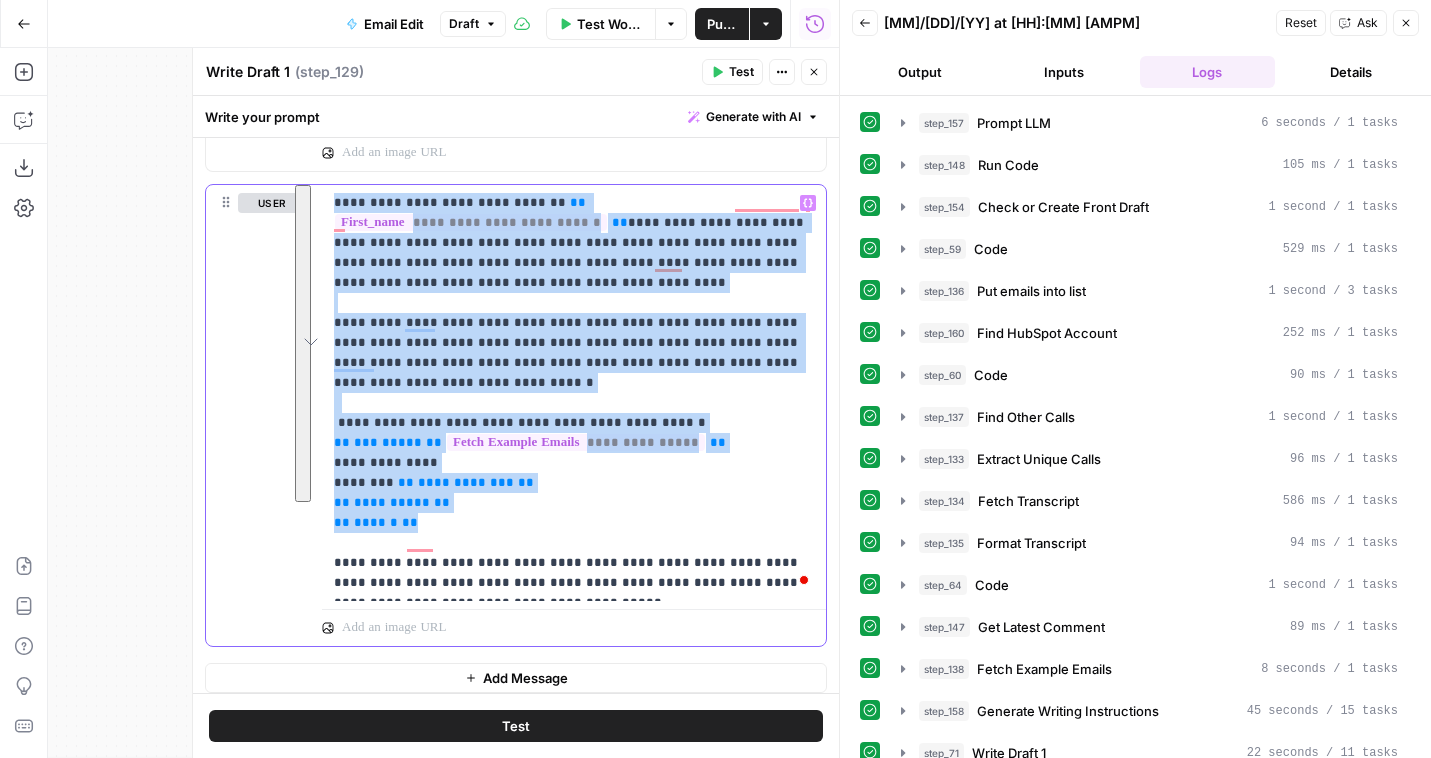 drag, startPoint x: 475, startPoint y: 383, endPoint x: 313, endPoint y: 206, distance: 239.94374 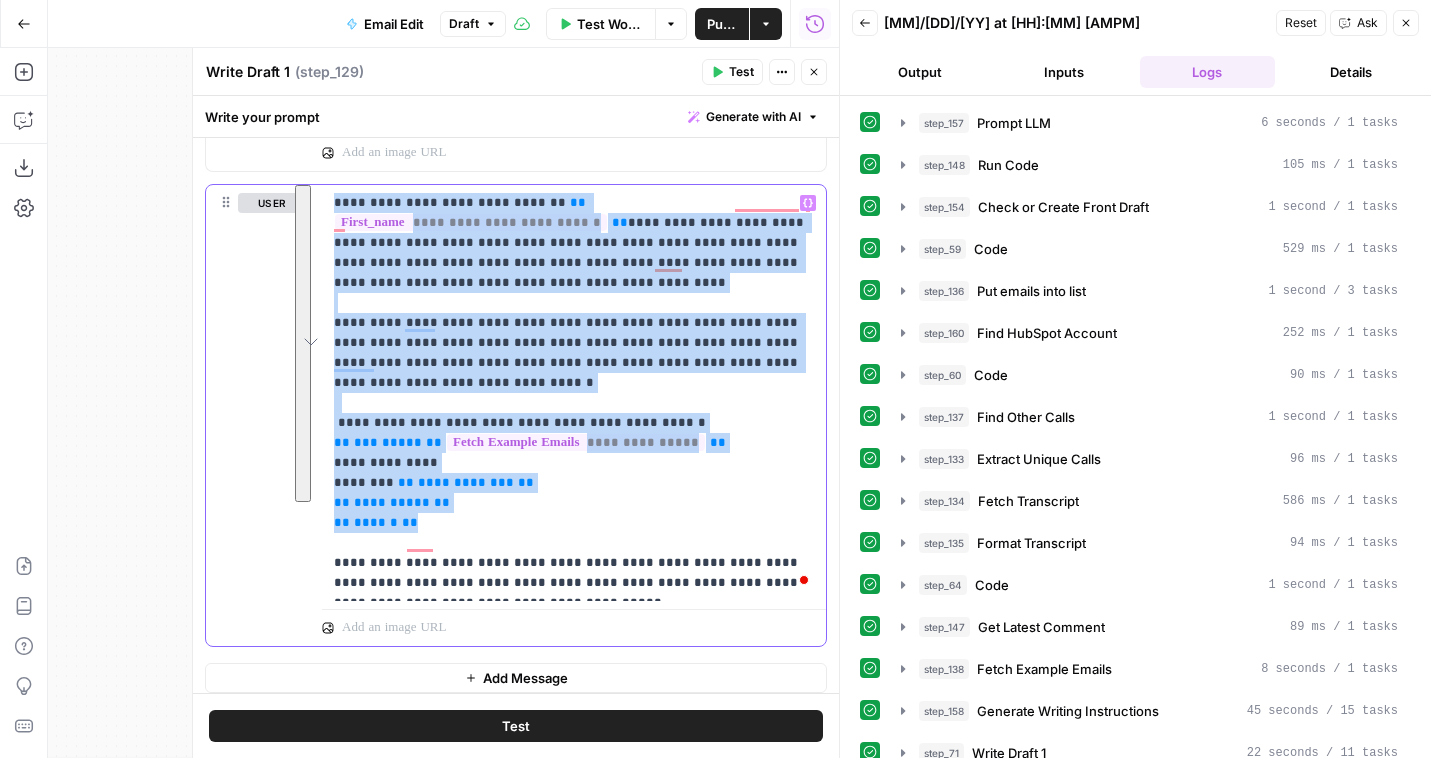 click on "**********" at bounding box center [516, 415] 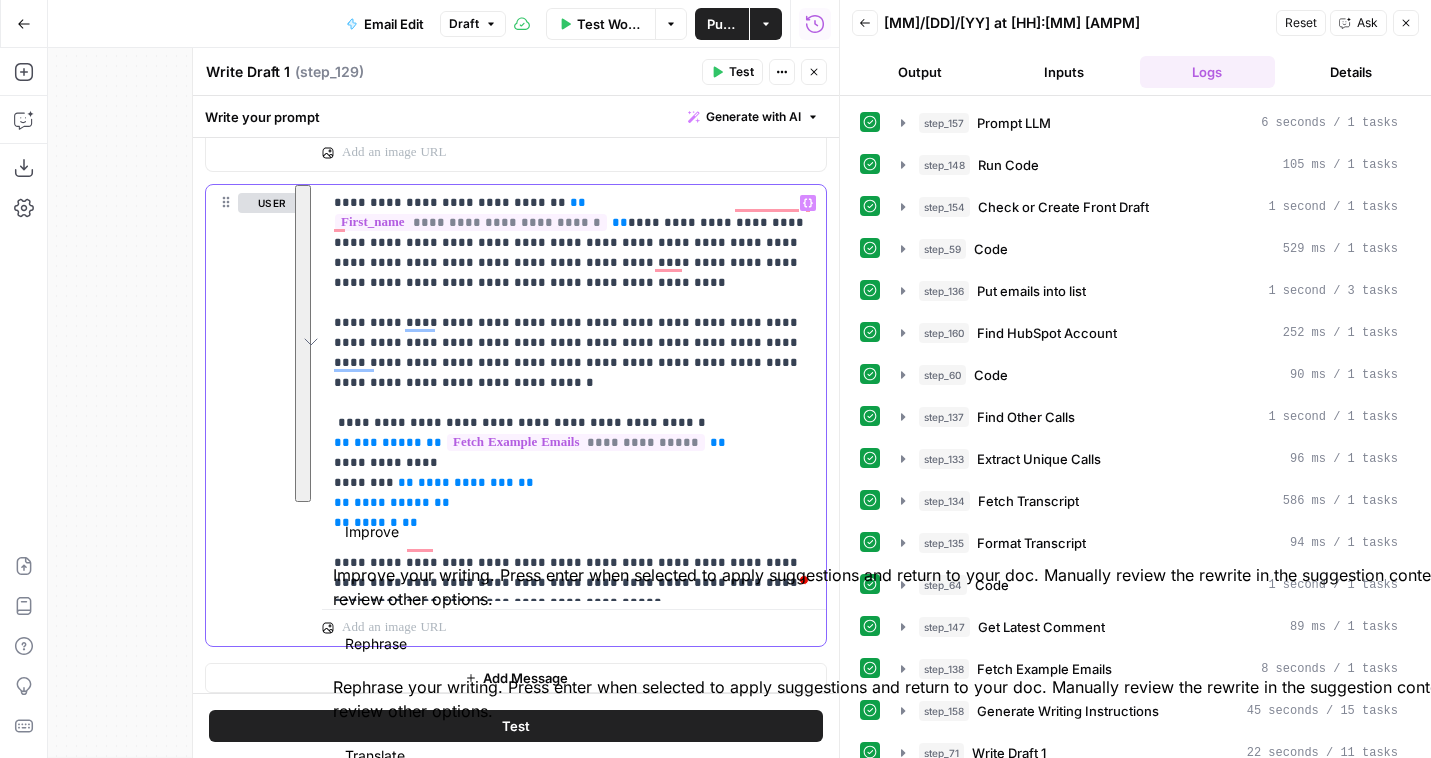 type 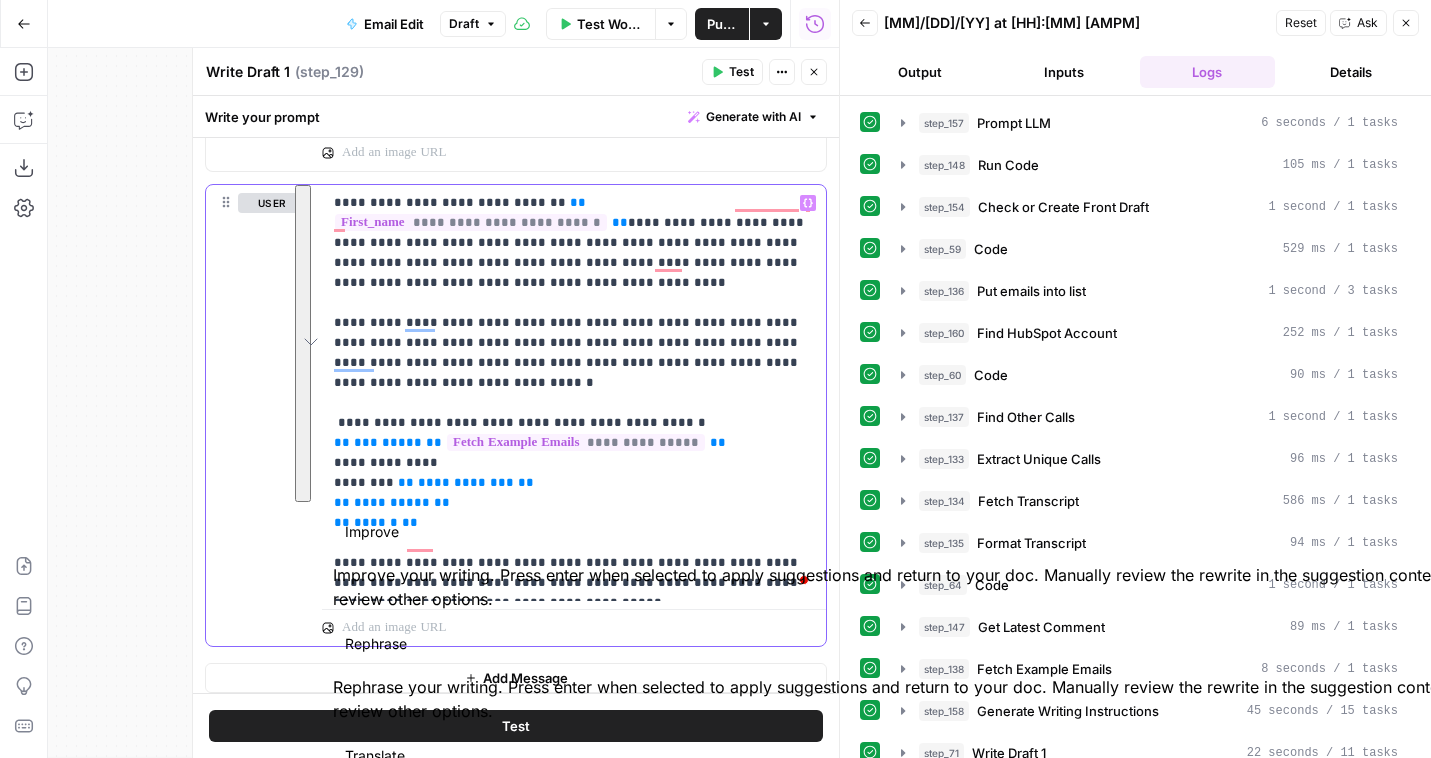 scroll, scrollTop: 1411, scrollLeft: 0, axis: vertical 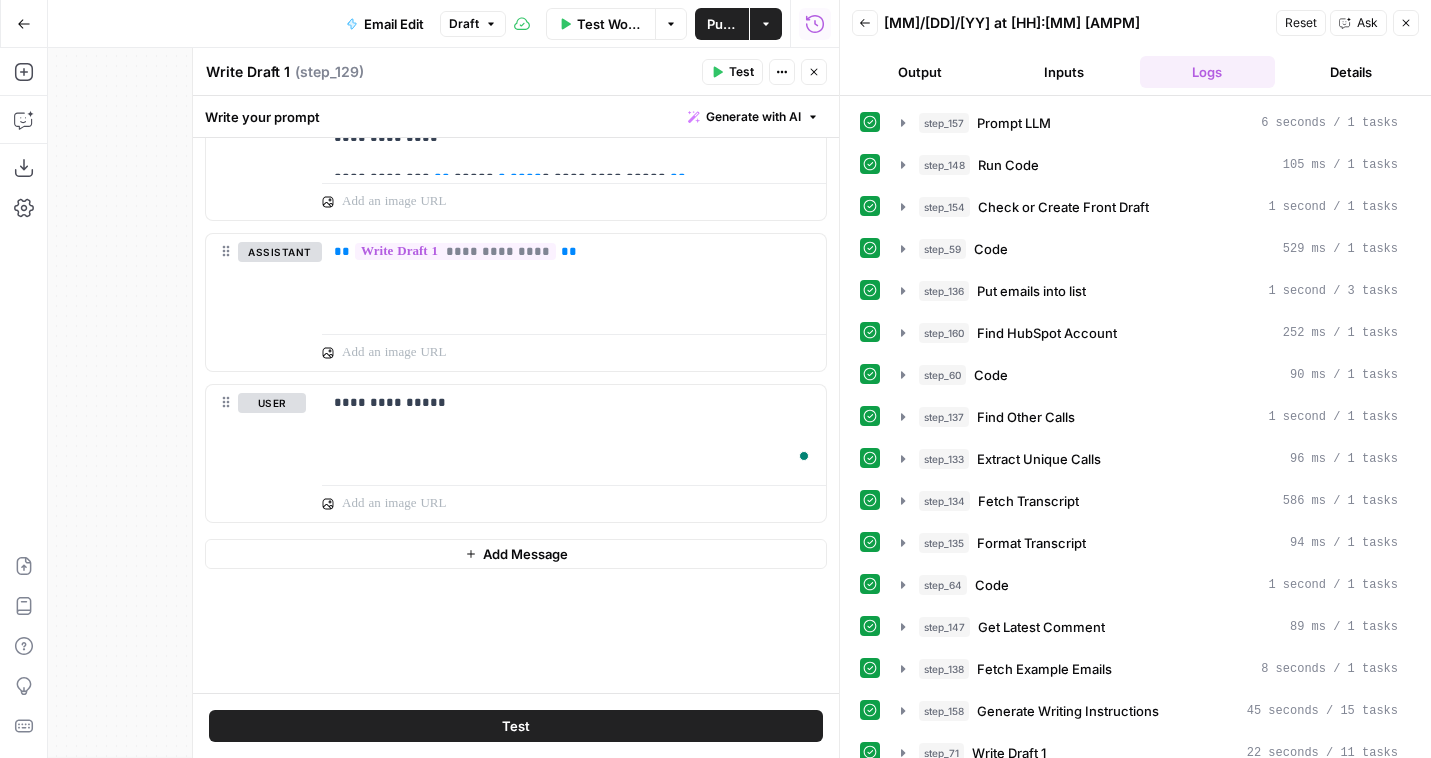 click 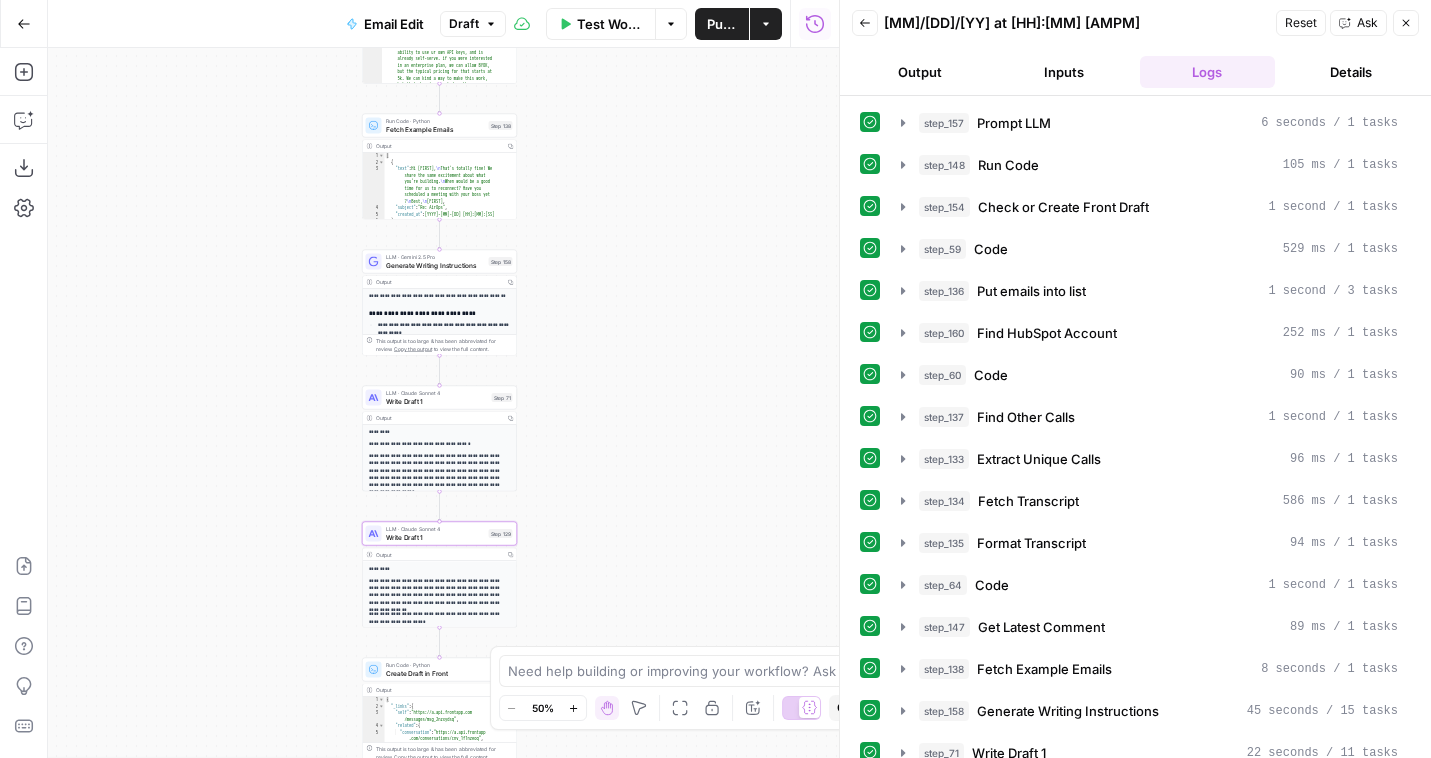 click on "Output Copy" at bounding box center [440, 418] 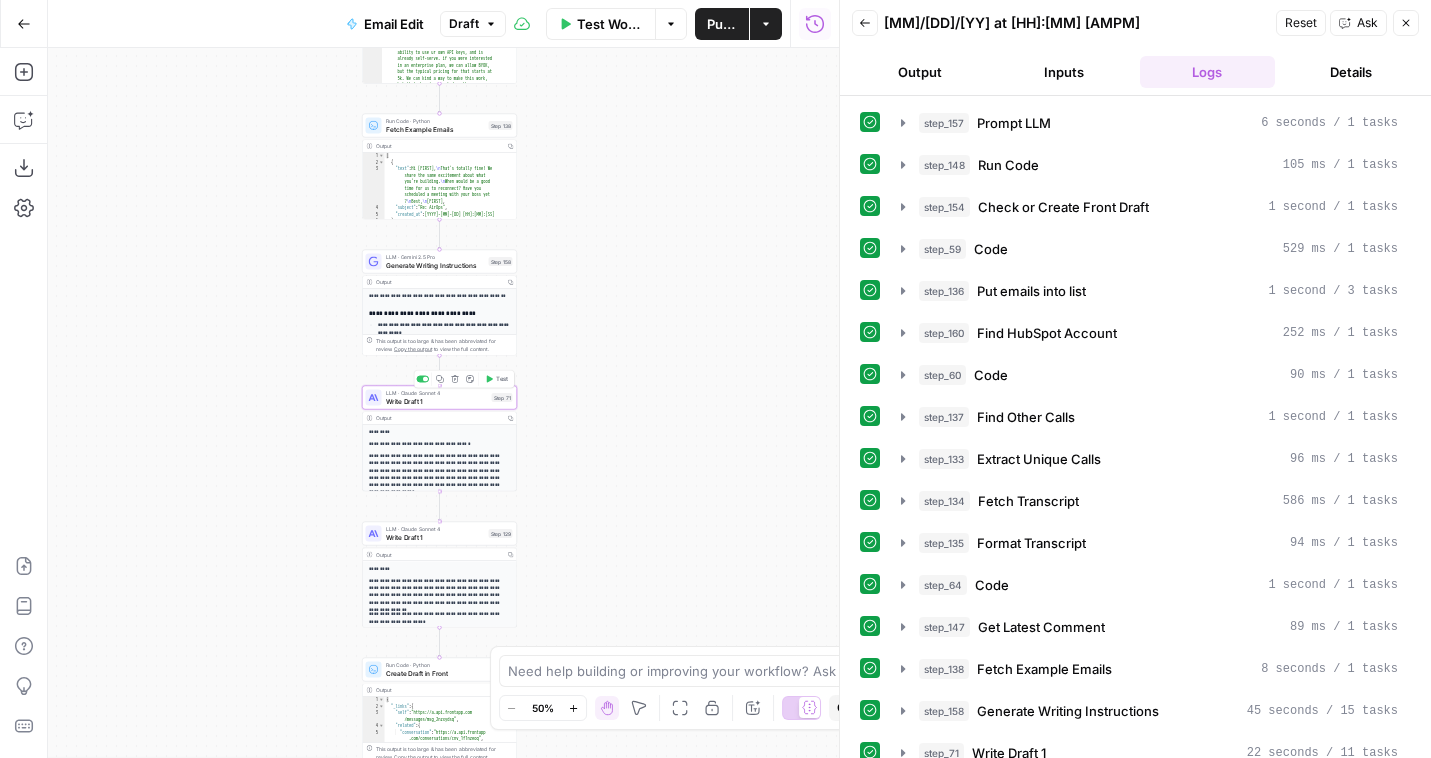 click on "Write Draft 1" at bounding box center [437, 401] 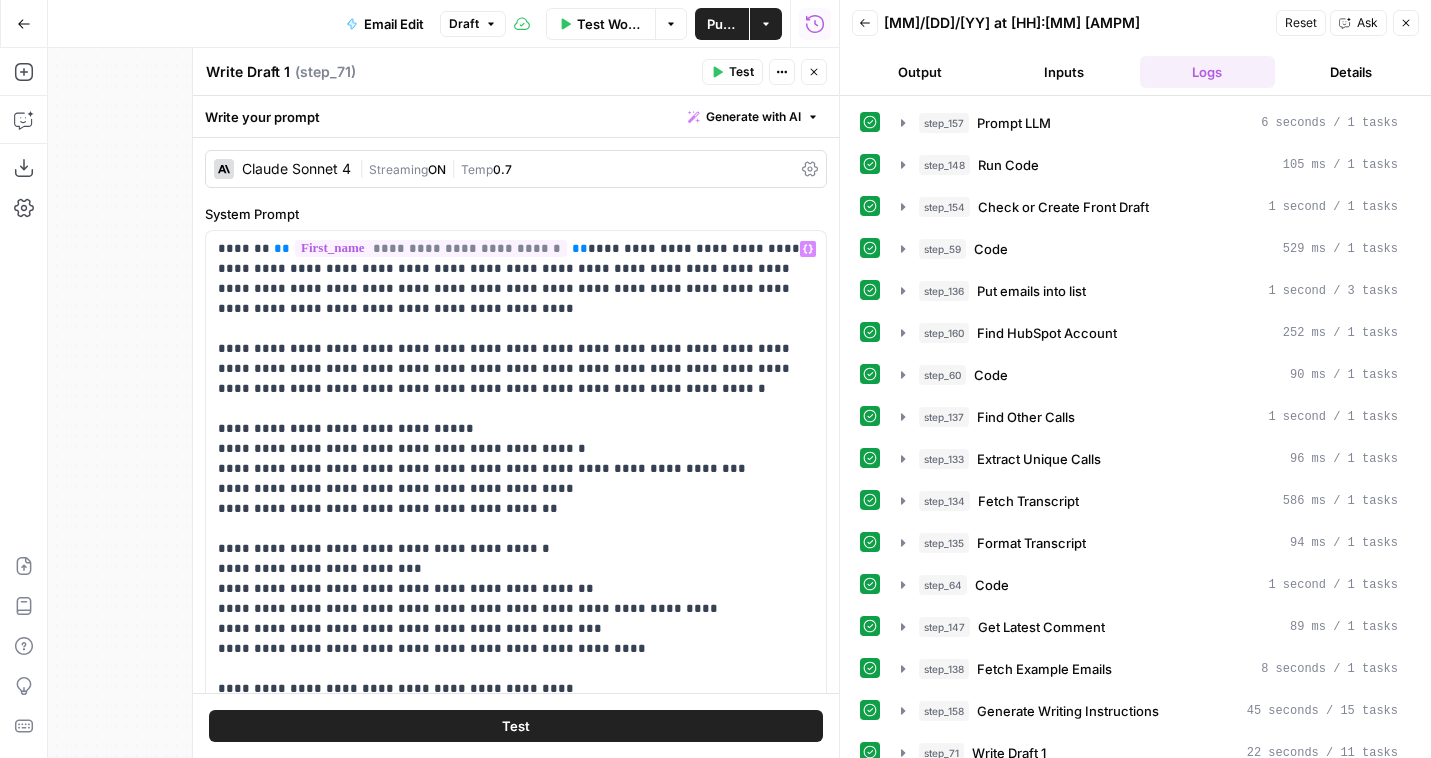 scroll, scrollTop: 221, scrollLeft: 0, axis: vertical 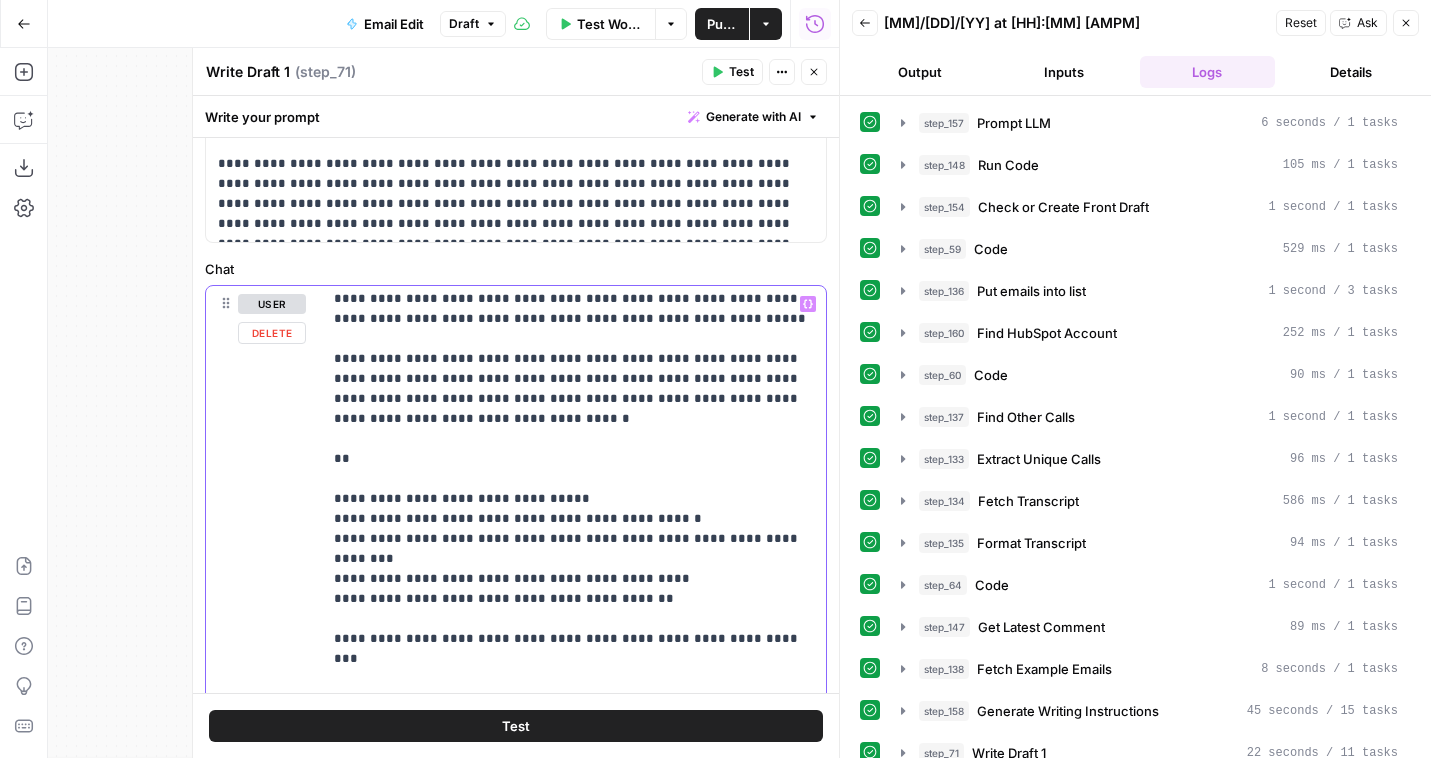 click on "**********" at bounding box center [574, 1109] 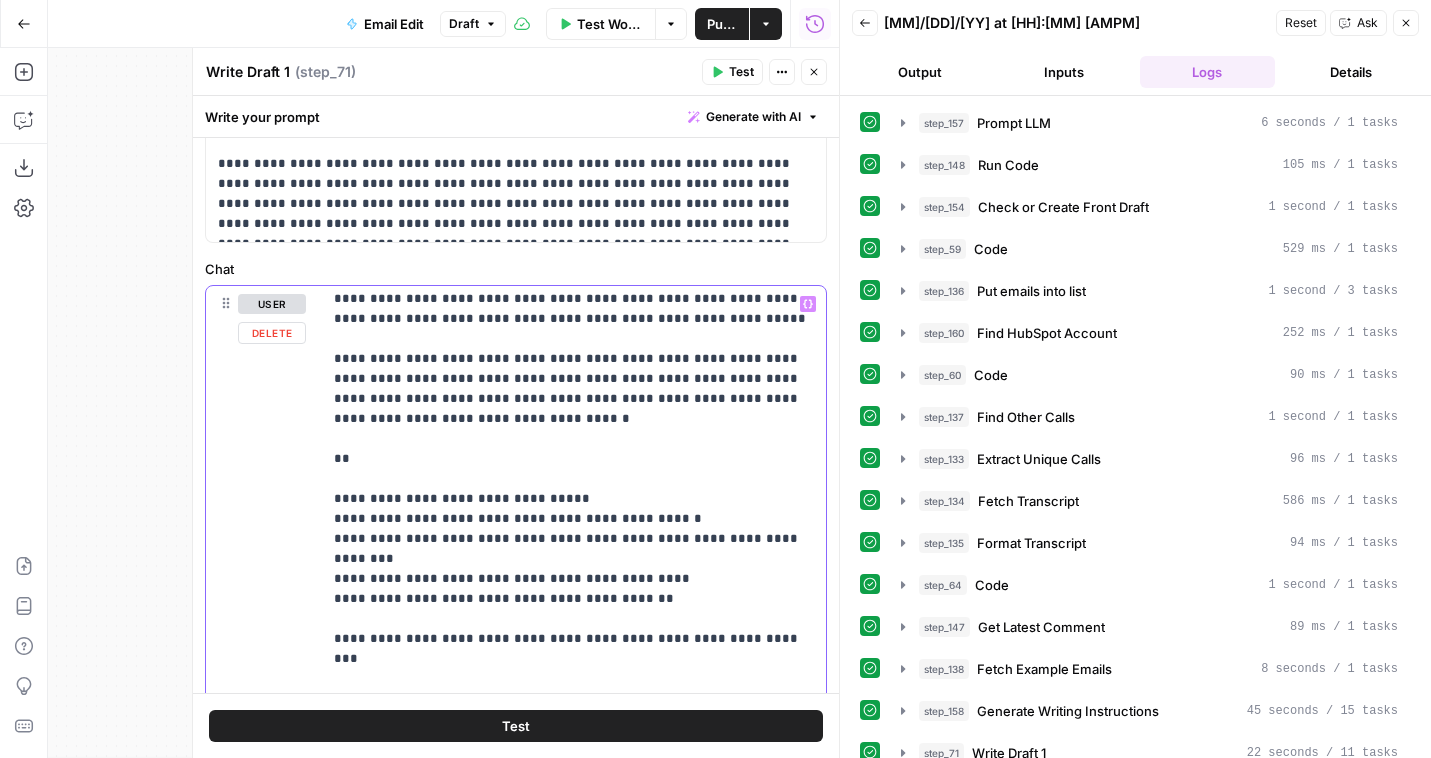scroll, scrollTop: 45, scrollLeft: 0, axis: vertical 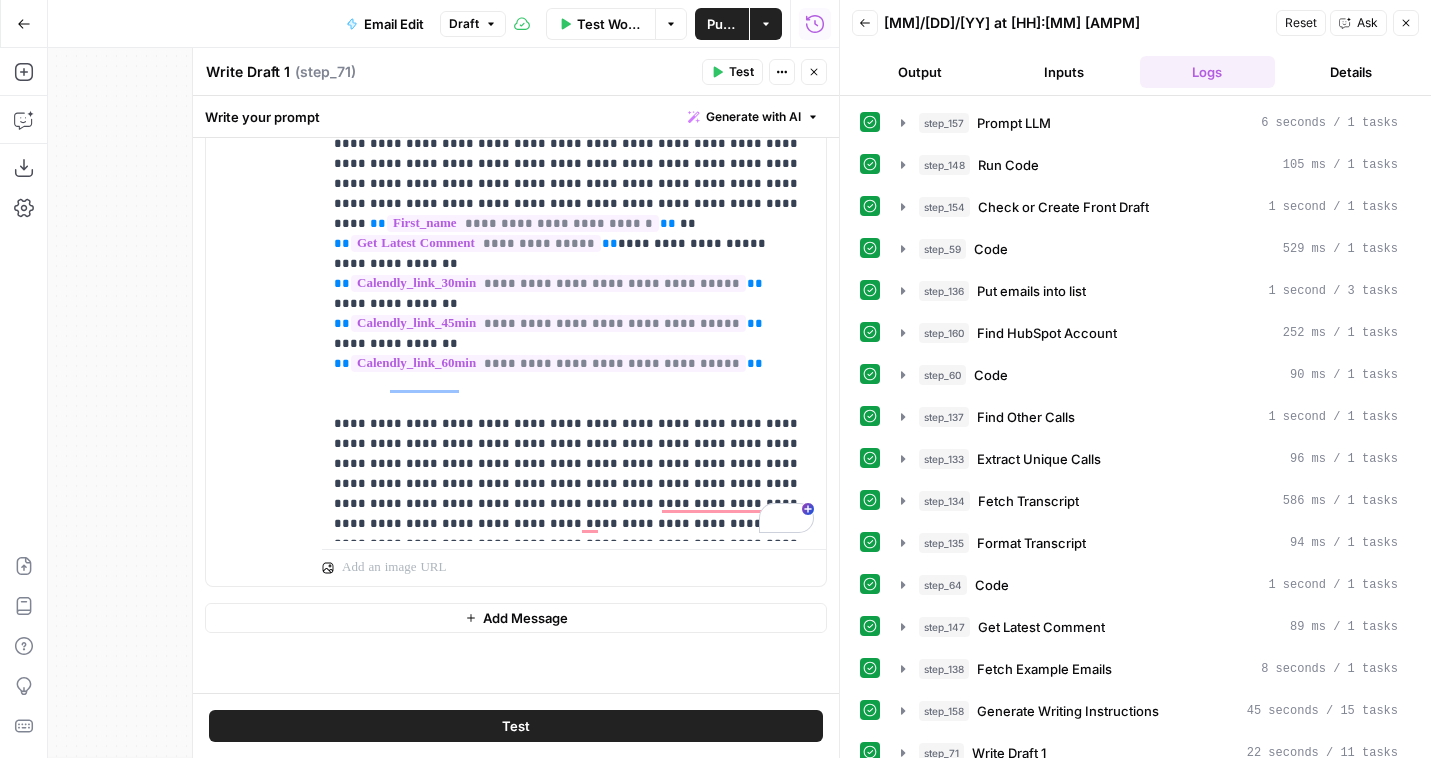 click 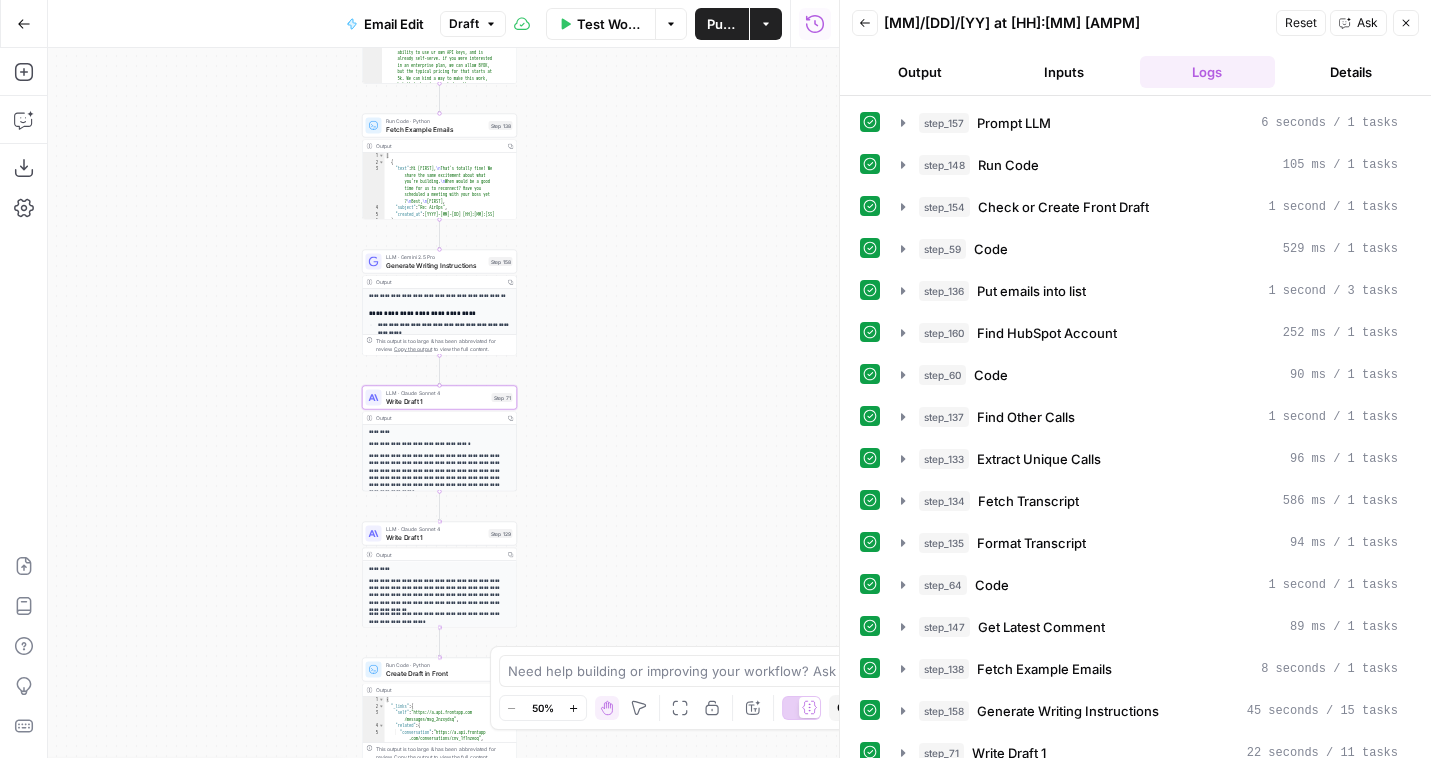 click on "Write Draft 1" at bounding box center [435, 537] 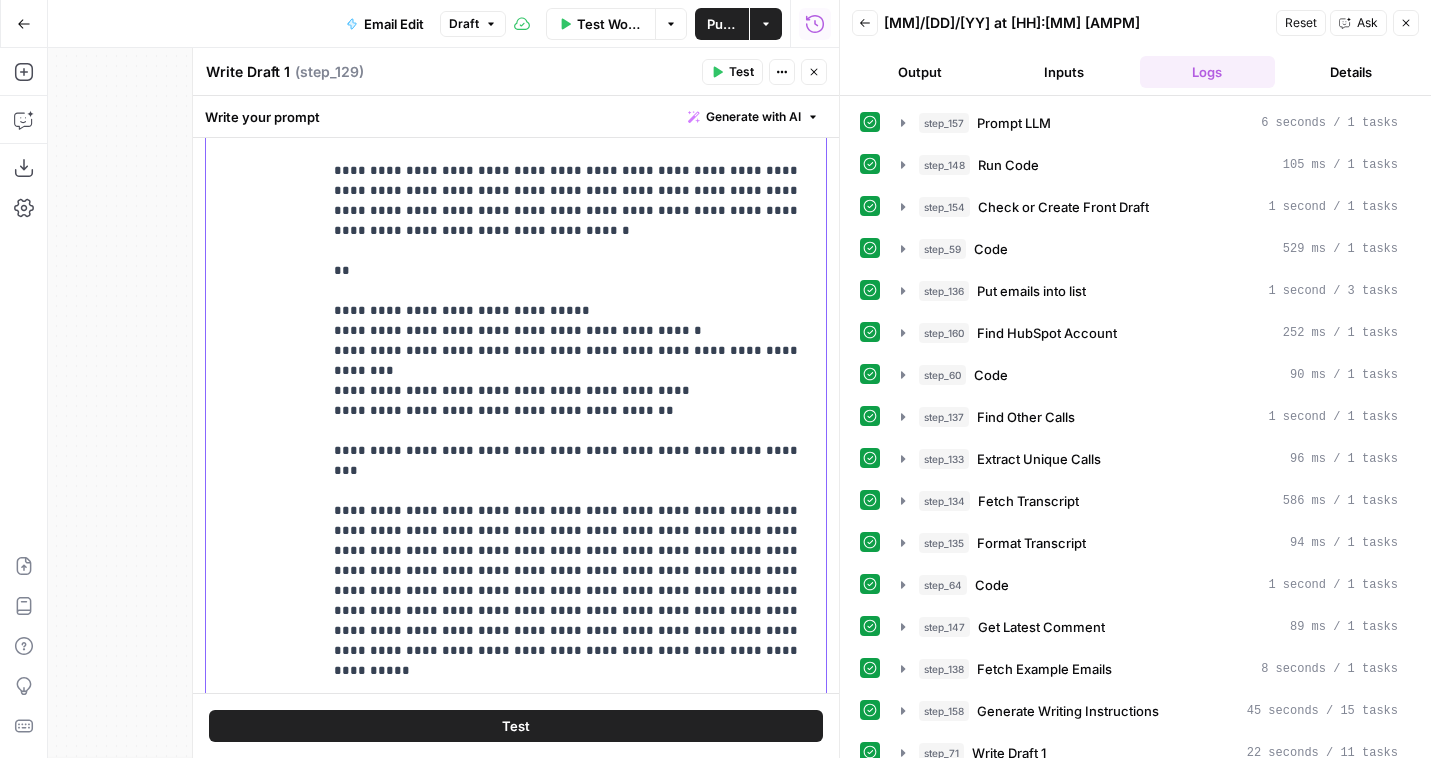 click on "**********" at bounding box center (574, 881) 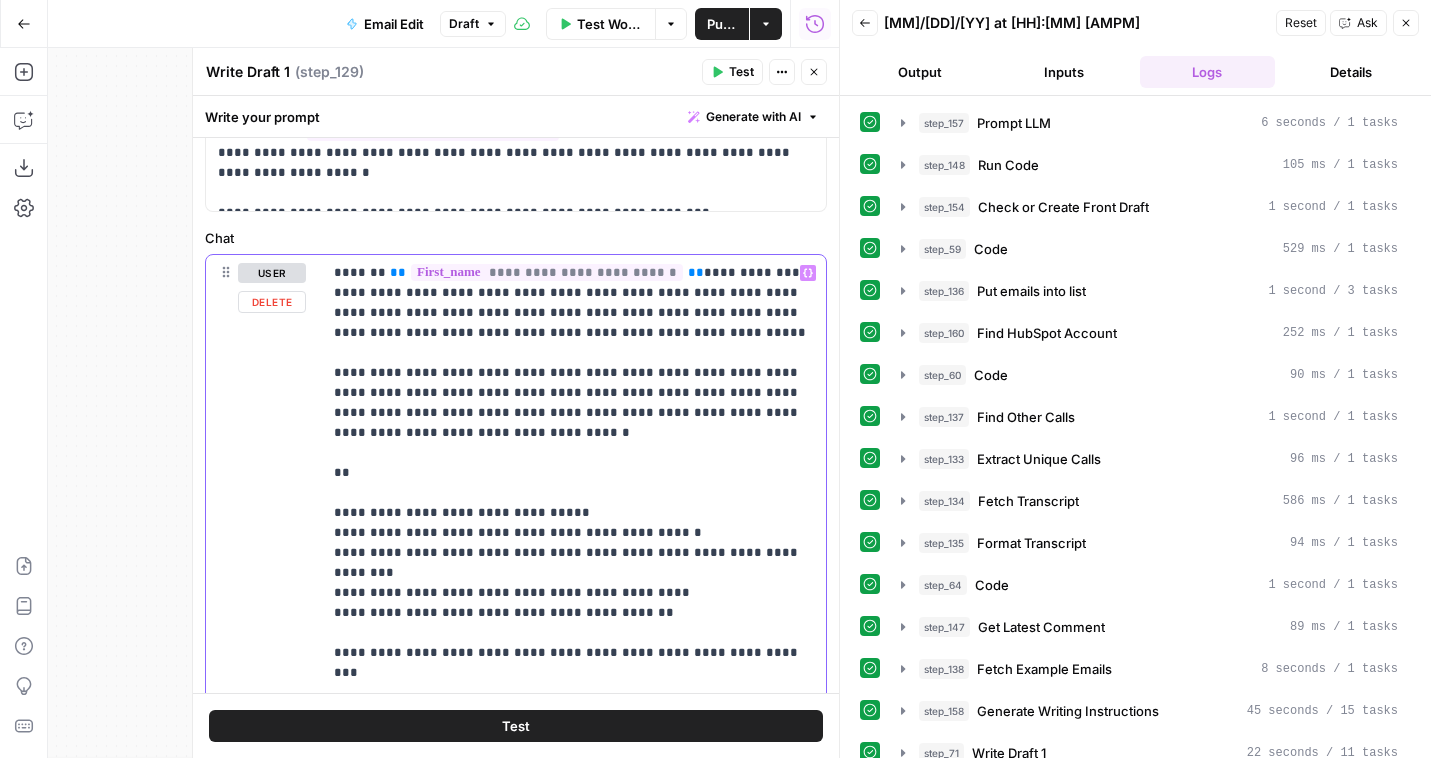 scroll, scrollTop: 426, scrollLeft: 0, axis: vertical 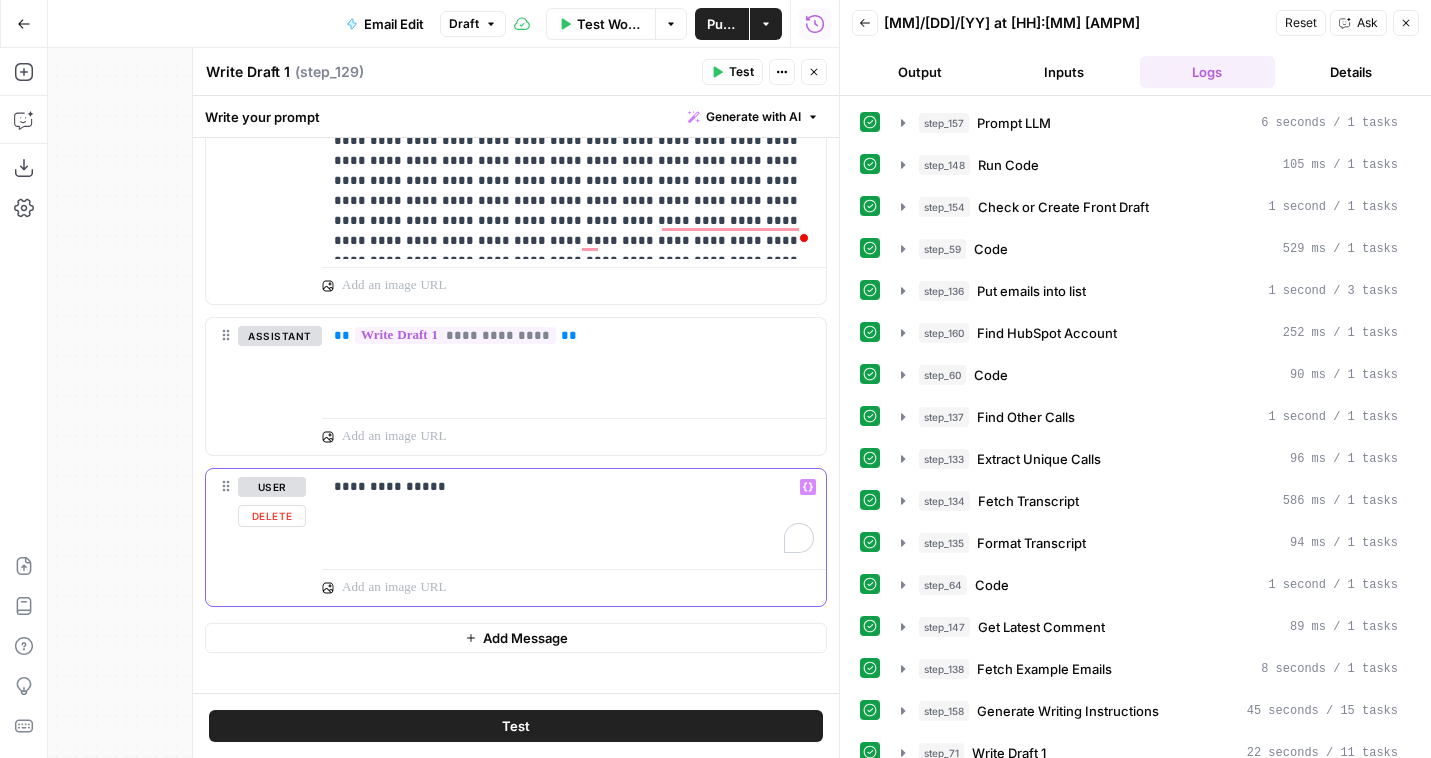click on "**********" at bounding box center [574, 487] 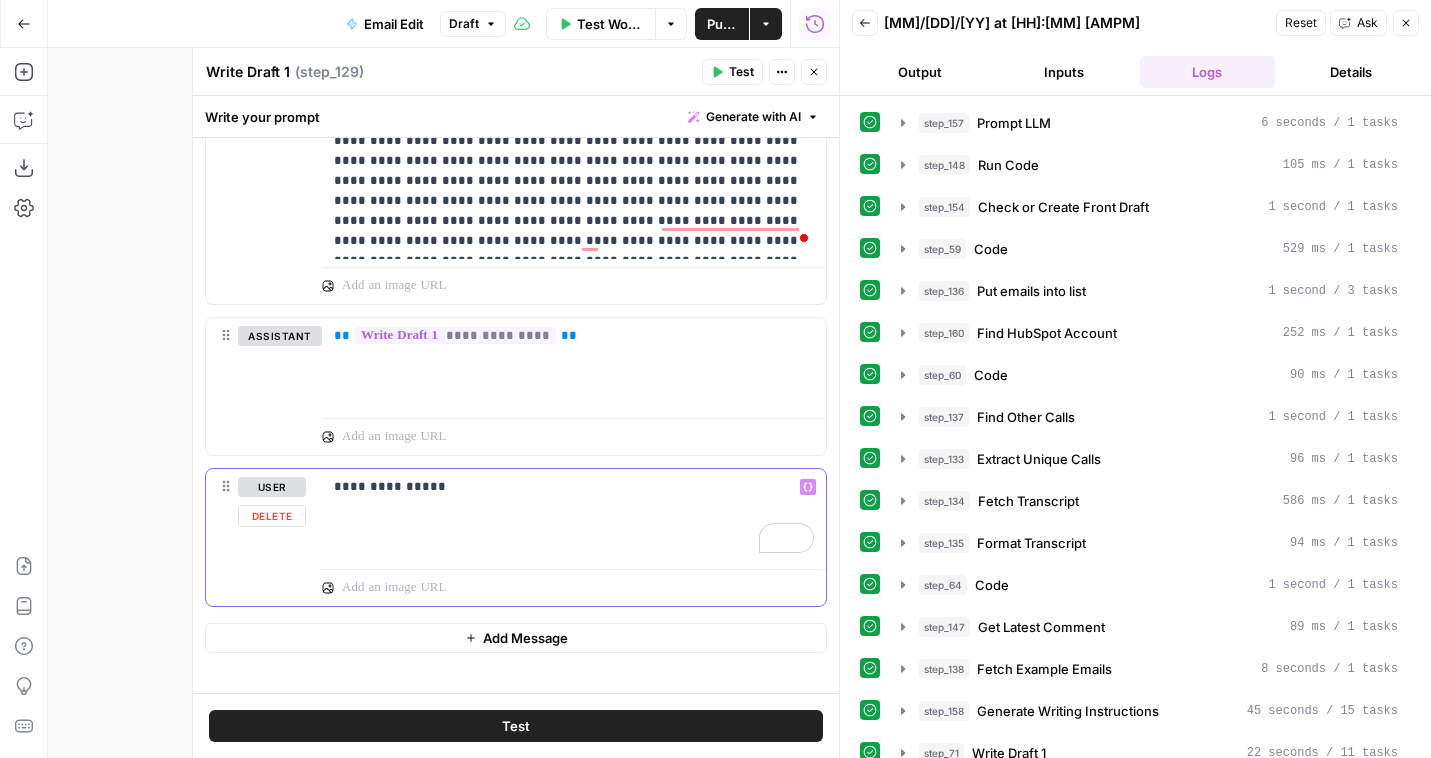 click on "**********" at bounding box center (574, 487) 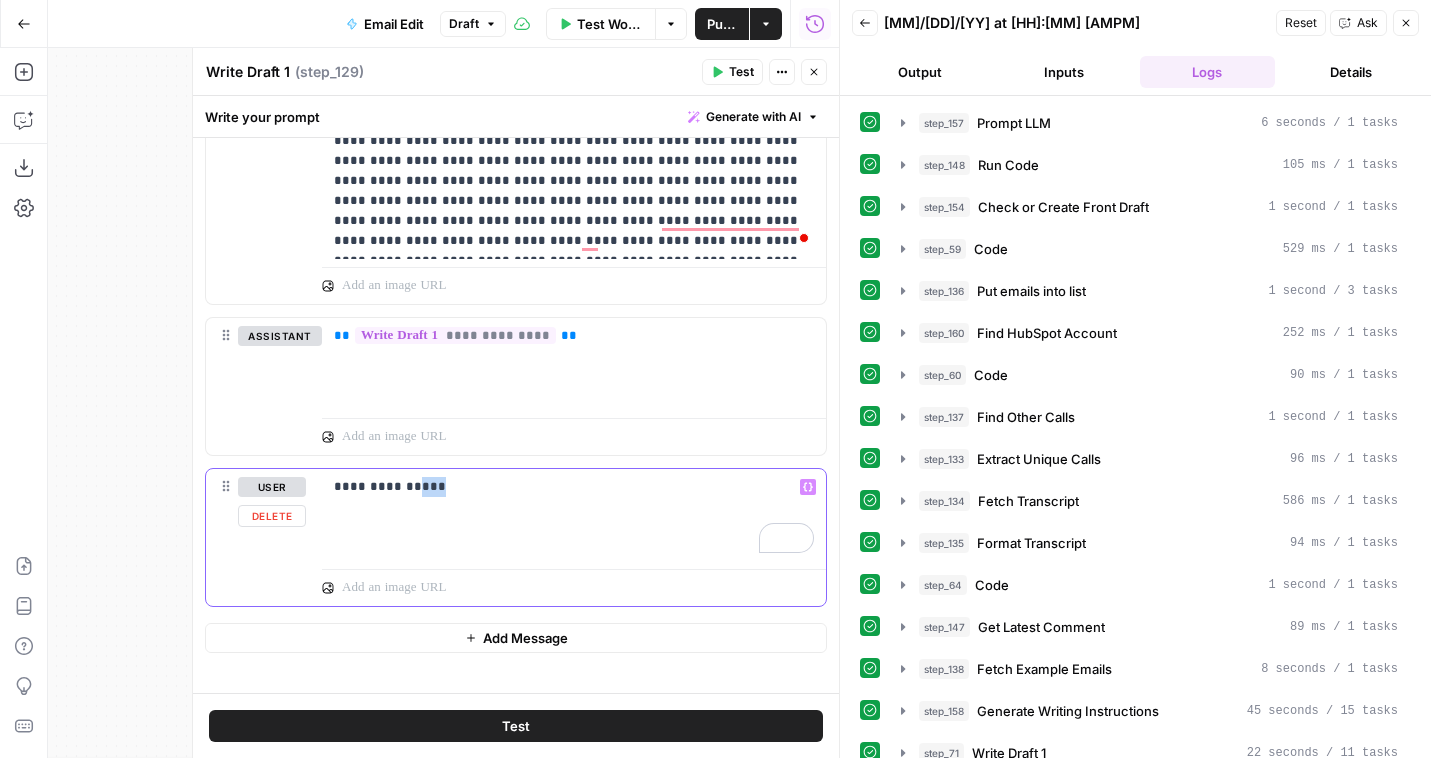 click on "**********" at bounding box center (574, 487) 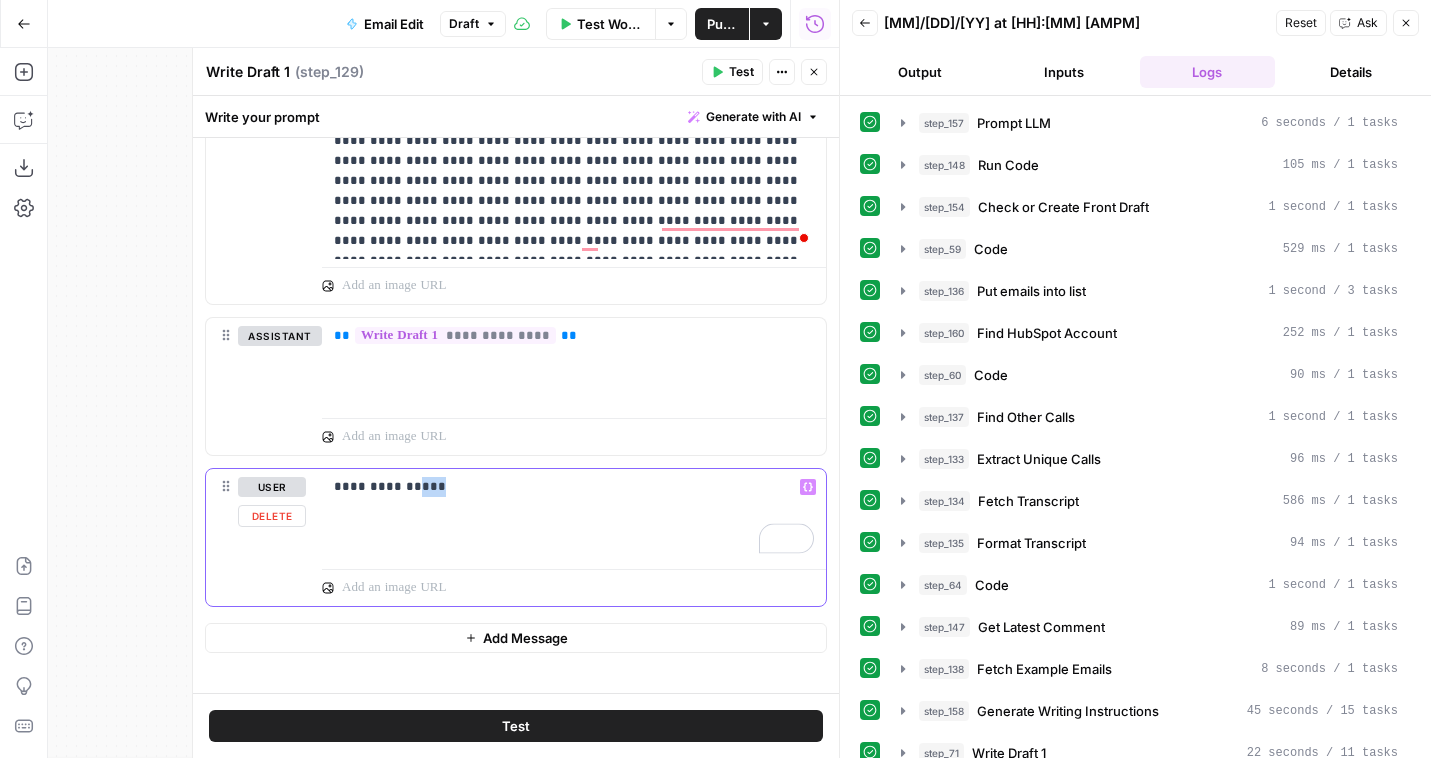 type 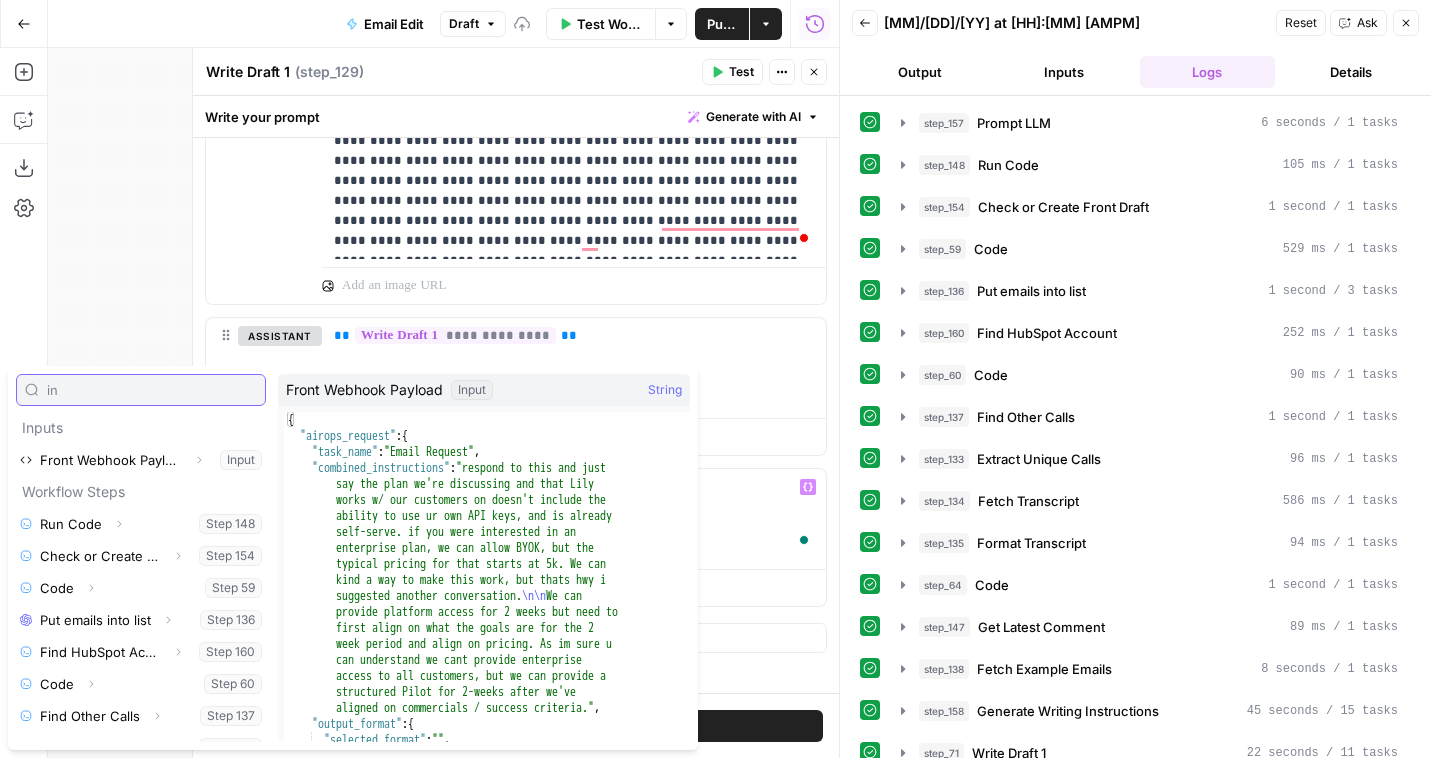 type on "in" 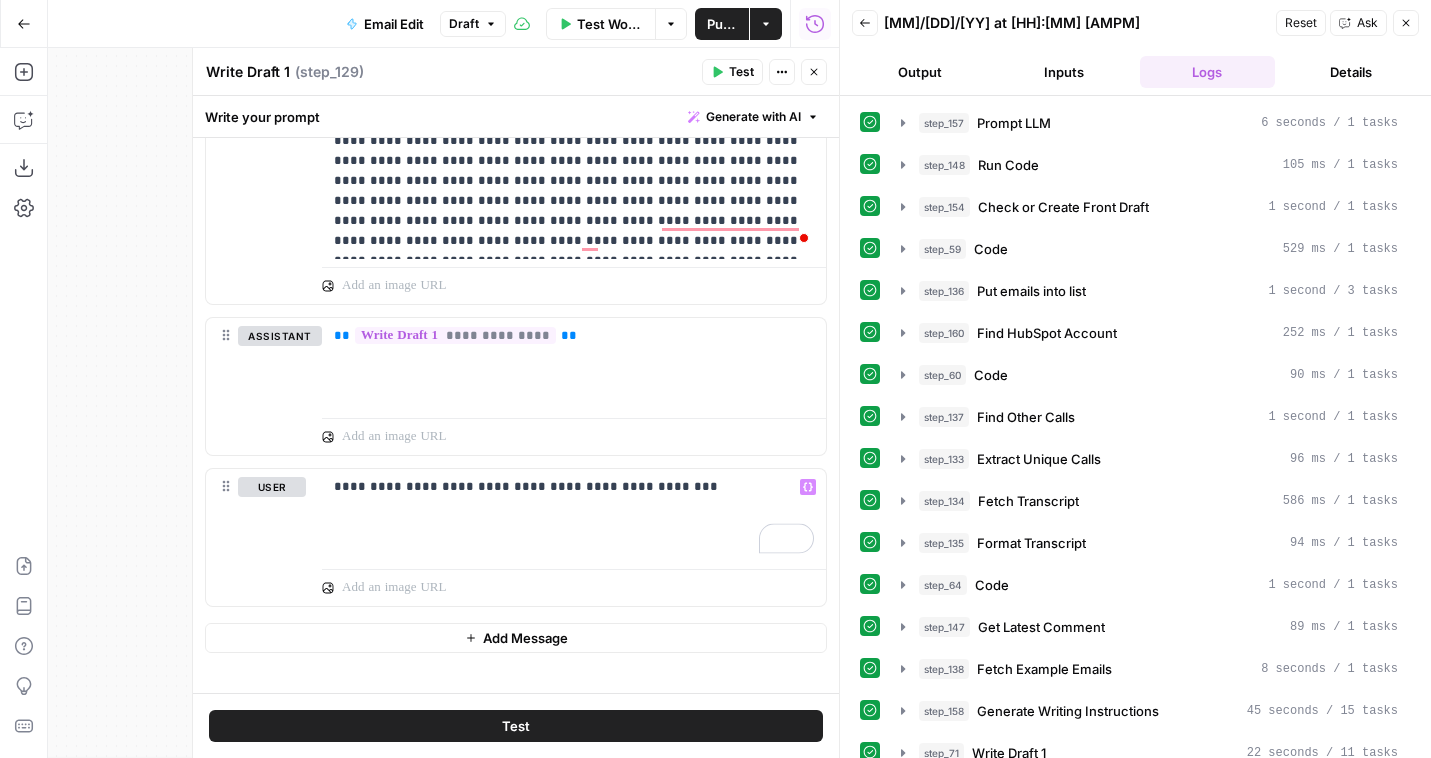 click on "Test" at bounding box center [741, 72] 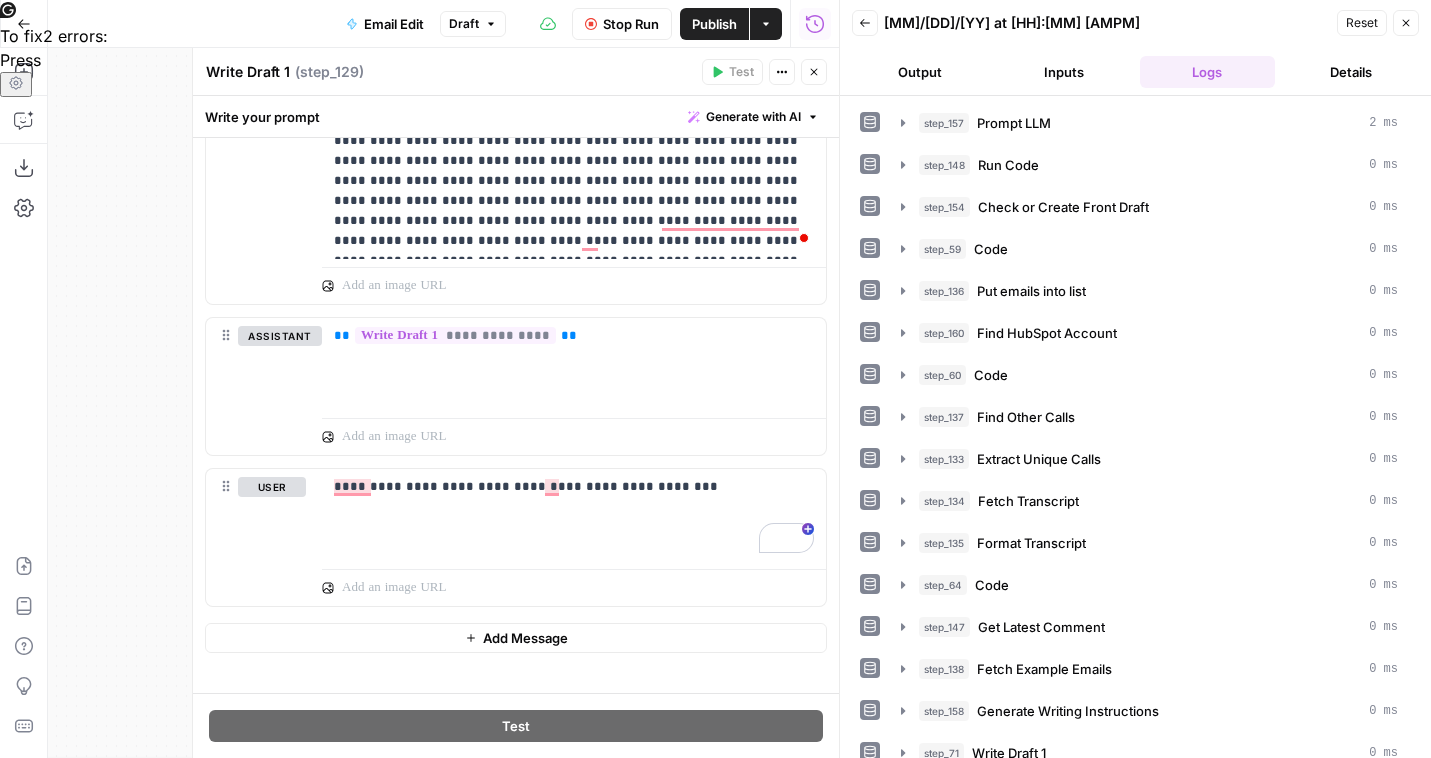 click on "Output" at bounding box center [920, 72] 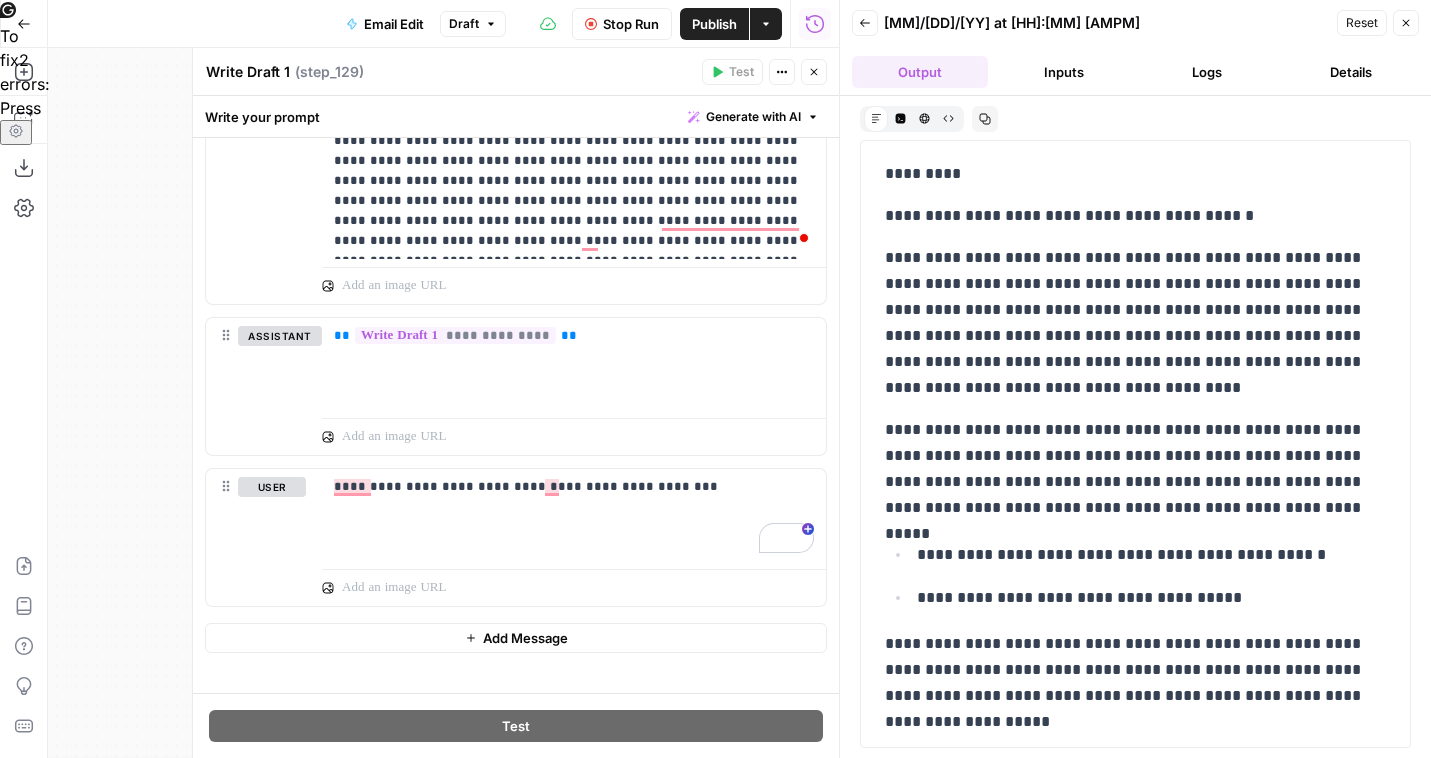 scroll, scrollTop: 13, scrollLeft: 0, axis: vertical 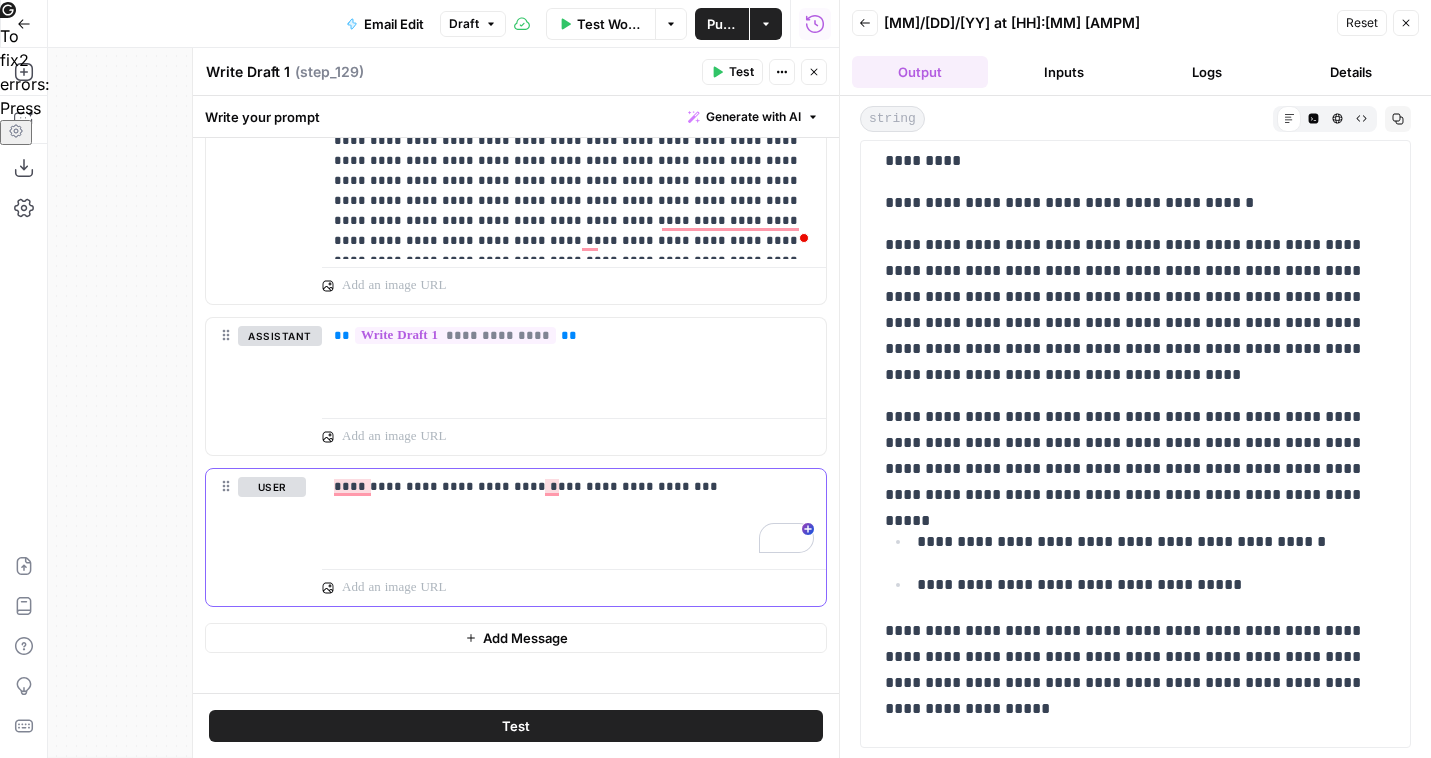 click on "**********" at bounding box center (574, 515) 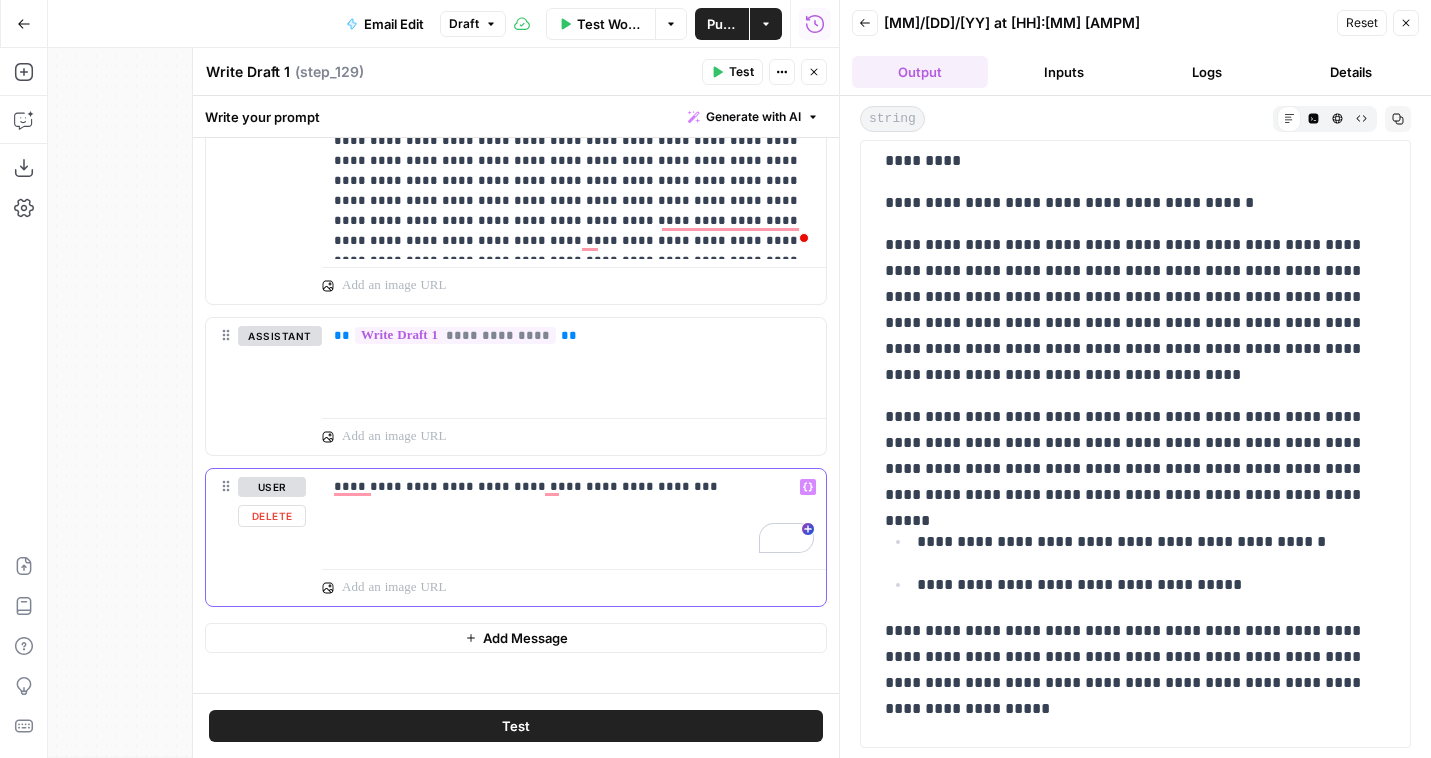 click on "**********" at bounding box center [574, 487] 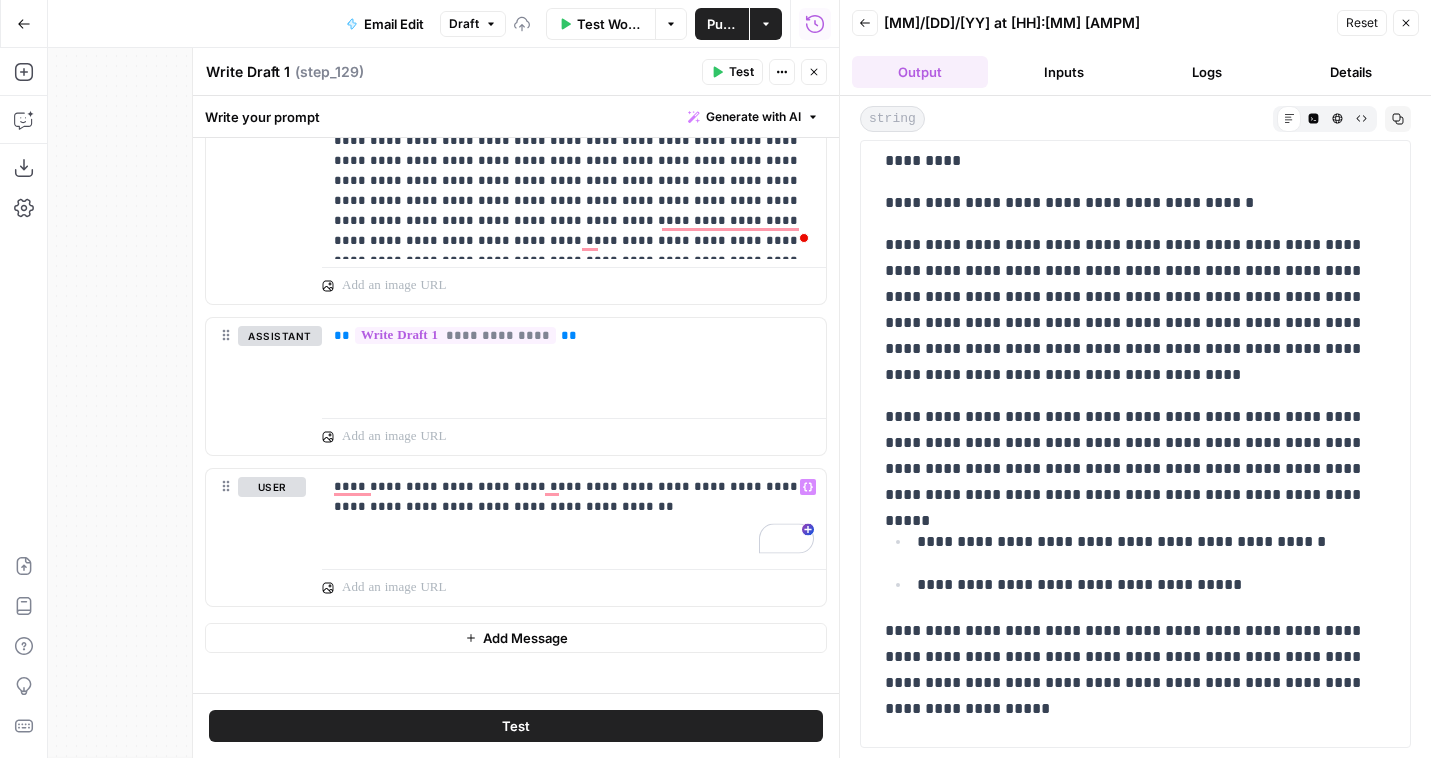 click on "Test" at bounding box center [741, 72] 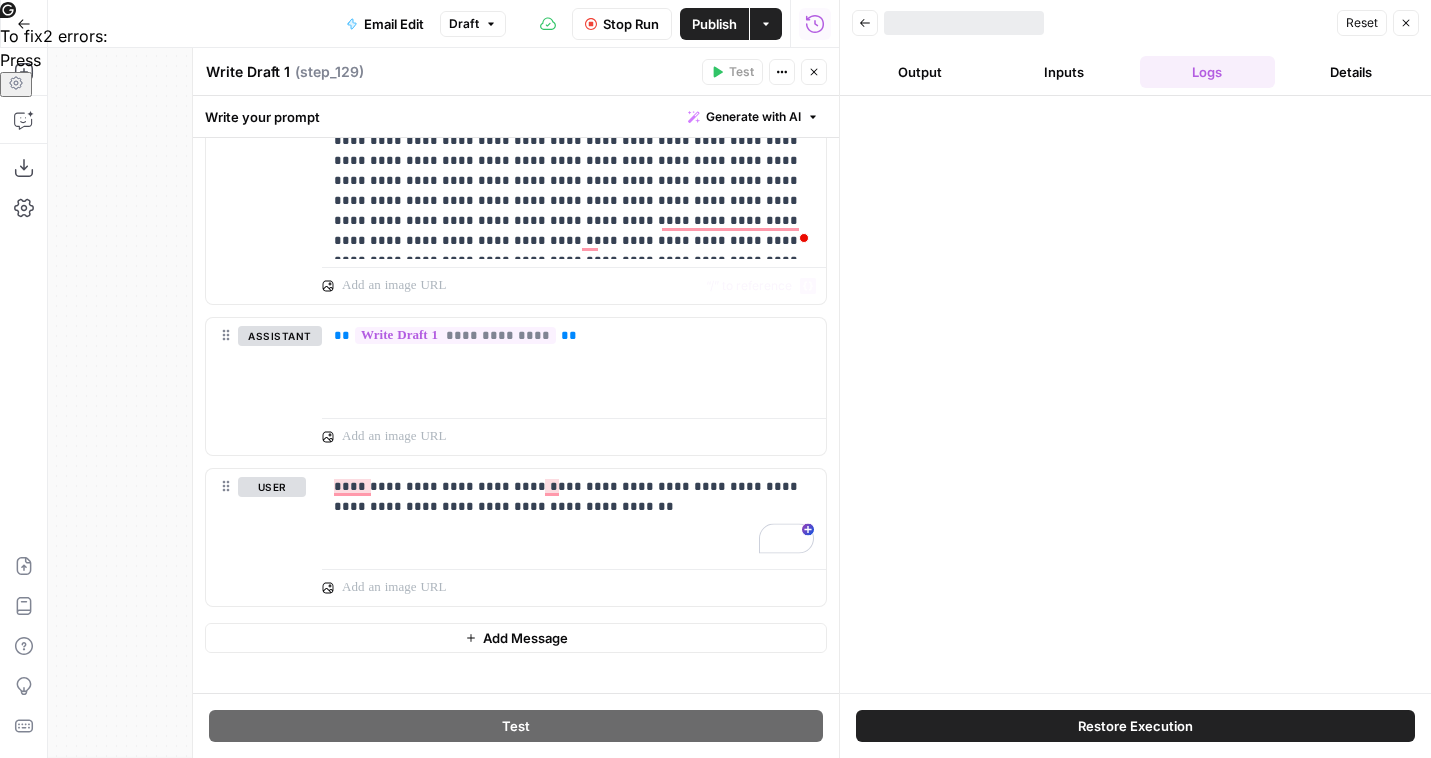 scroll, scrollTop: 1312, scrollLeft: 0, axis: vertical 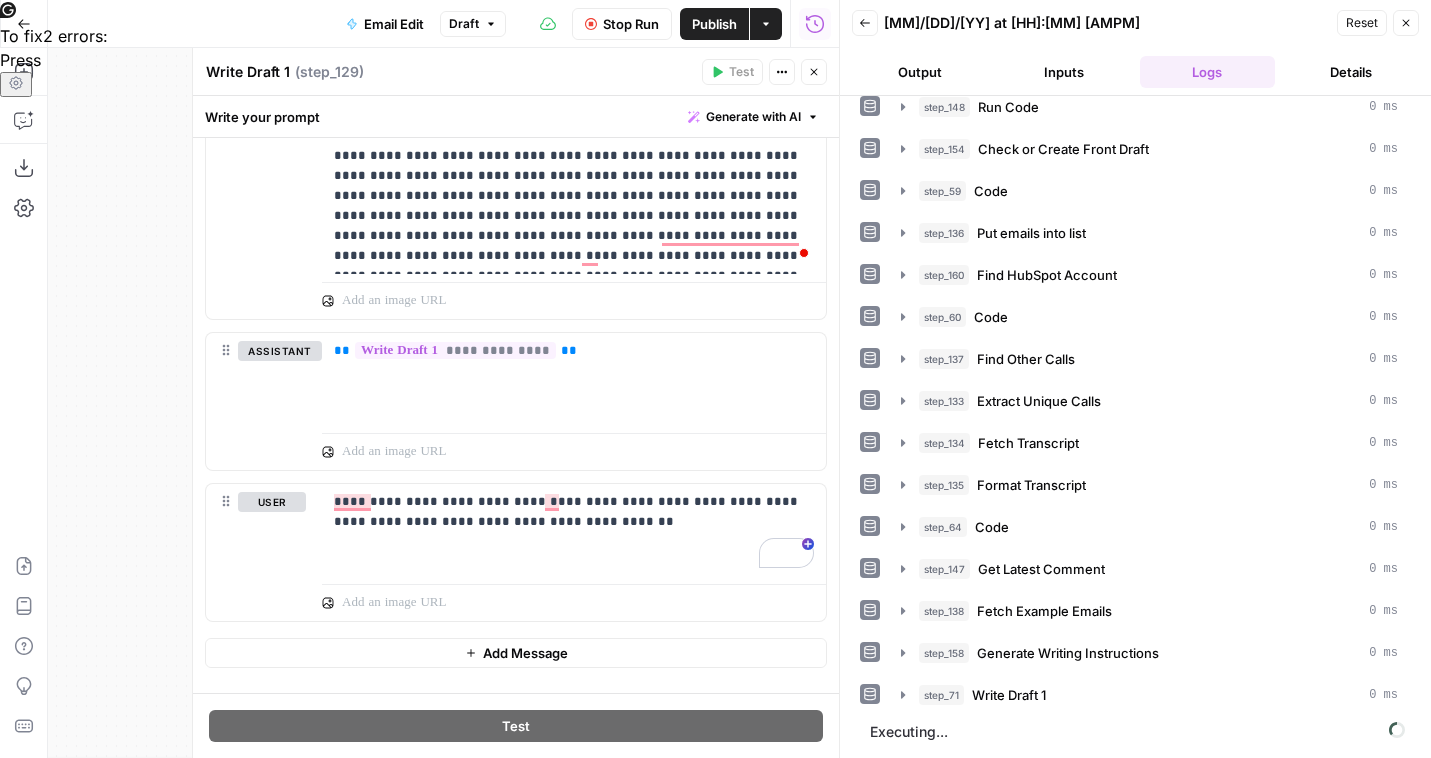 click on "Output" at bounding box center [920, 72] 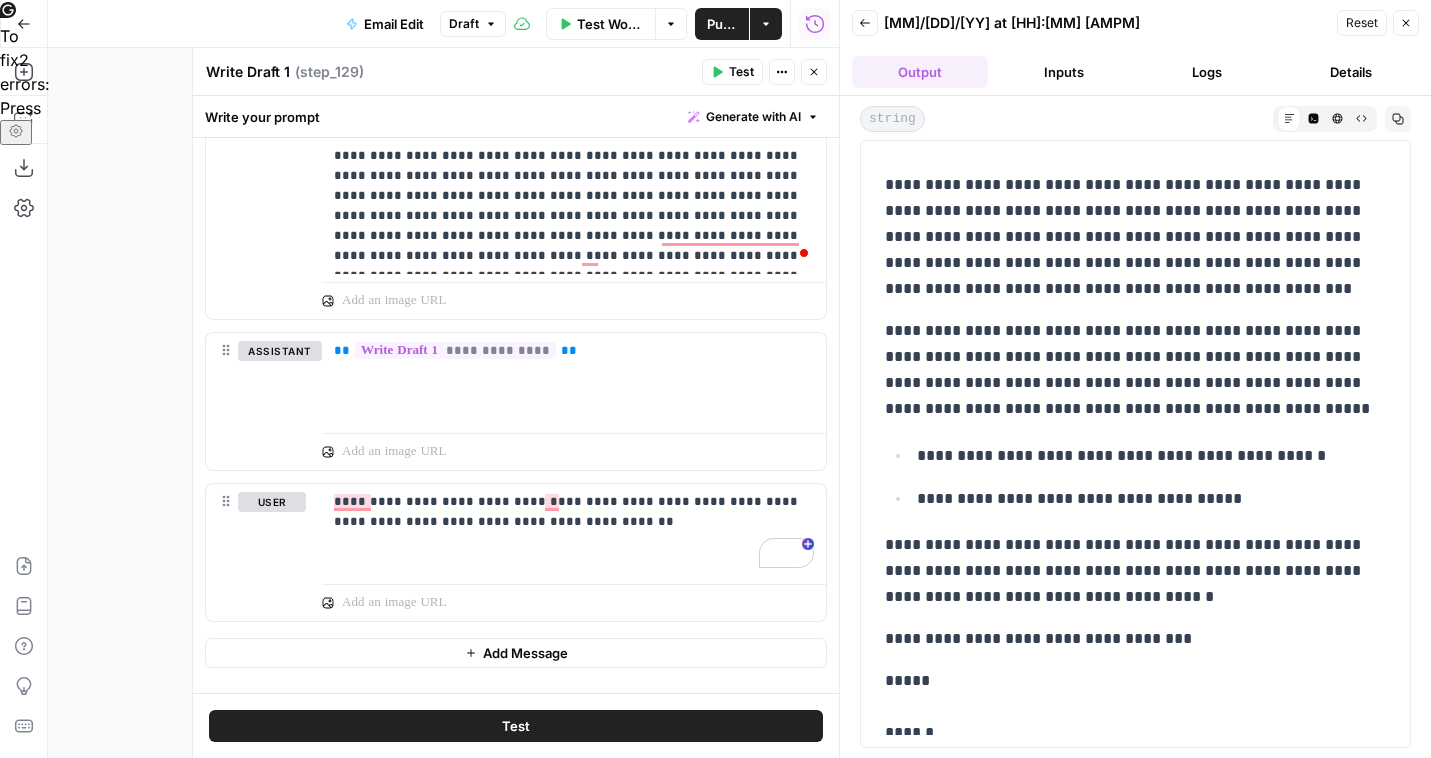 scroll, scrollTop: 90, scrollLeft: 0, axis: vertical 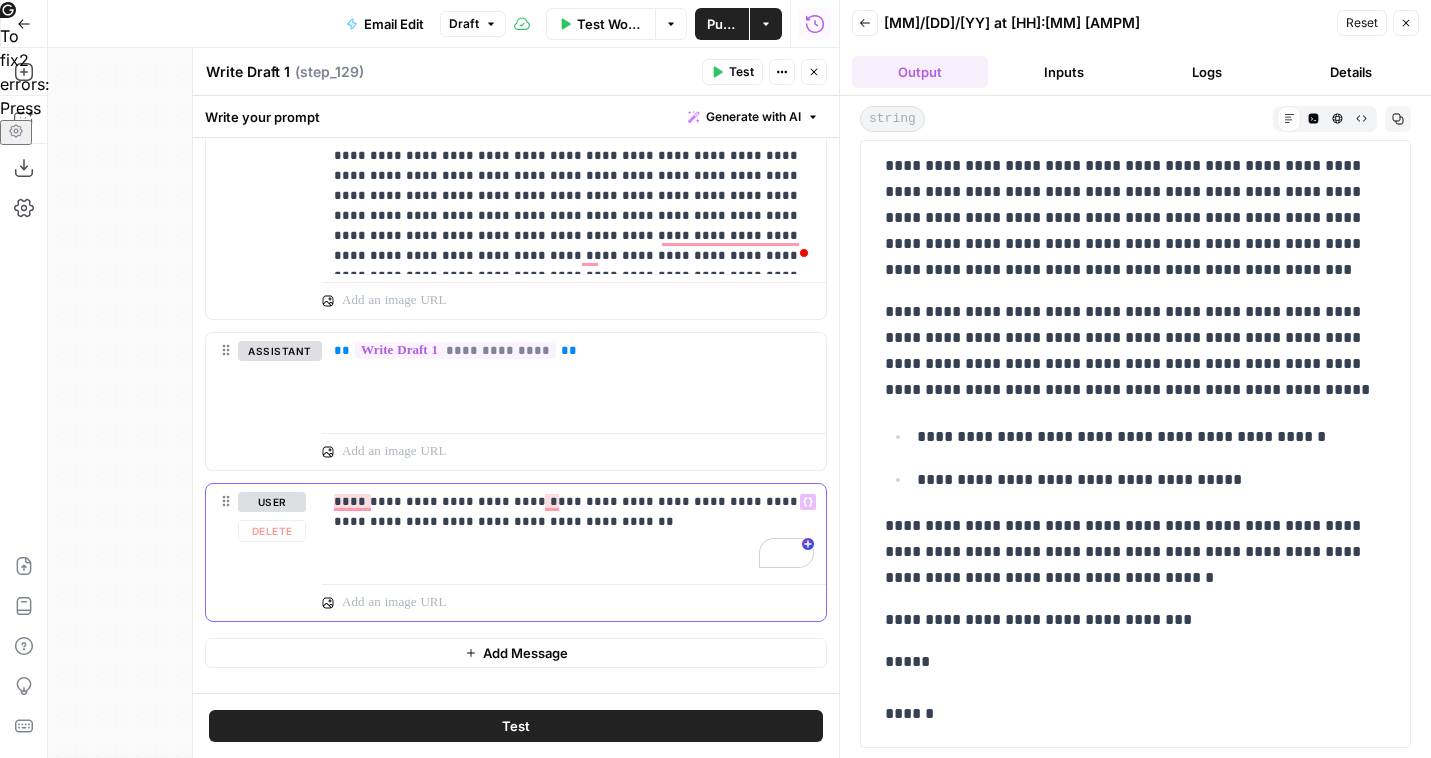 click on "**********" at bounding box center (574, 512) 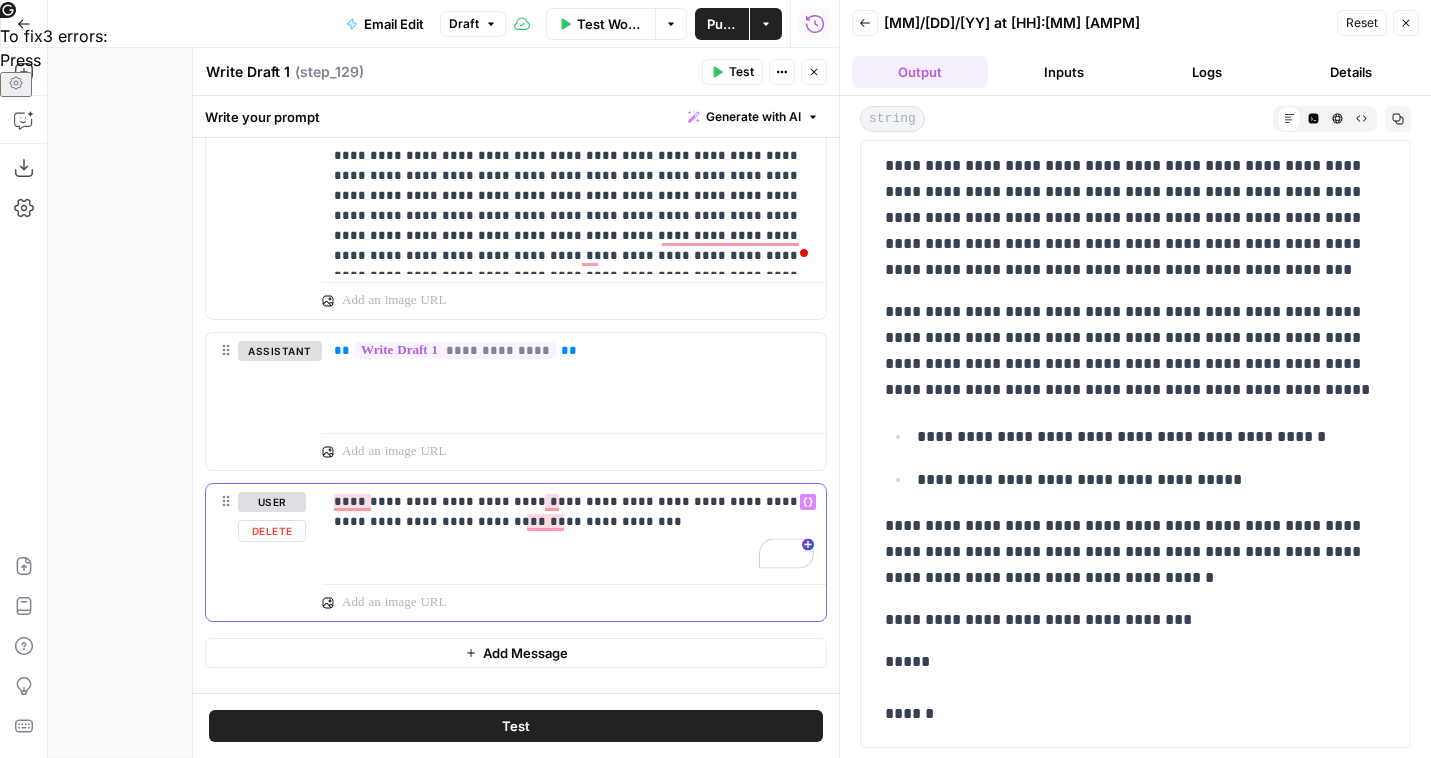 click on "**********" at bounding box center (574, 512) 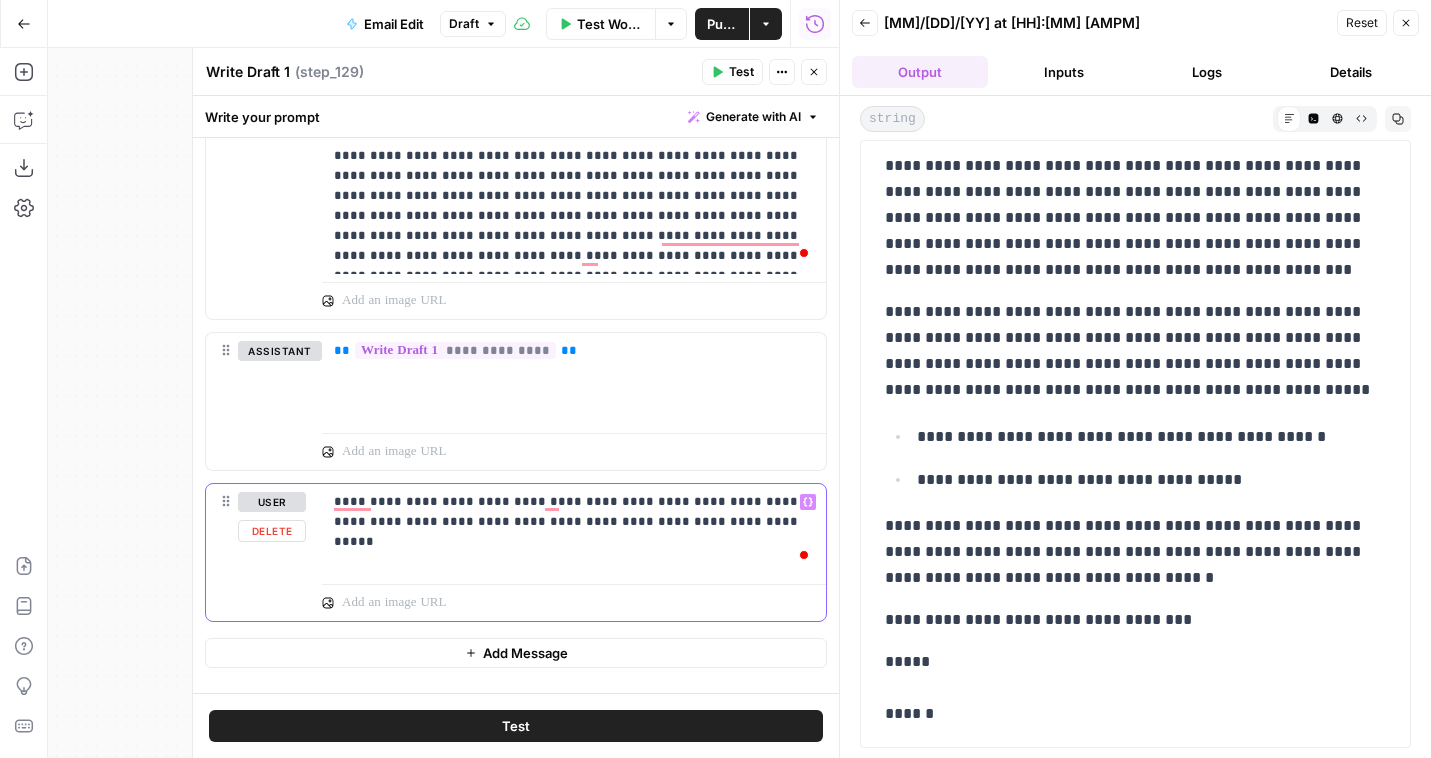 click on "**********" at bounding box center [574, 512] 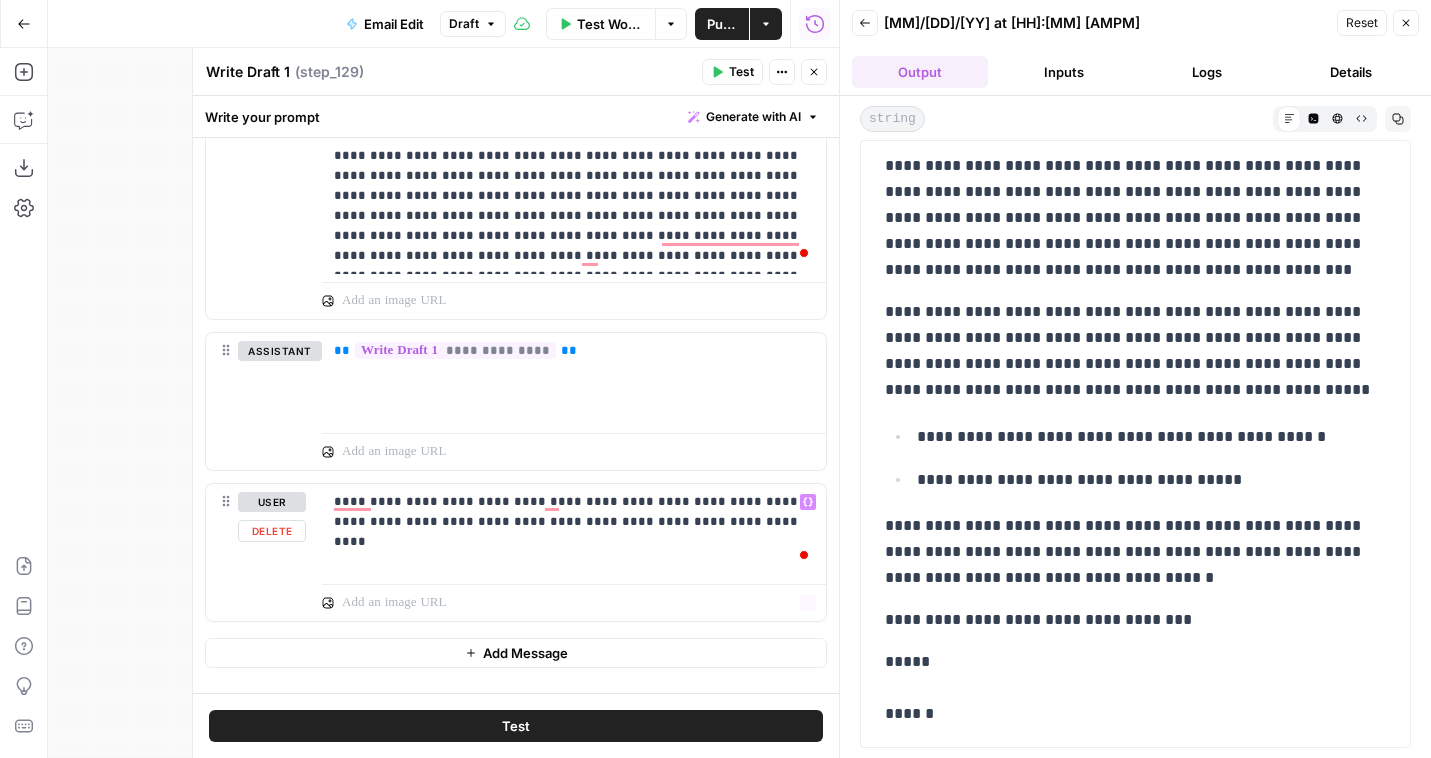 click on "Test" at bounding box center (516, 726) 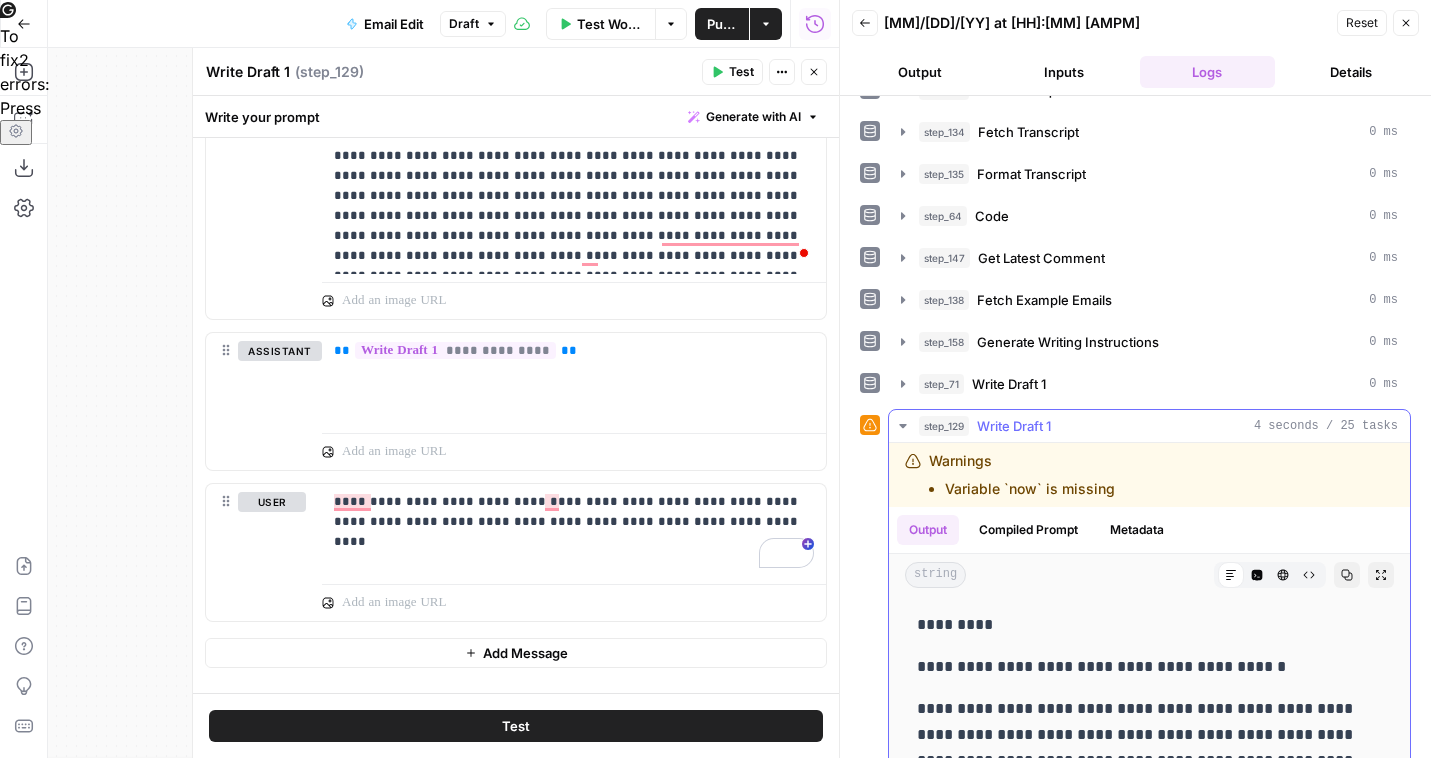 scroll, scrollTop: 629, scrollLeft: 0, axis: vertical 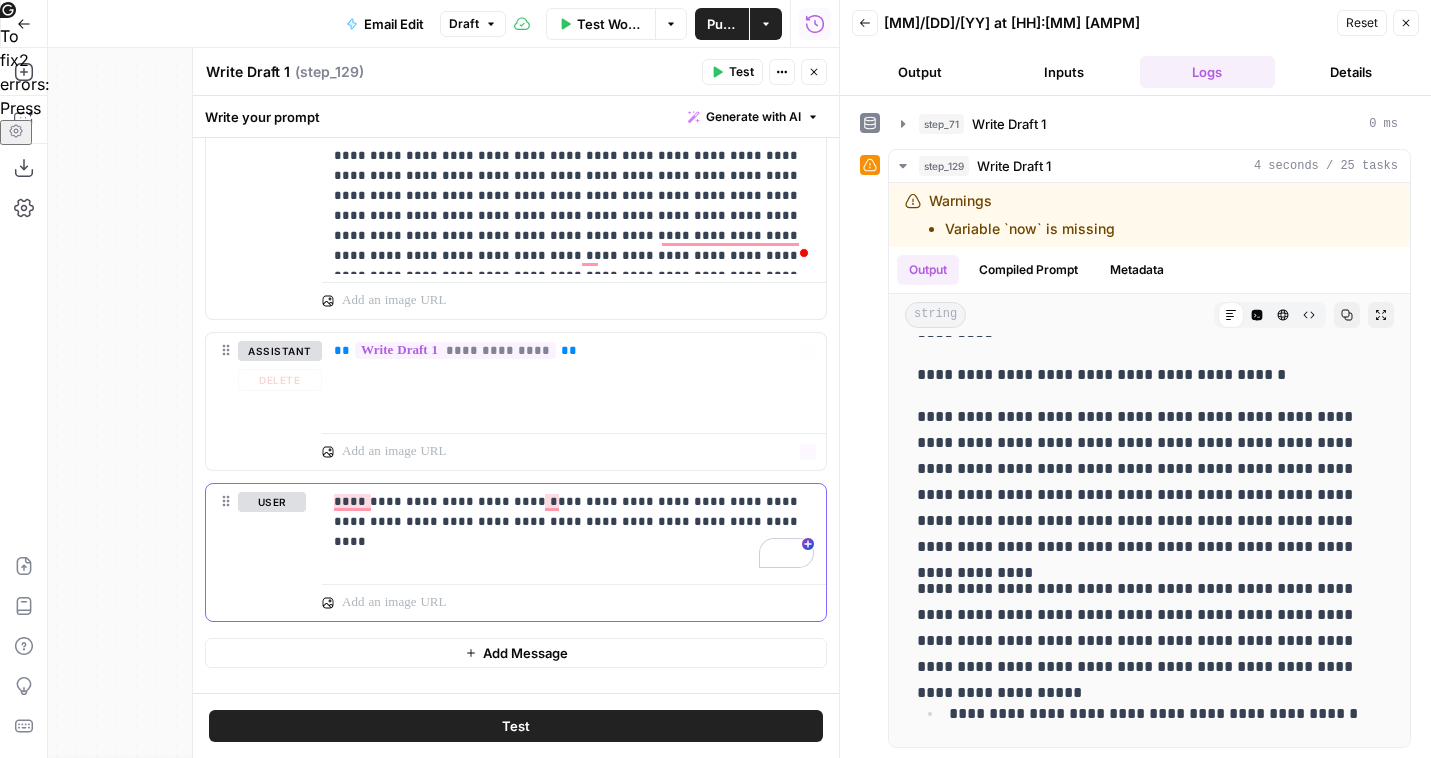 click on "**********" at bounding box center (574, 512) 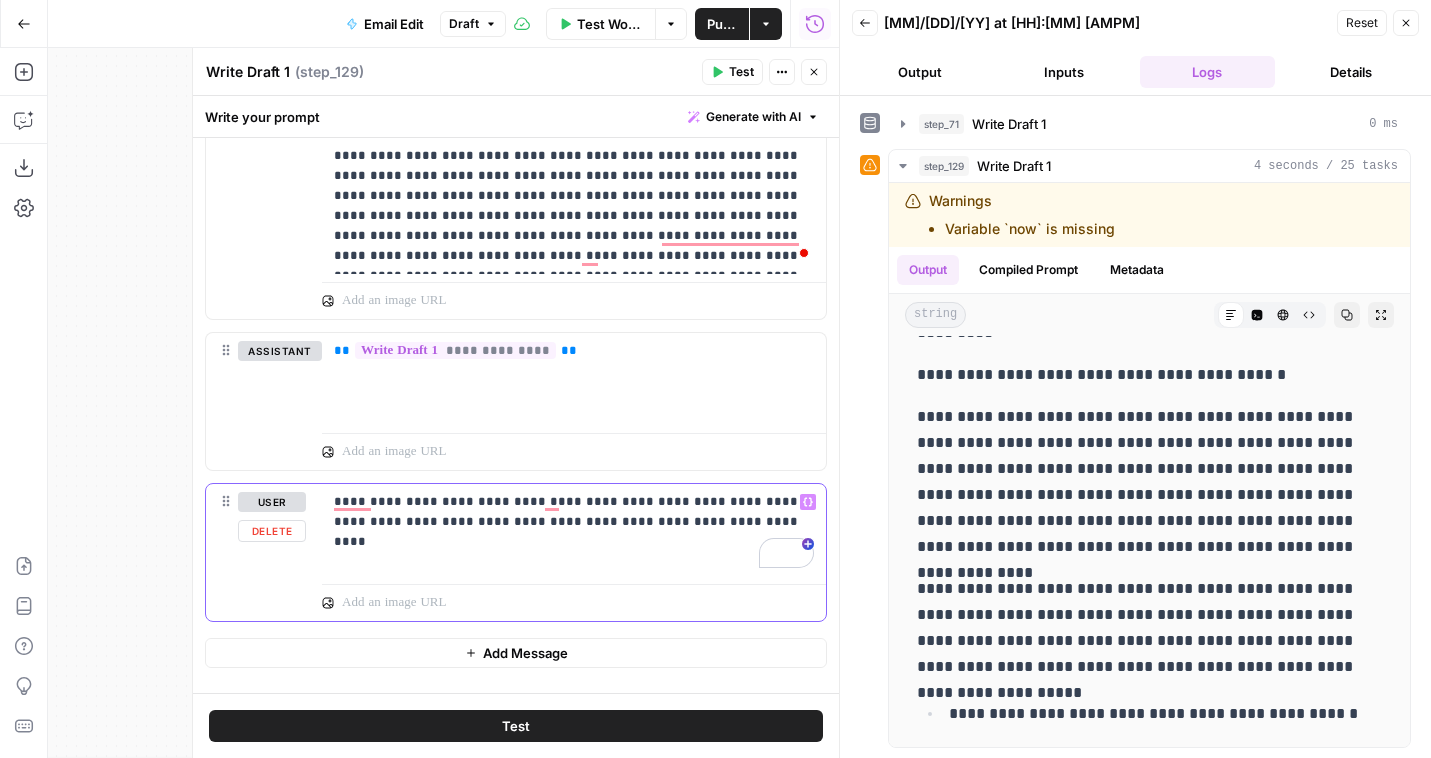 click on "**********" at bounding box center (574, 512) 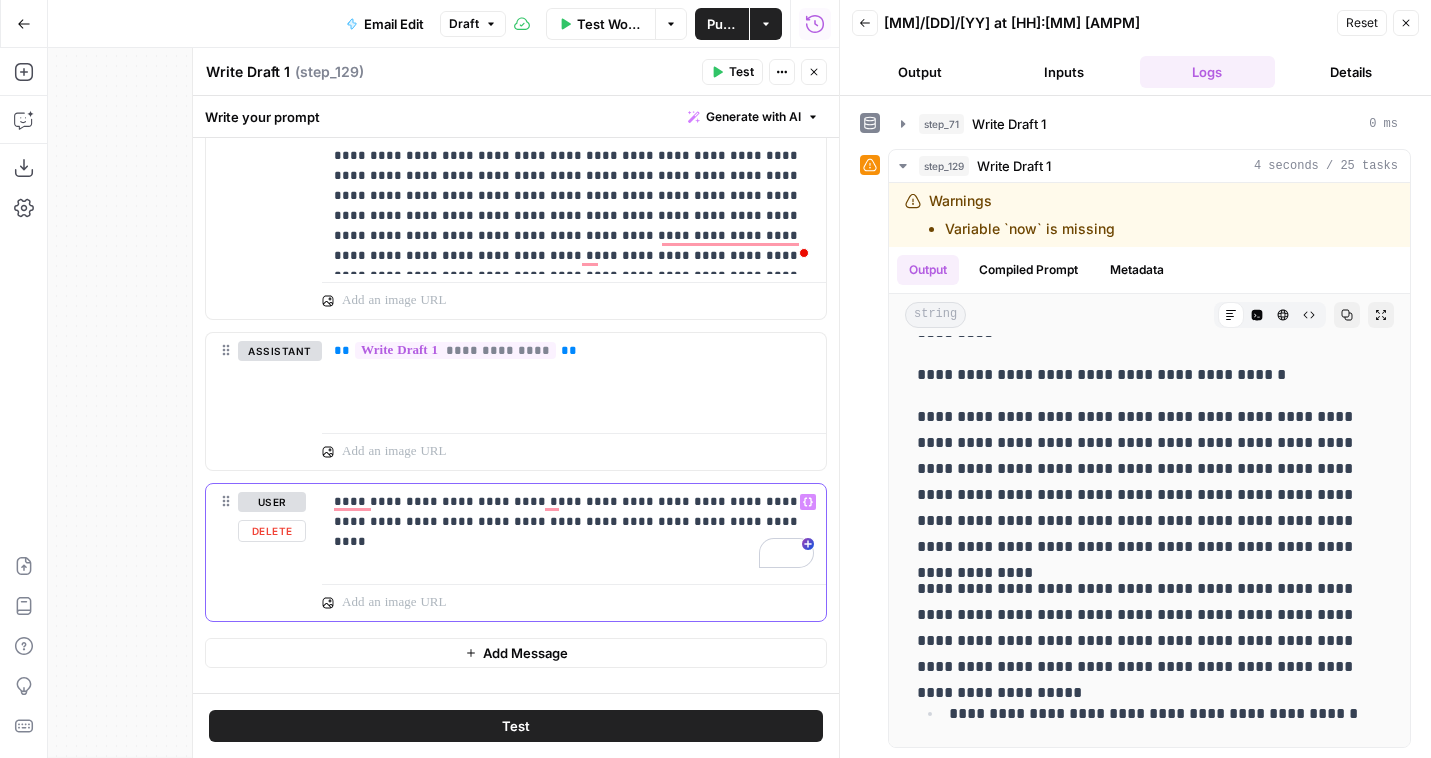 scroll, scrollTop: 0, scrollLeft: 0, axis: both 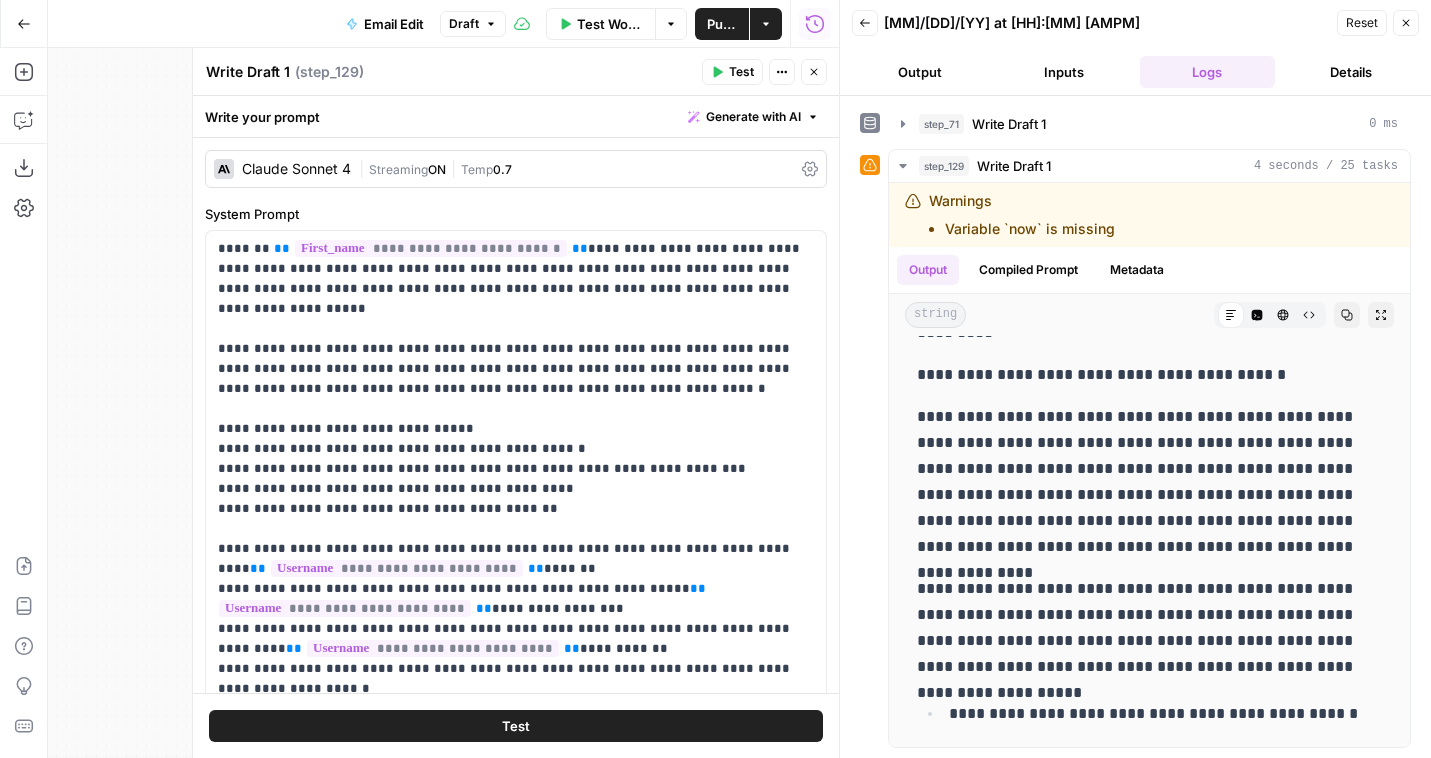 click on "Claude Sonnet 4" at bounding box center [282, 169] 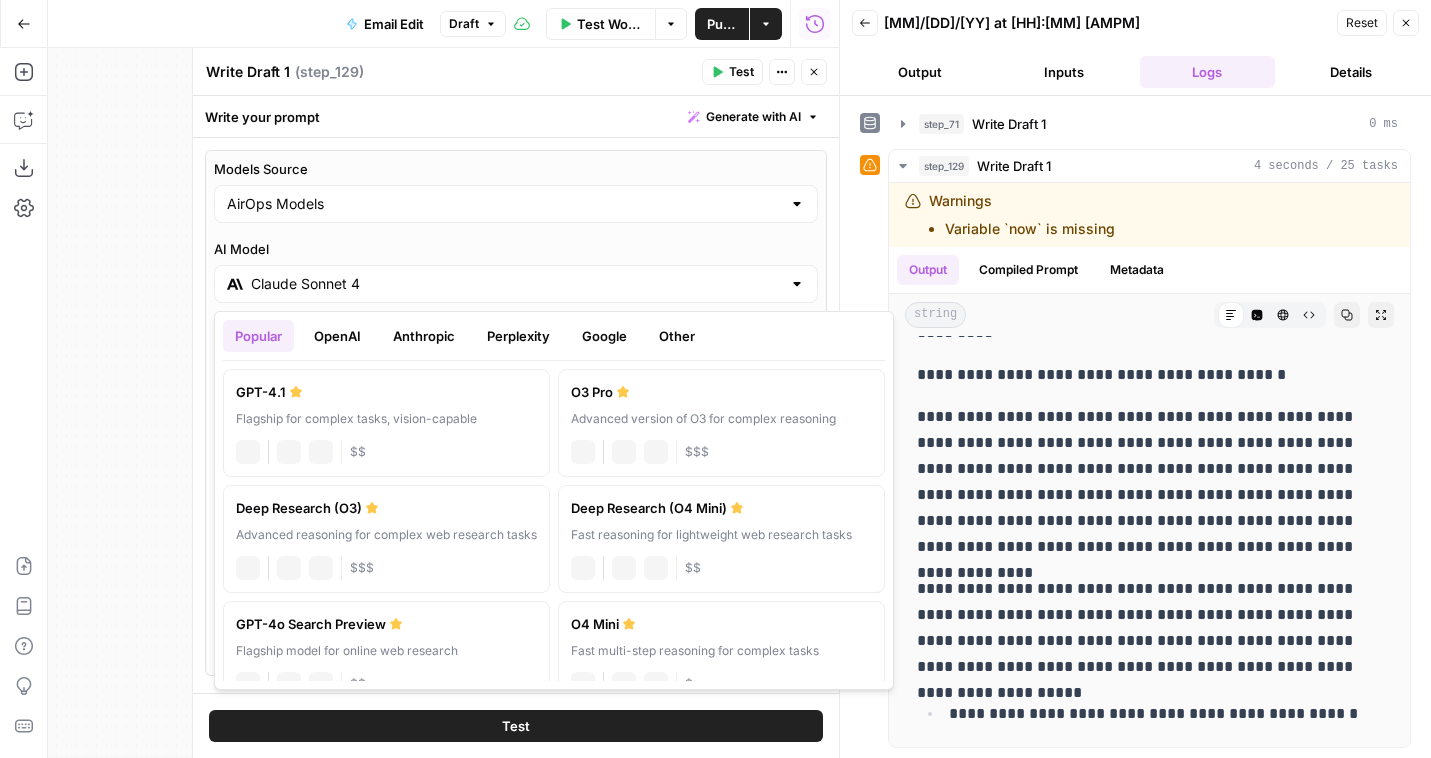 click on "Claude Sonnet 4" at bounding box center (516, 284) 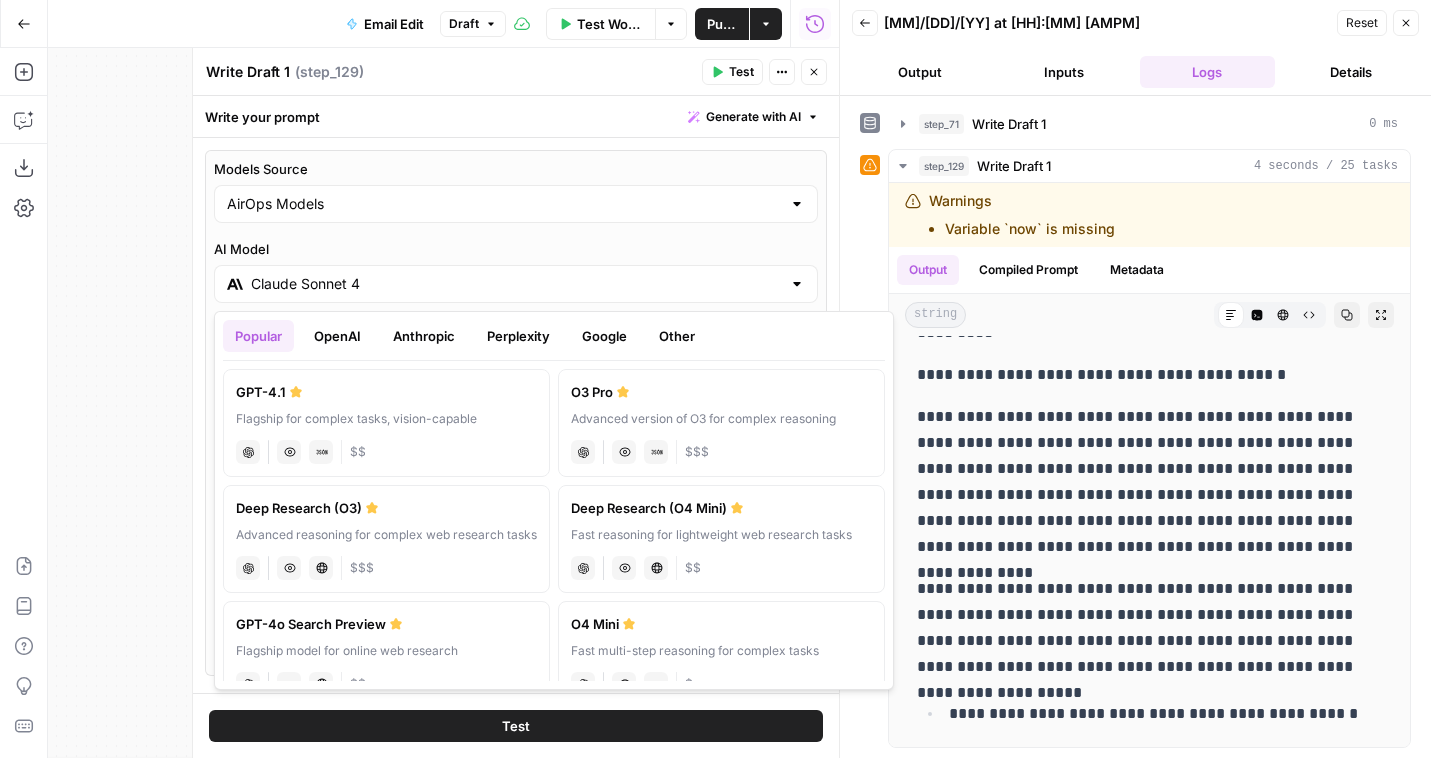 click on "Google" at bounding box center [604, 336] 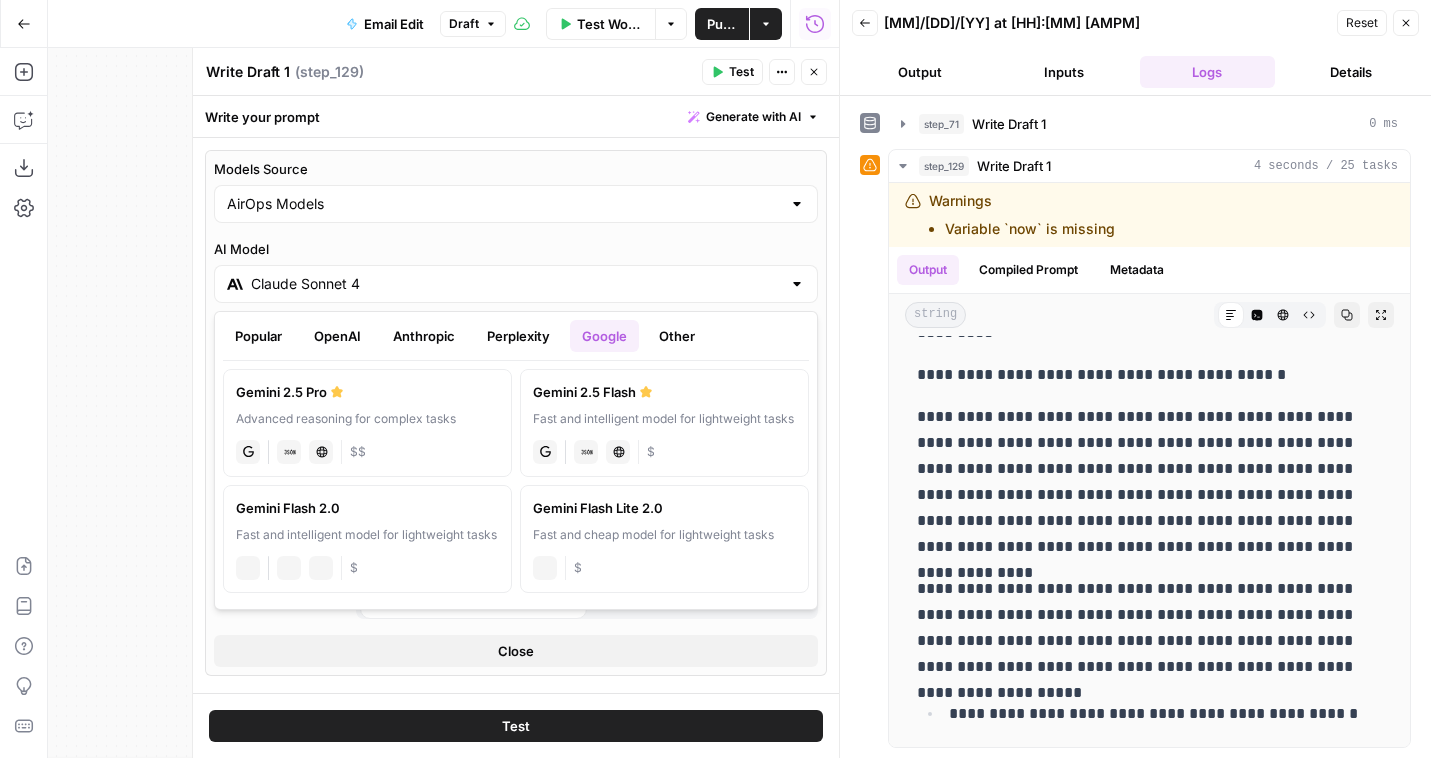 click on "Advanced reasoning for complex tasks" at bounding box center (367, 419) 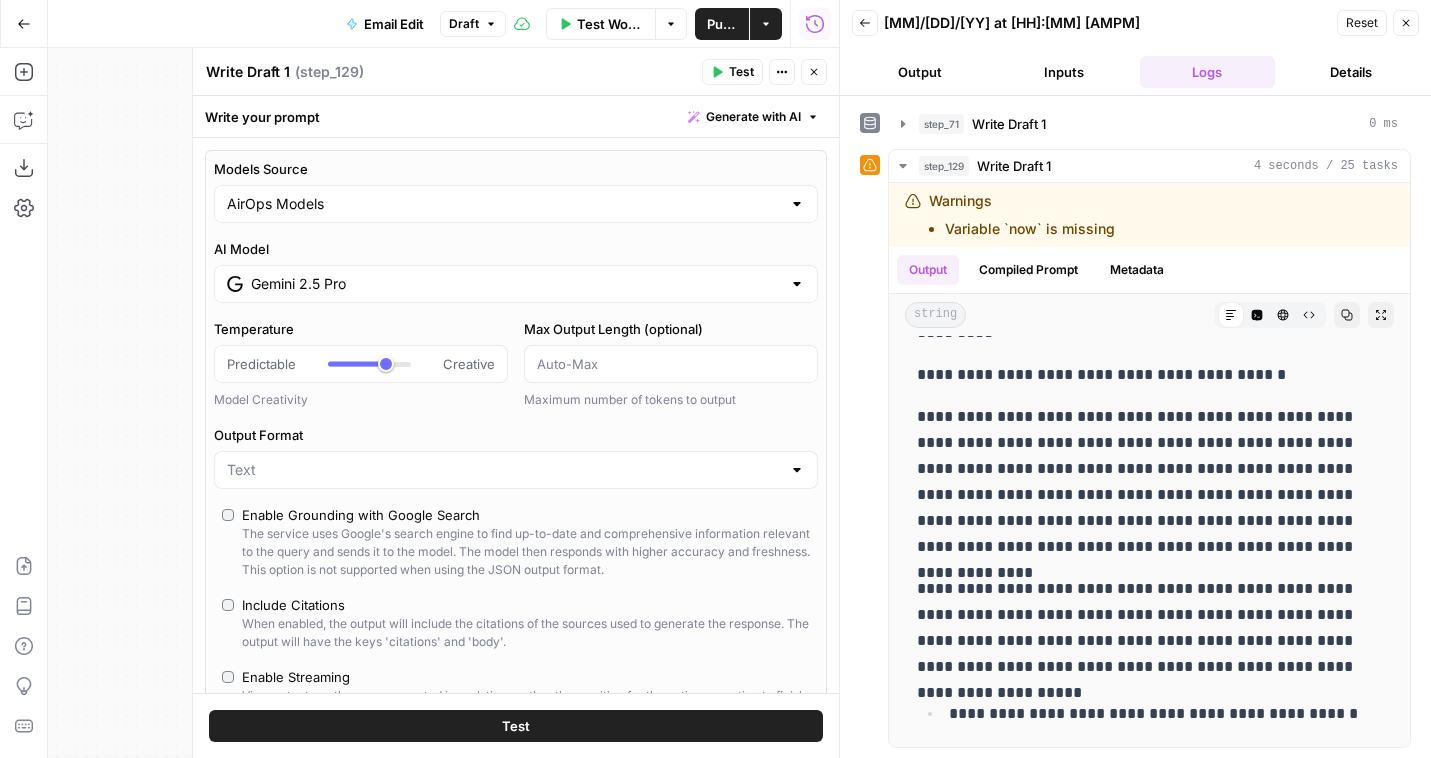 type on "Gemini 2.5 Pro" 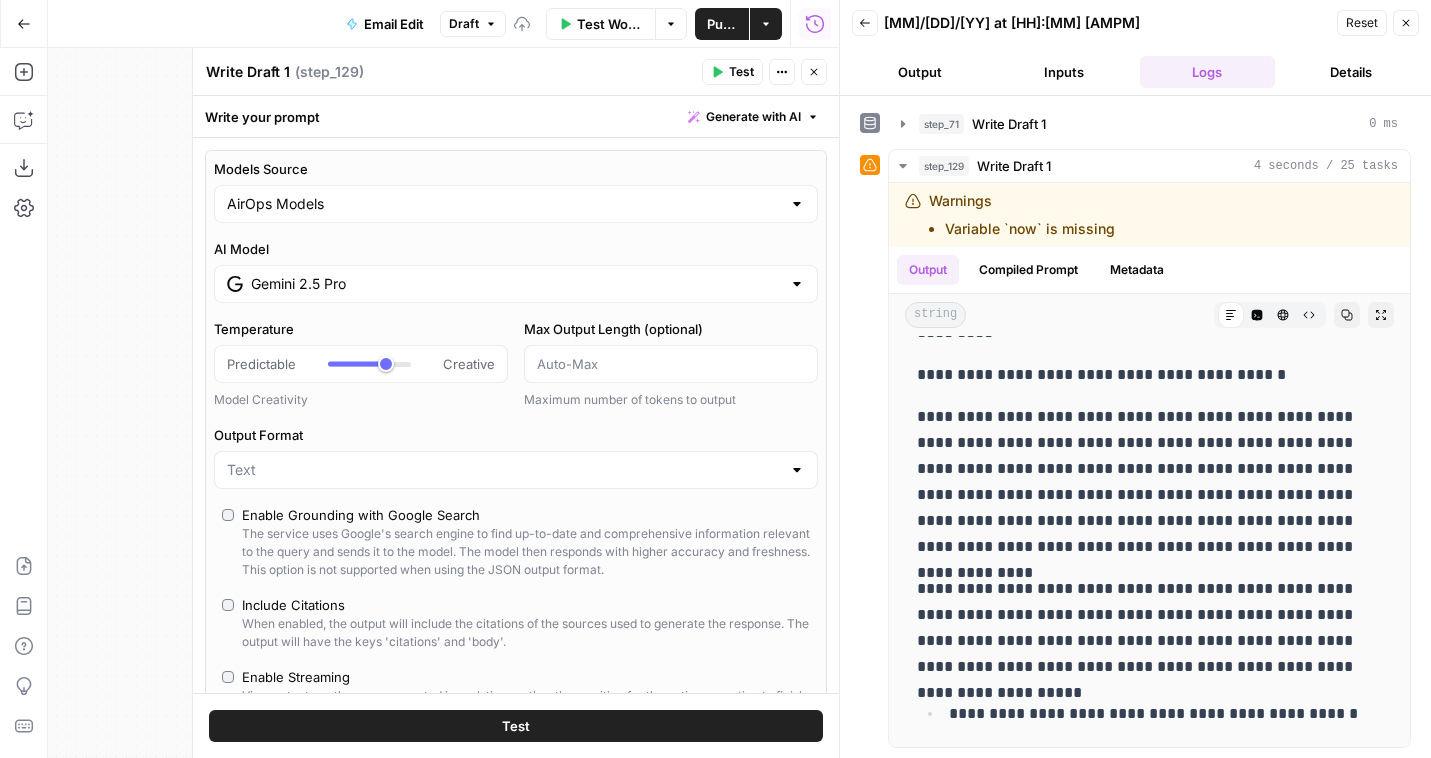 click on "Write Draft 1 Write Draft 1  ( step_129 ) Test Actions Close" at bounding box center (516, 72) 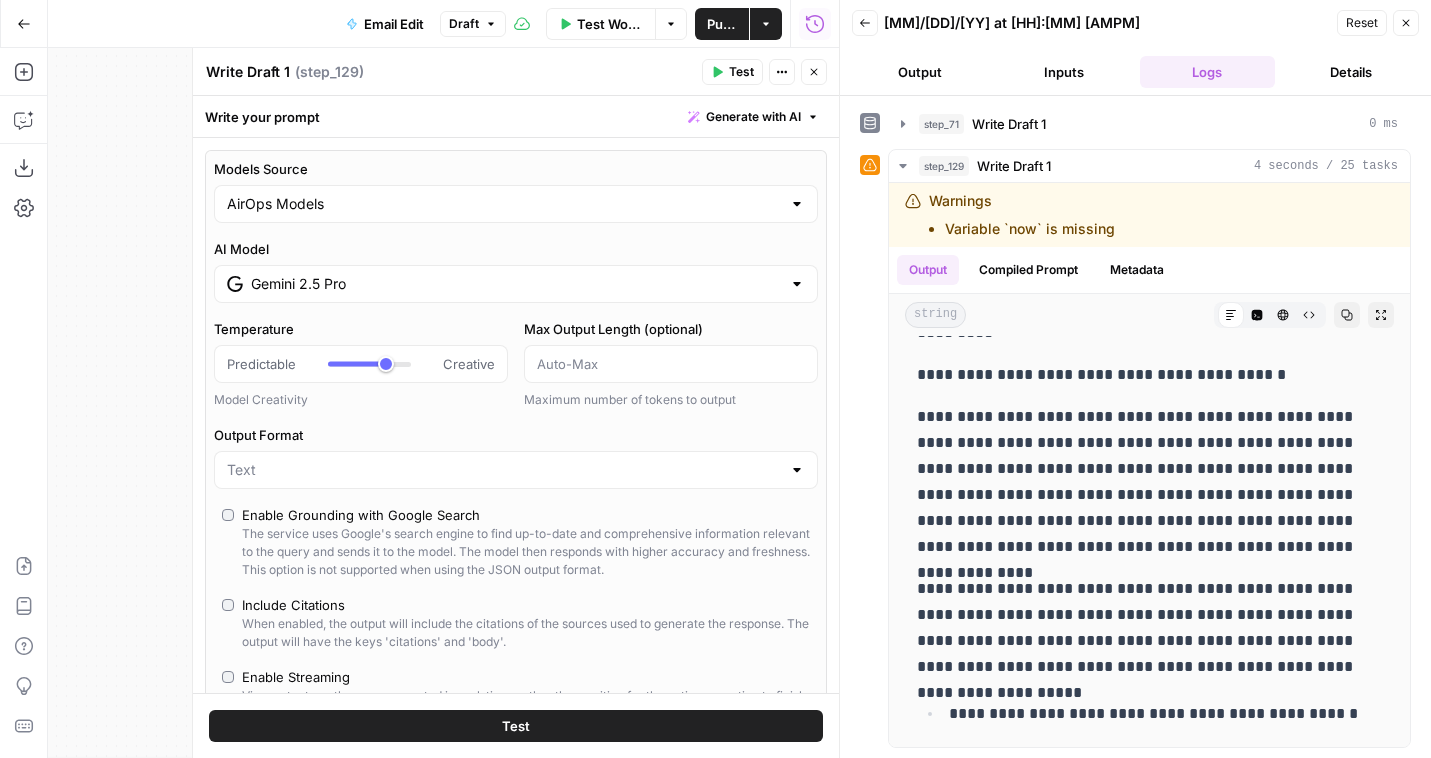 click on "Test" at bounding box center (741, 72) 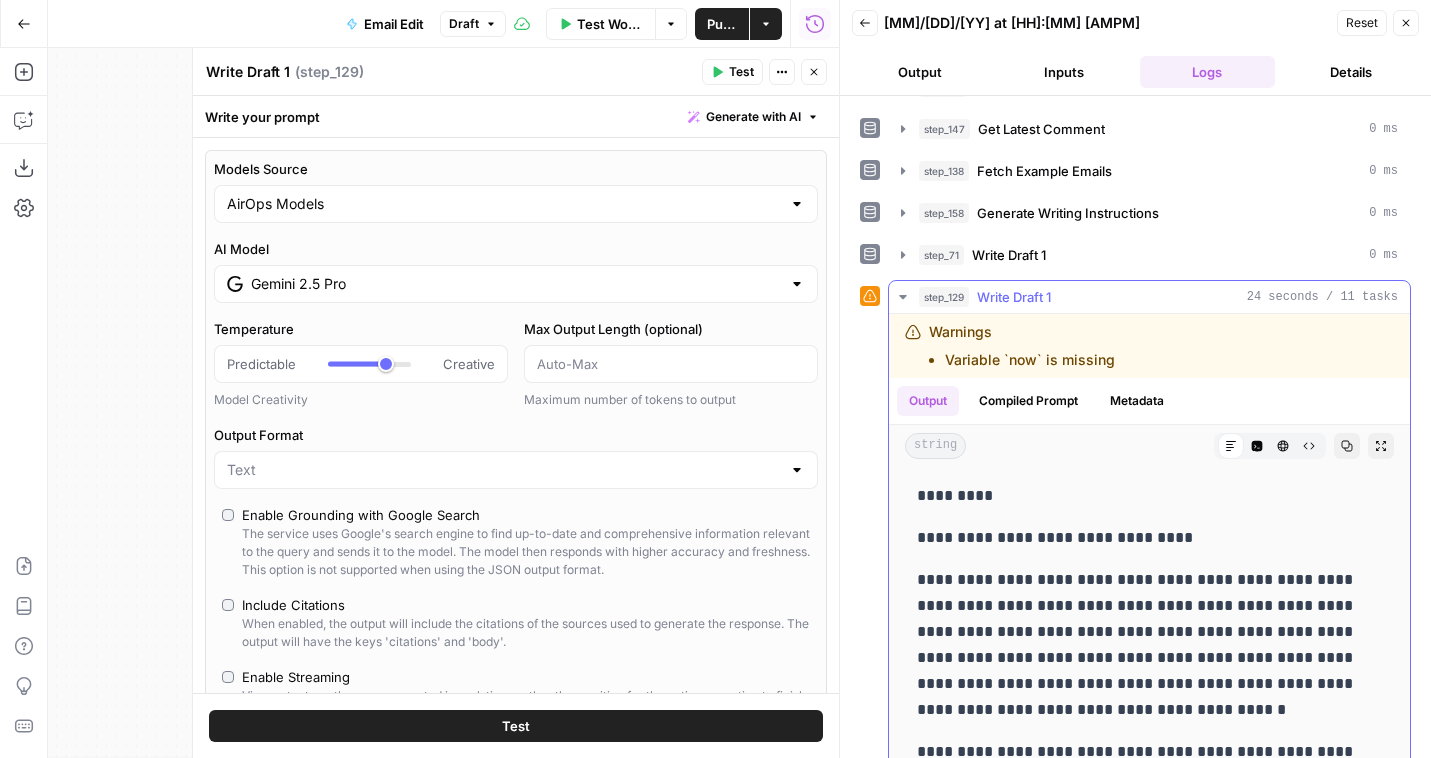 scroll, scrollTop: 629, scrollLeft: 0, axis: vertical 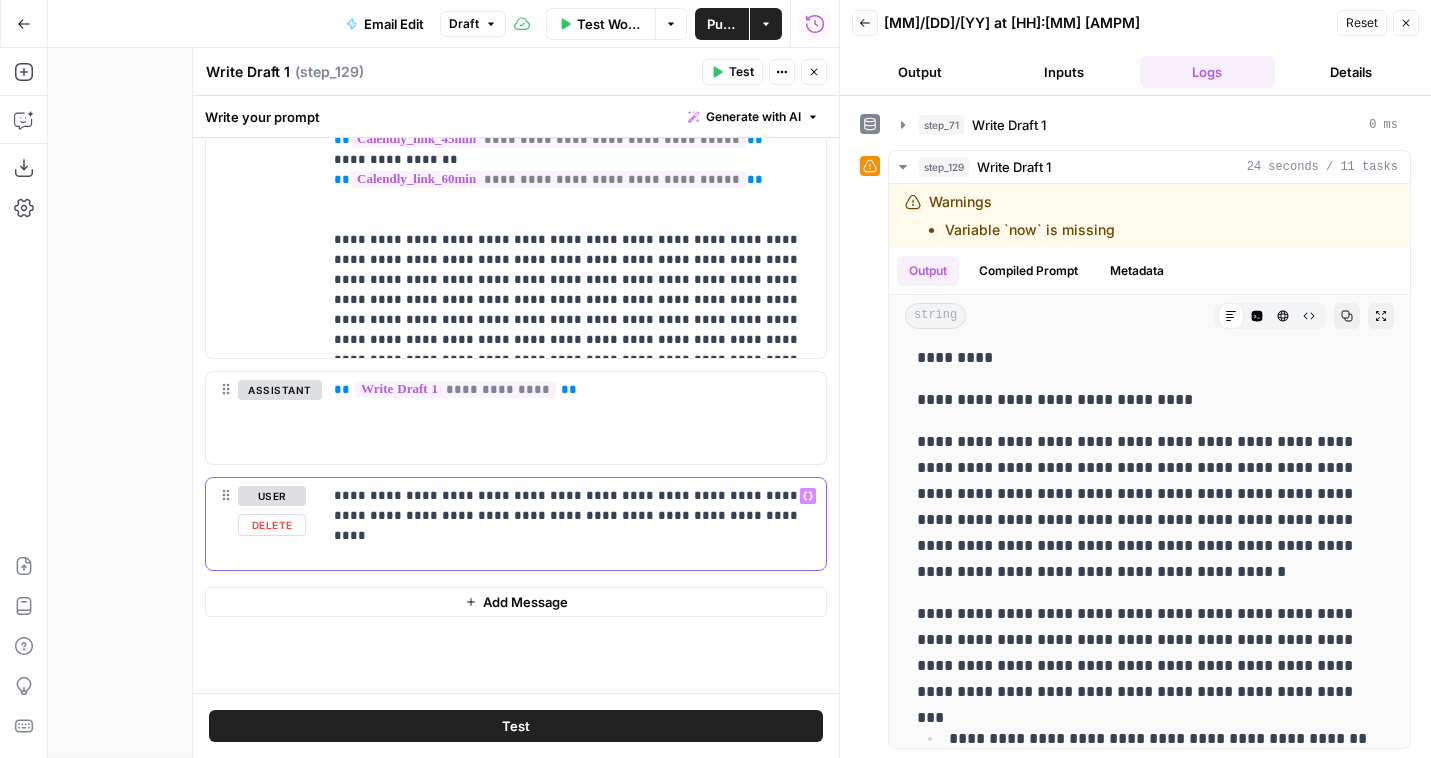 click on "**********" at bounding box center [574, 506] 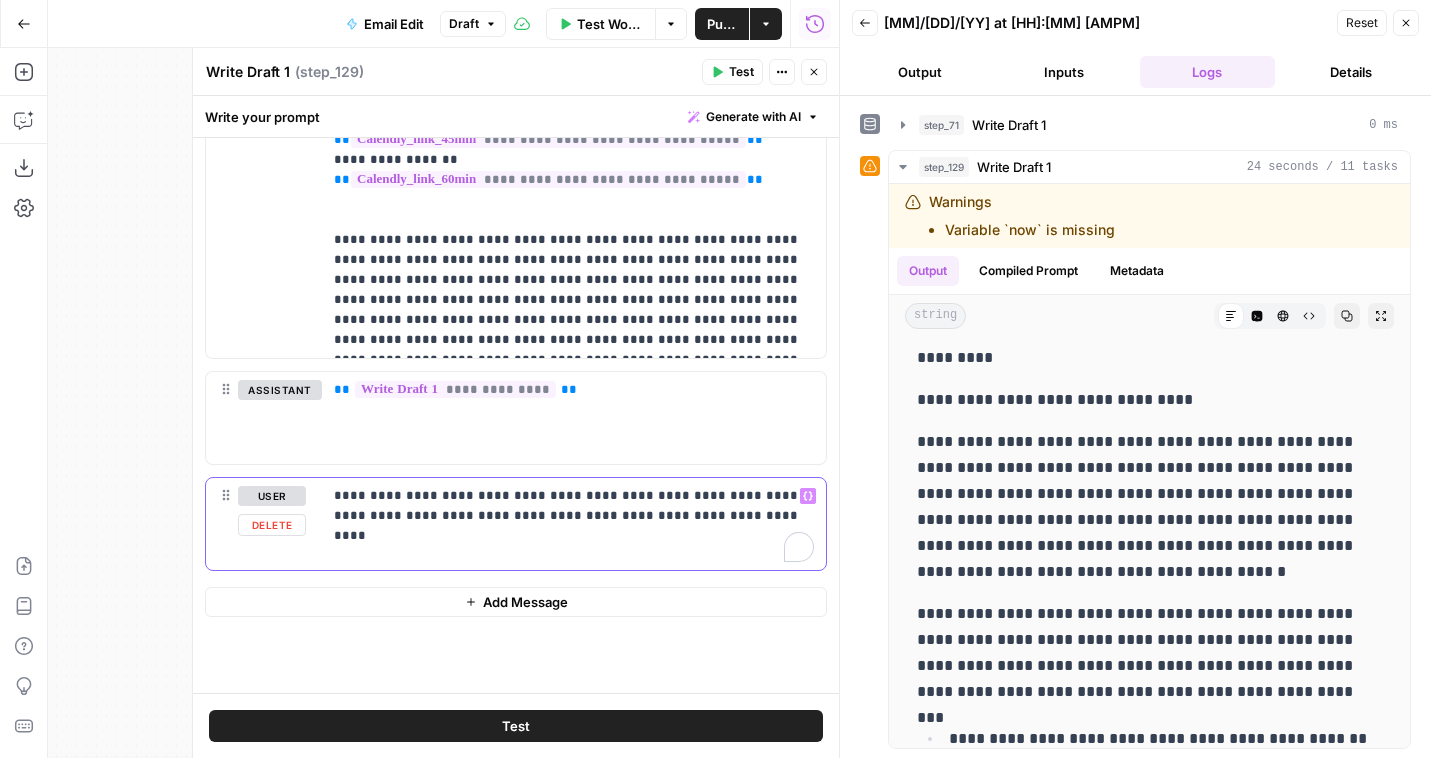 click on "**********" at bounding box center [574, 506] 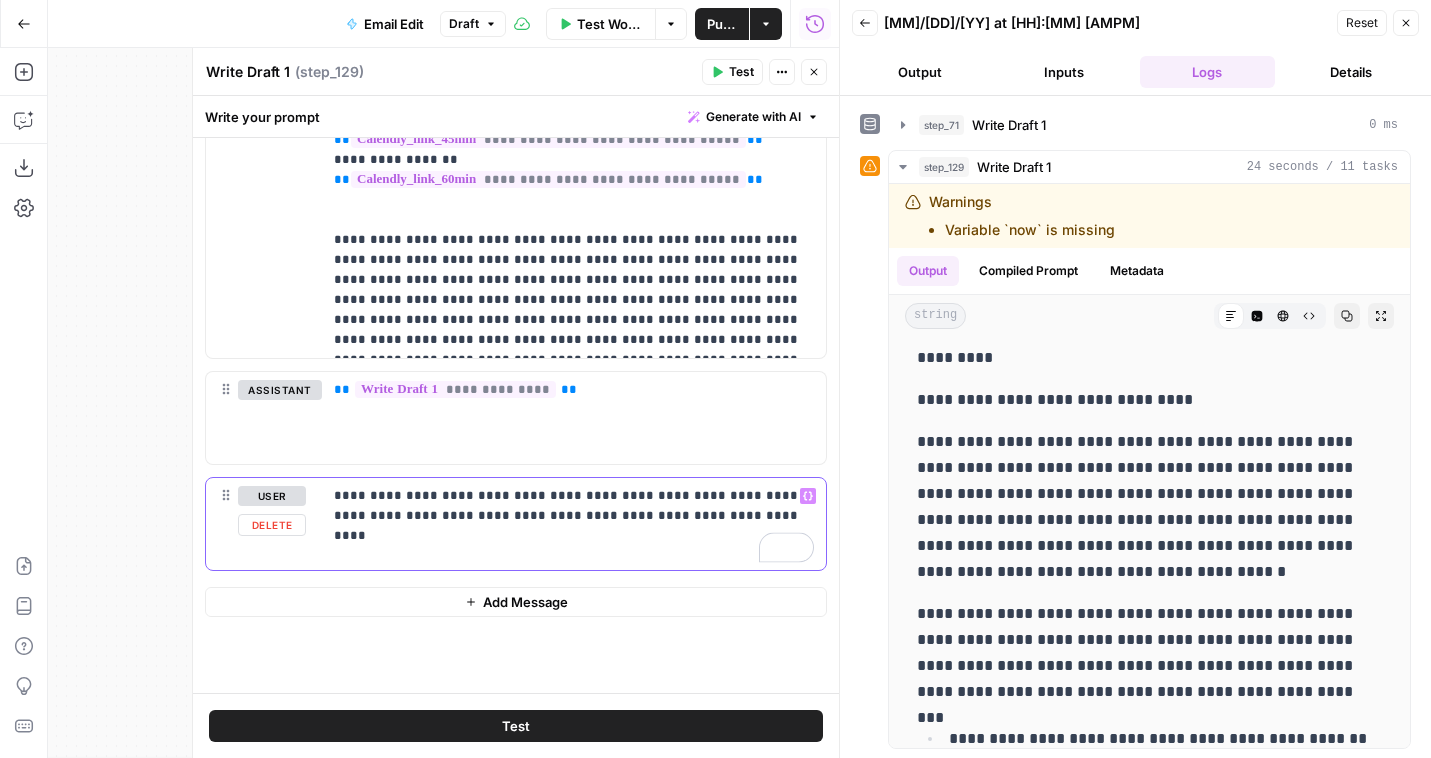 click on "**********" at bounding box center [574, 506] 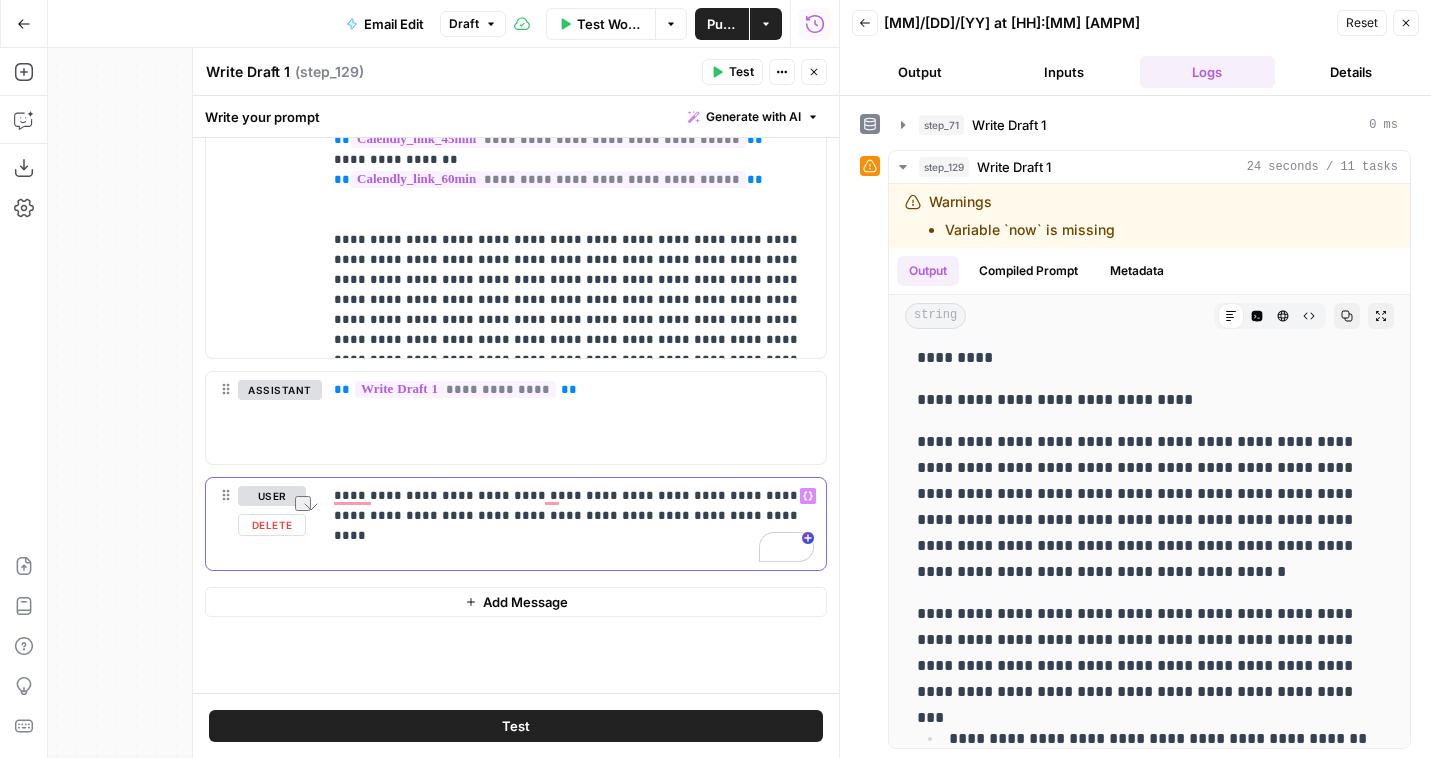 drag, startPoint x: 334, startPoint y: 518, endPoint x: 425, endPoint y: 520, distance: 91.02197 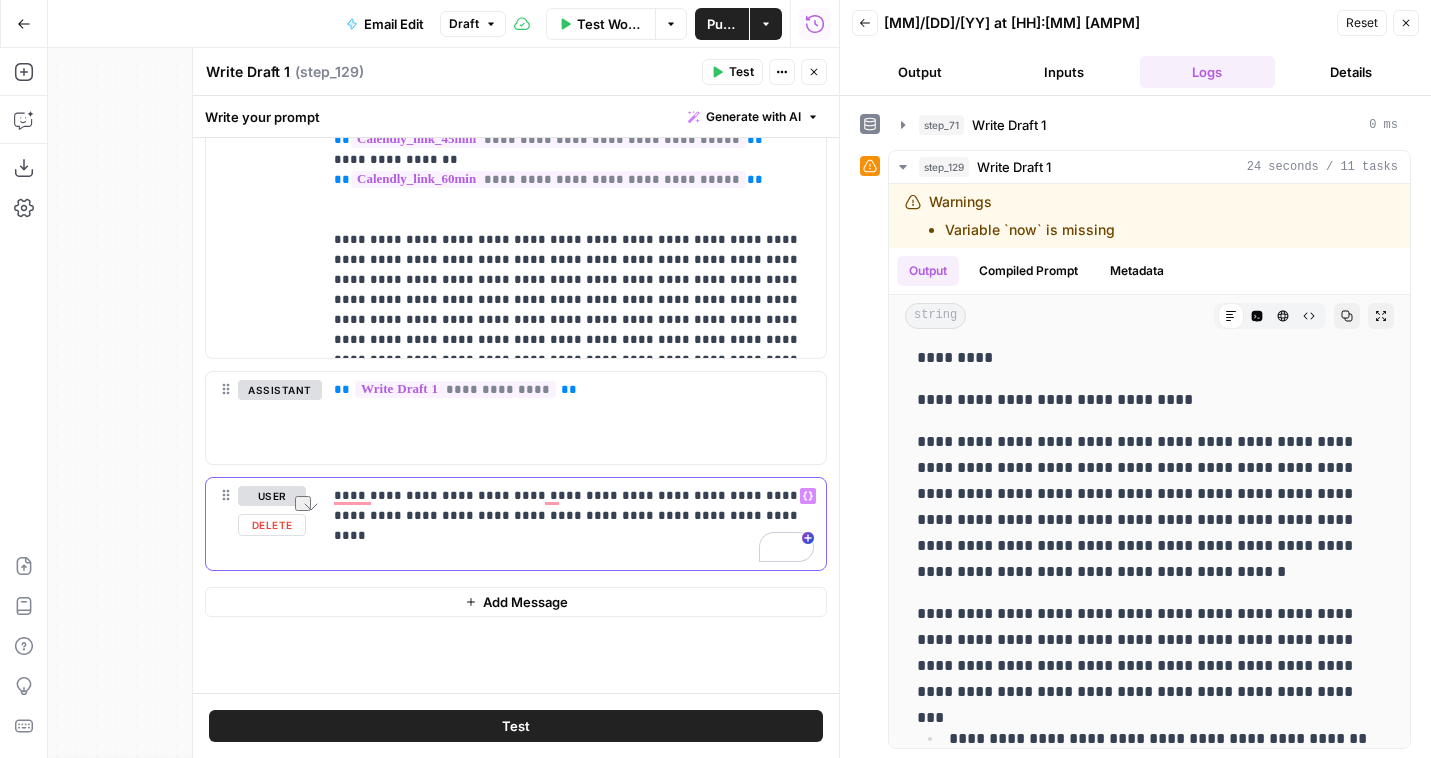 click on "**********" at bounding box center [574, 506] 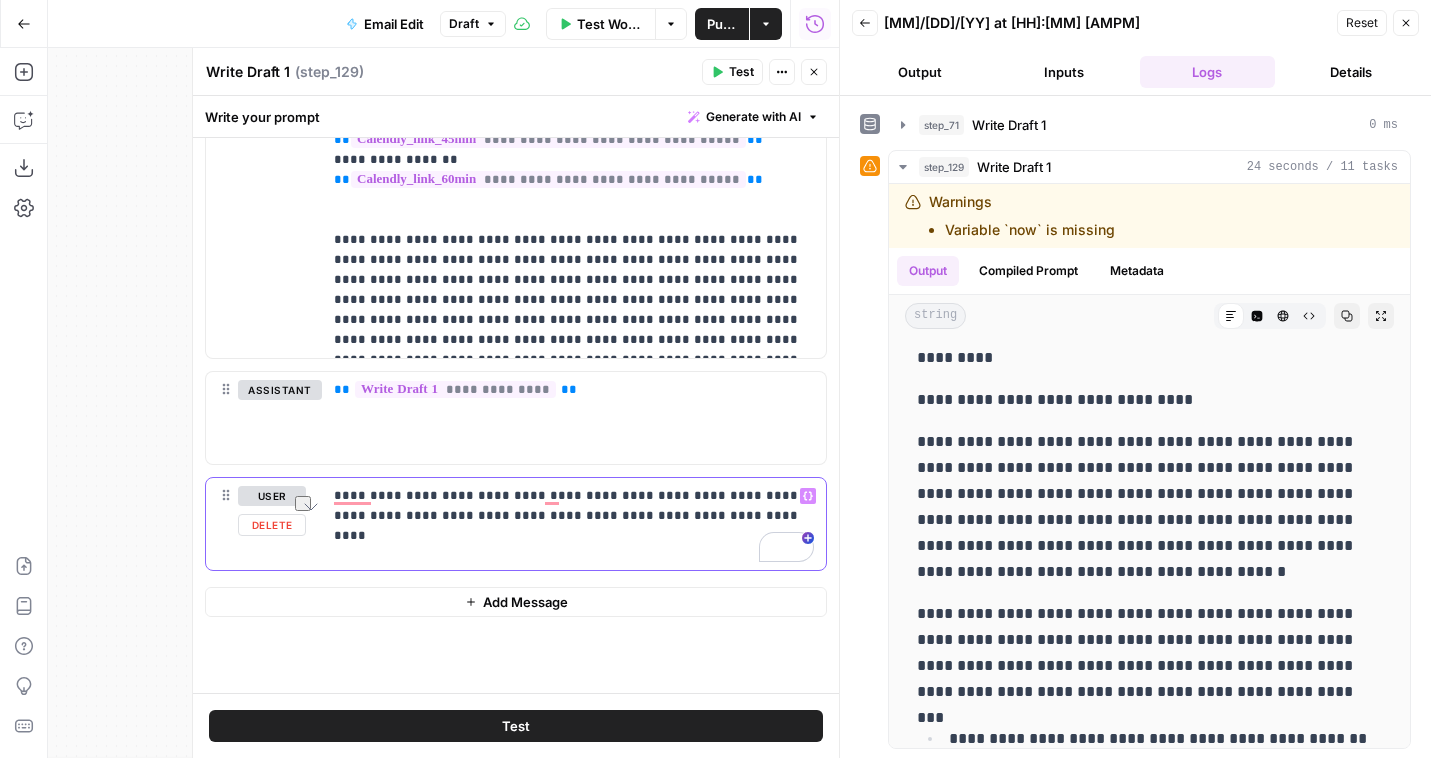 type 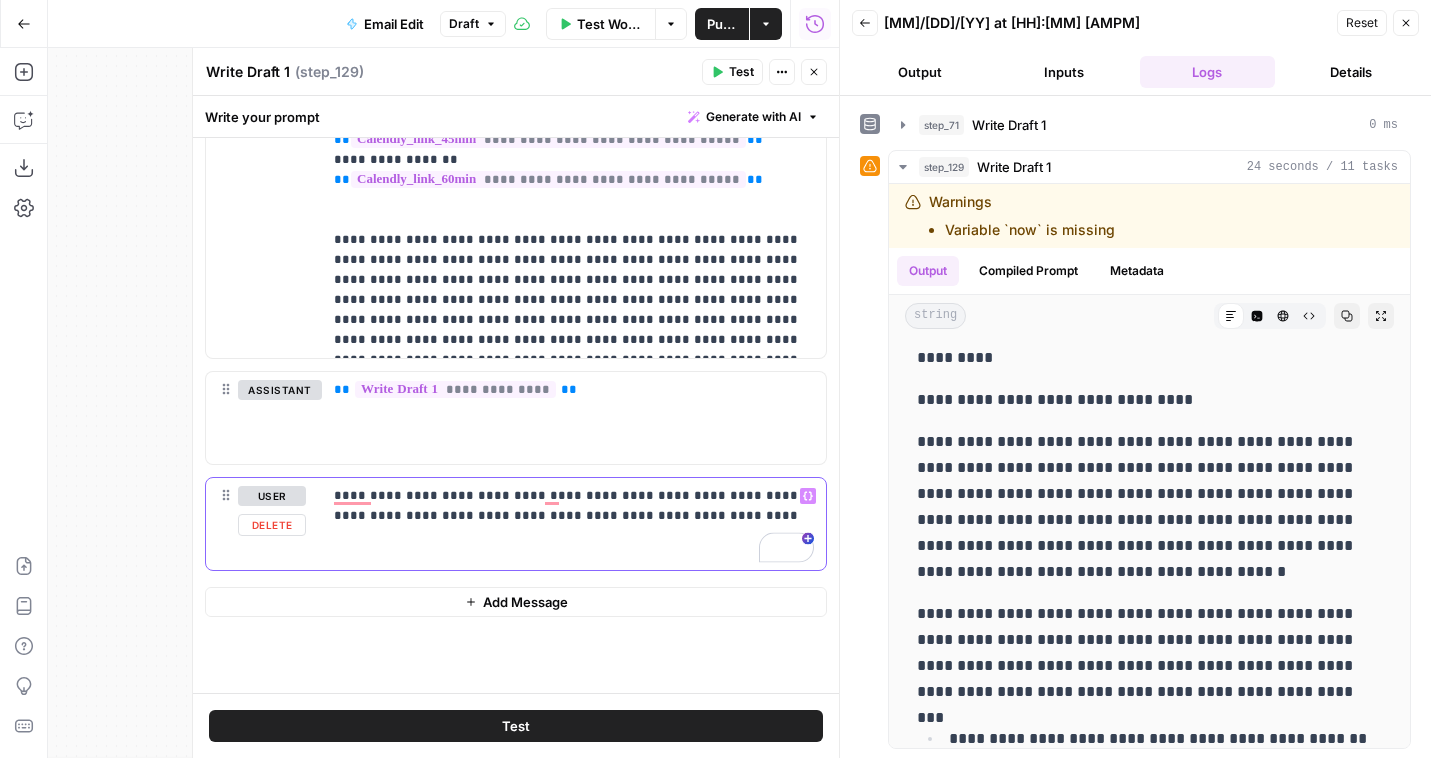 click on "**********" at bounding box center (574, 506) 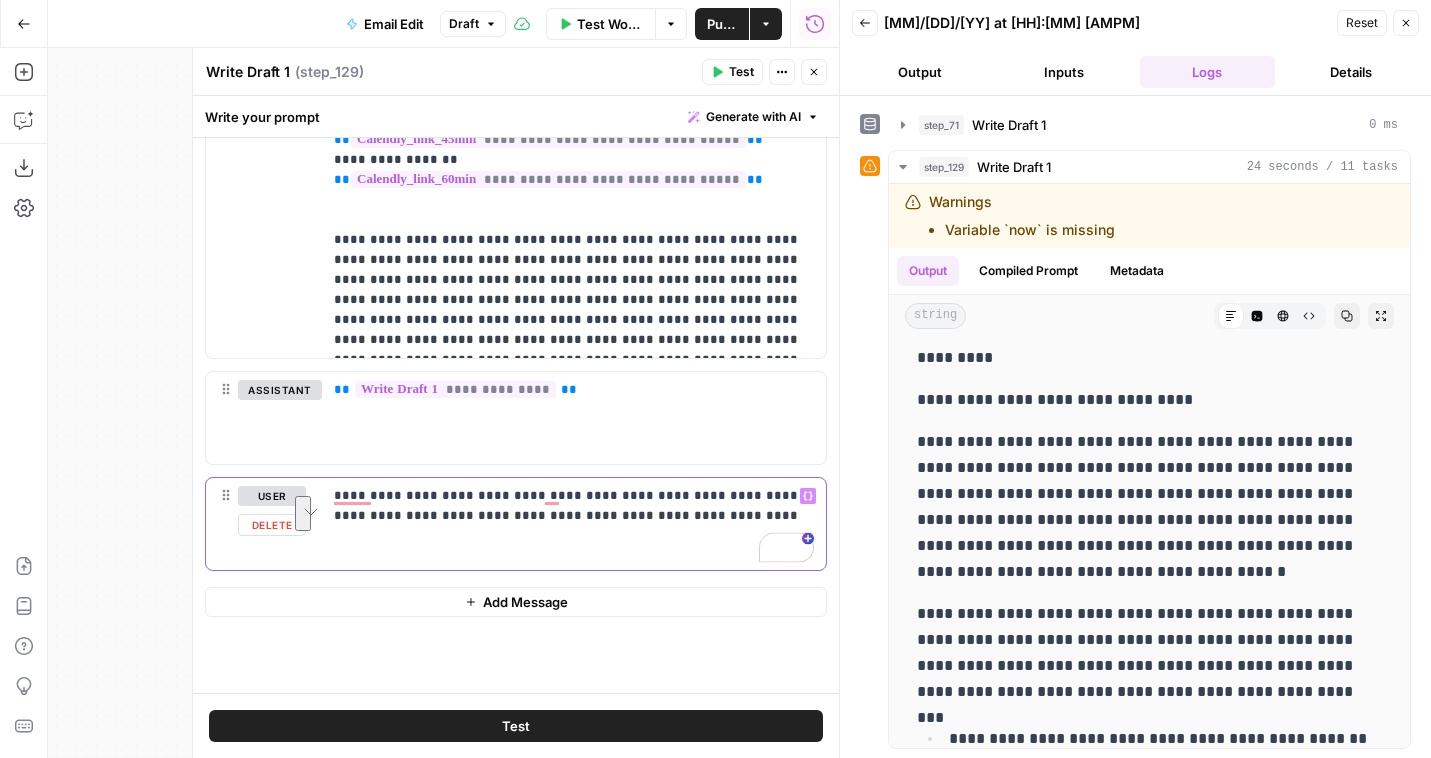 click on "**********" at bounding box center [574, 506] 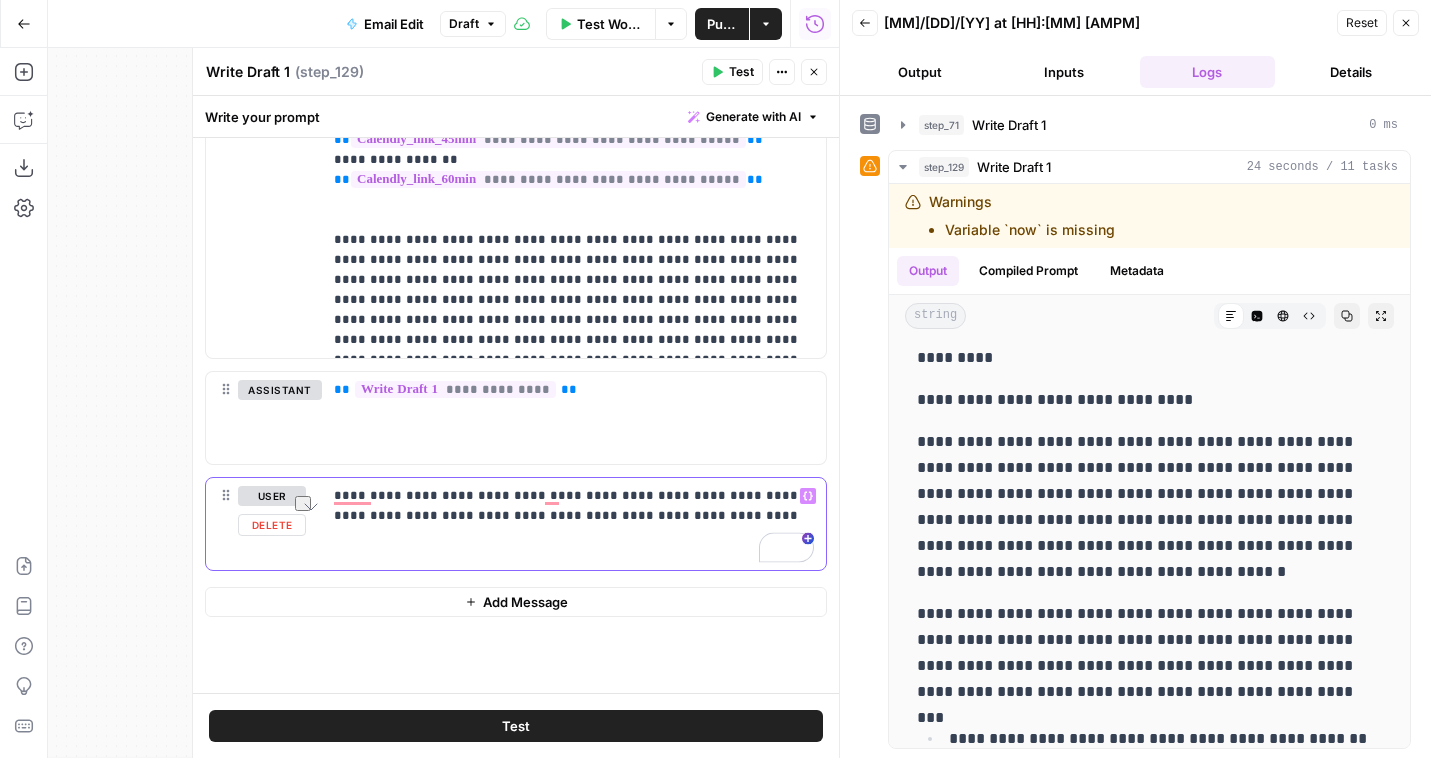 drag, startPoint x: 503, startPoint y: 515, endPoint x: 728, endPoint y: 512, distance: 225.02 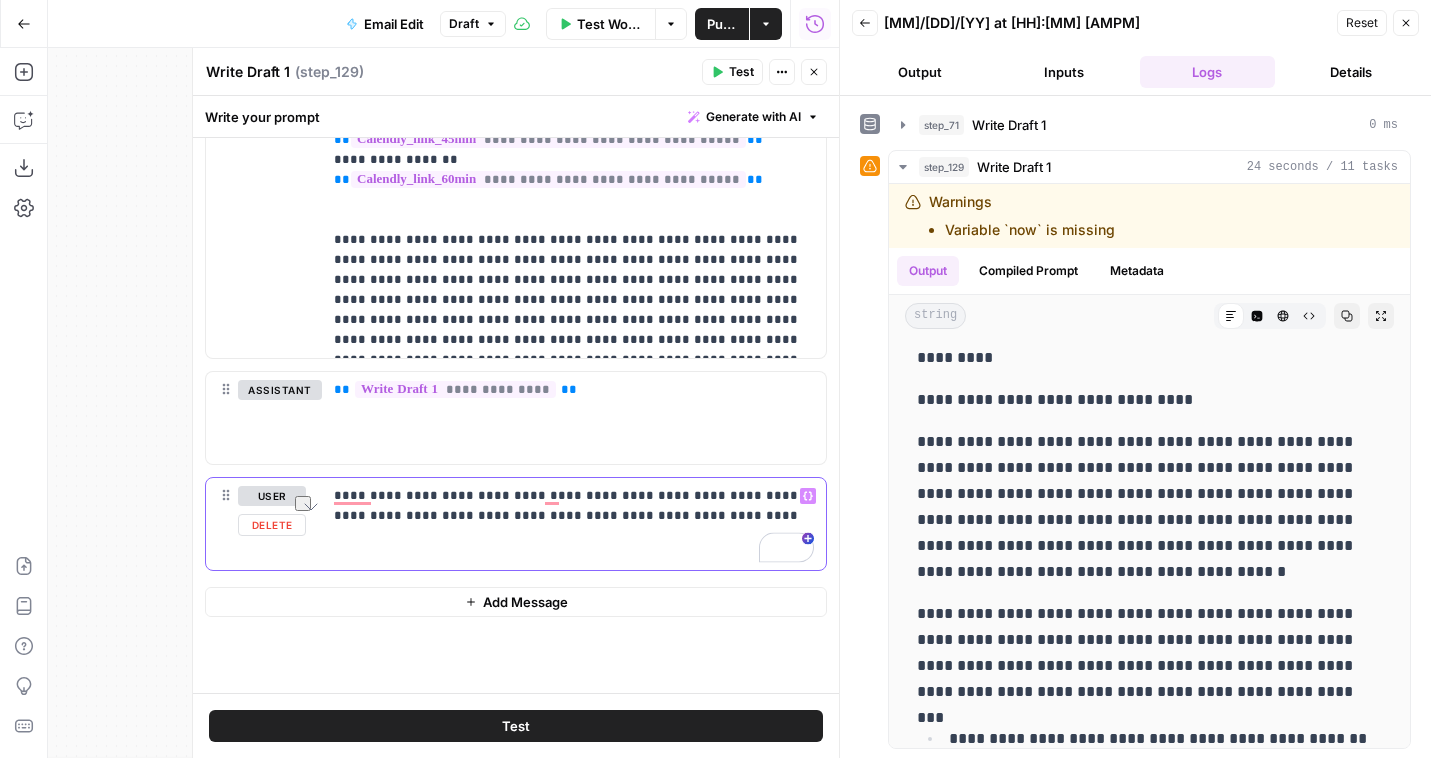 click on "**********" at bounding box center [574, 506] 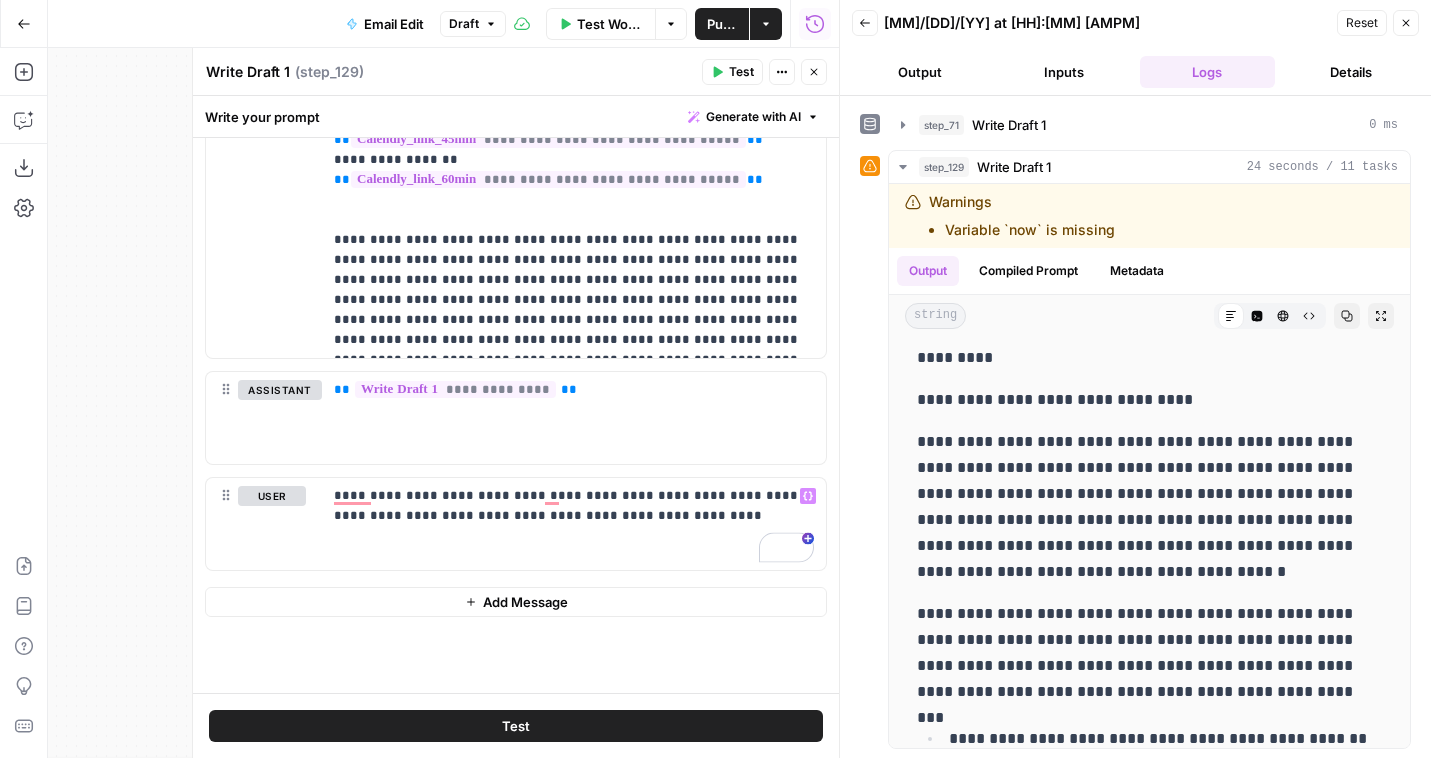 click on "Test" at bounding box center (741, 72) 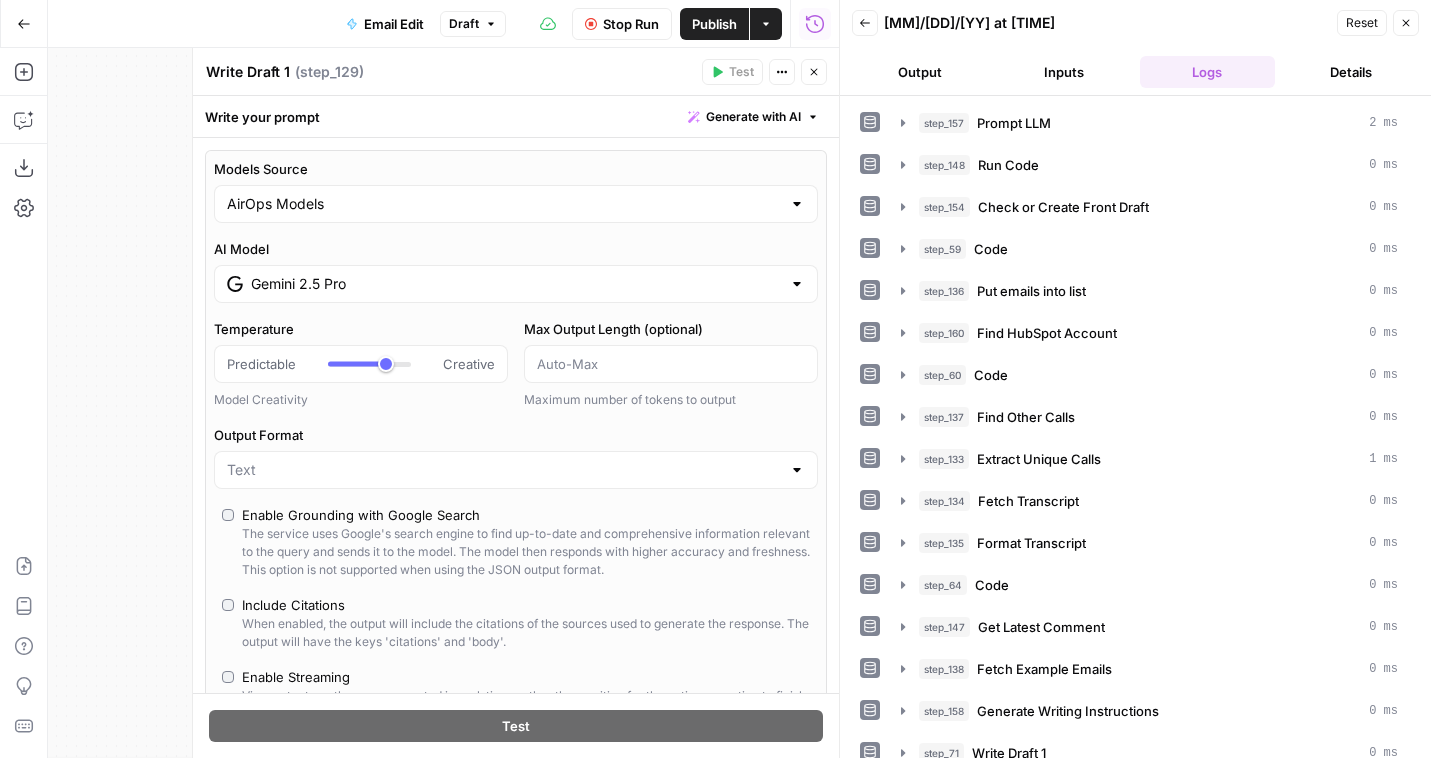 scroll, scrollTop: 0, scrollLeft: 0, axis: both 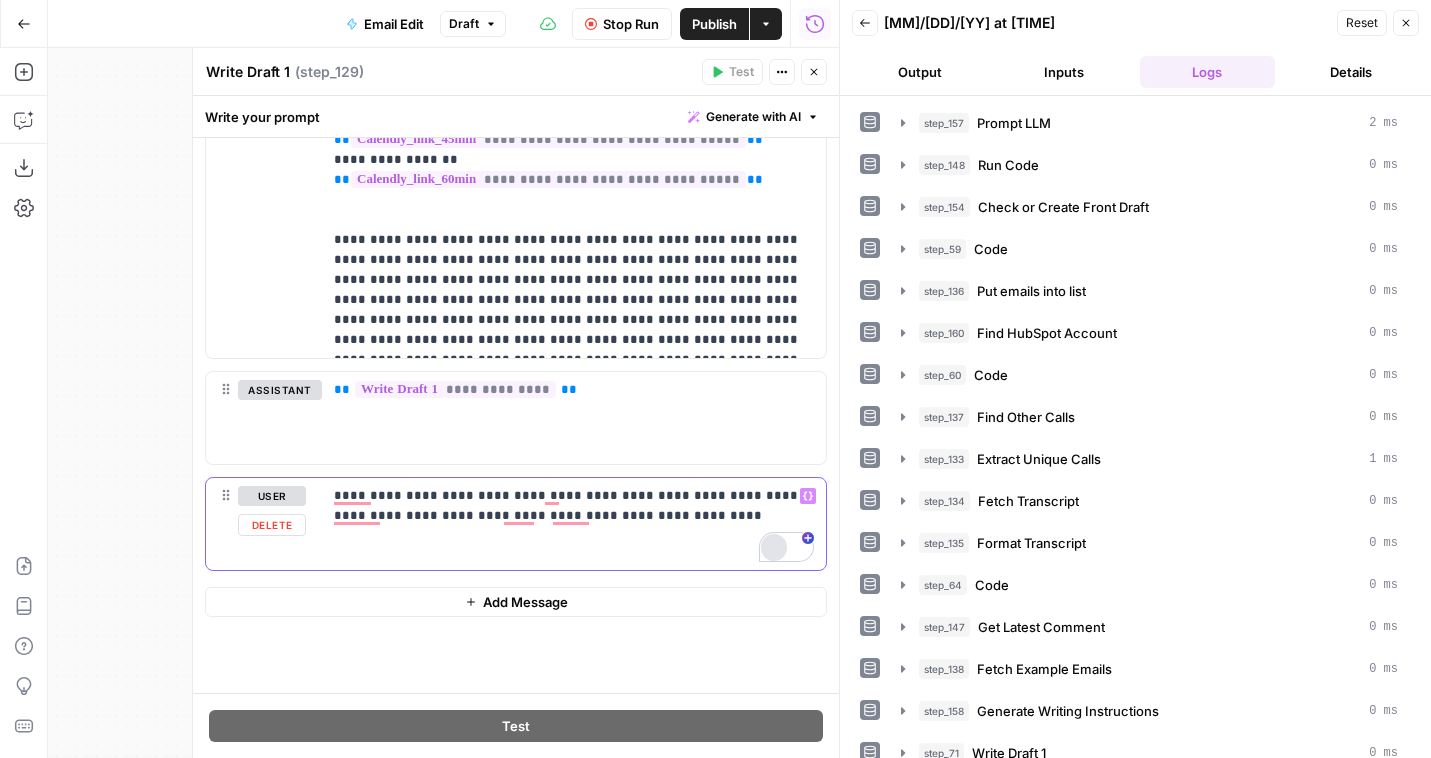 click at bounding box center (774, 547) 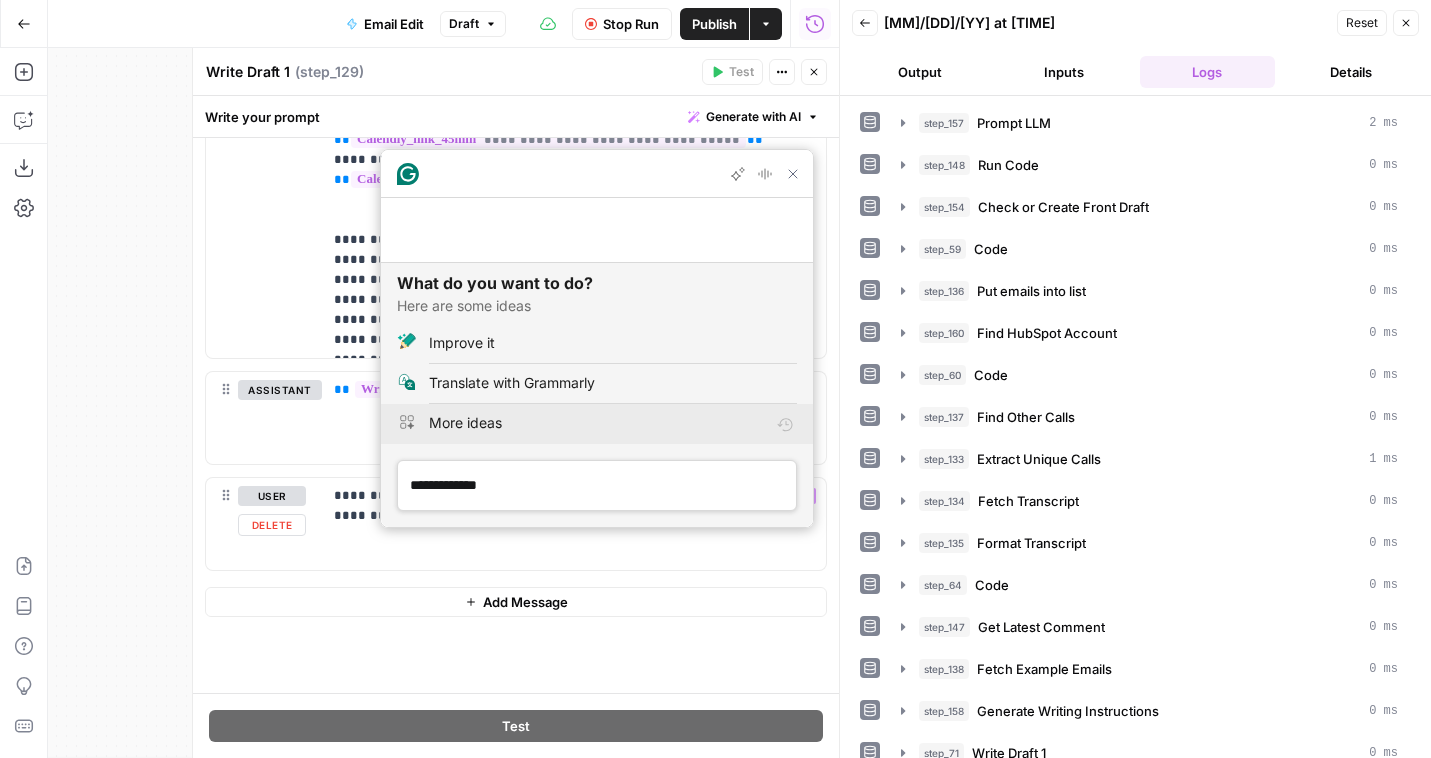 scroll, scrollTop: 0, scrollLeft: 0, axis: both 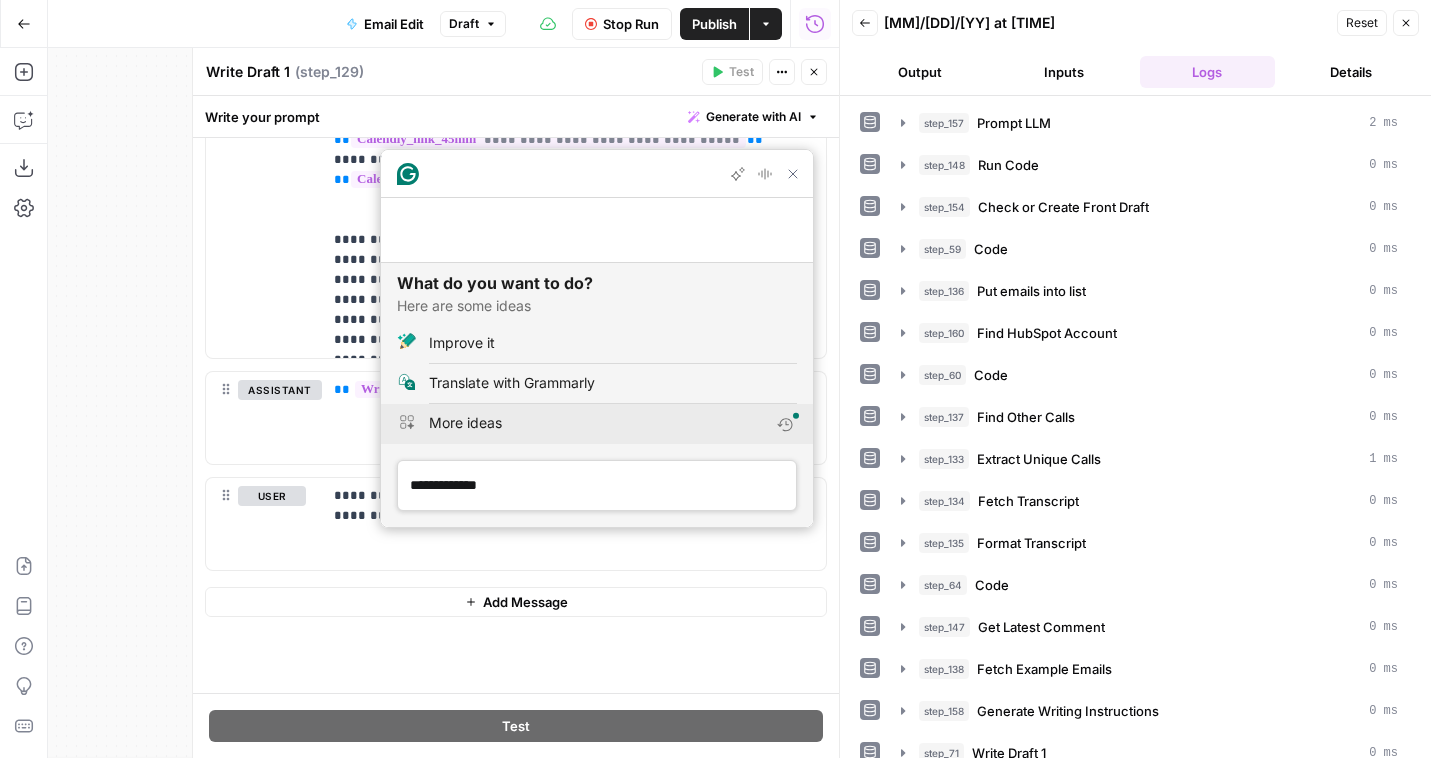 click on "More ideas" 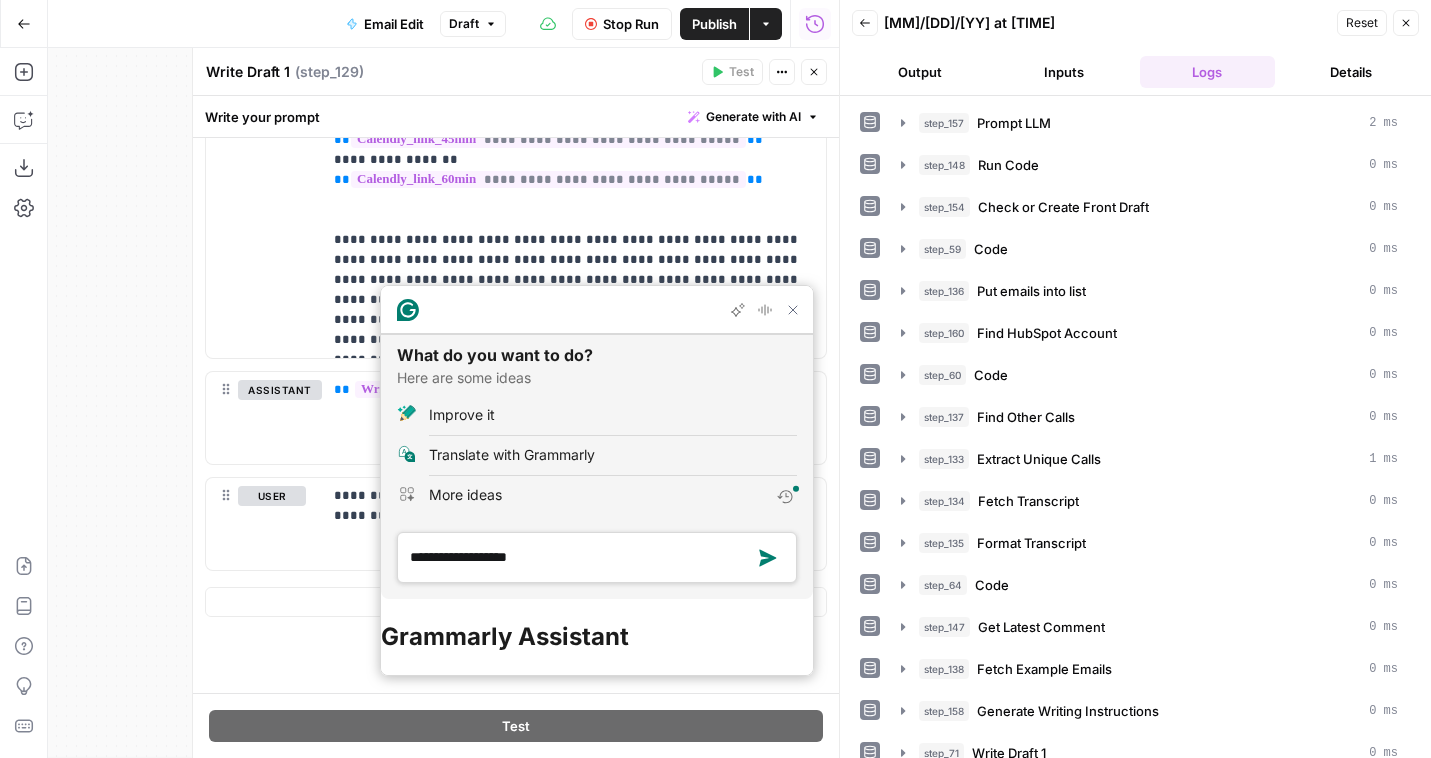 type on "**********" 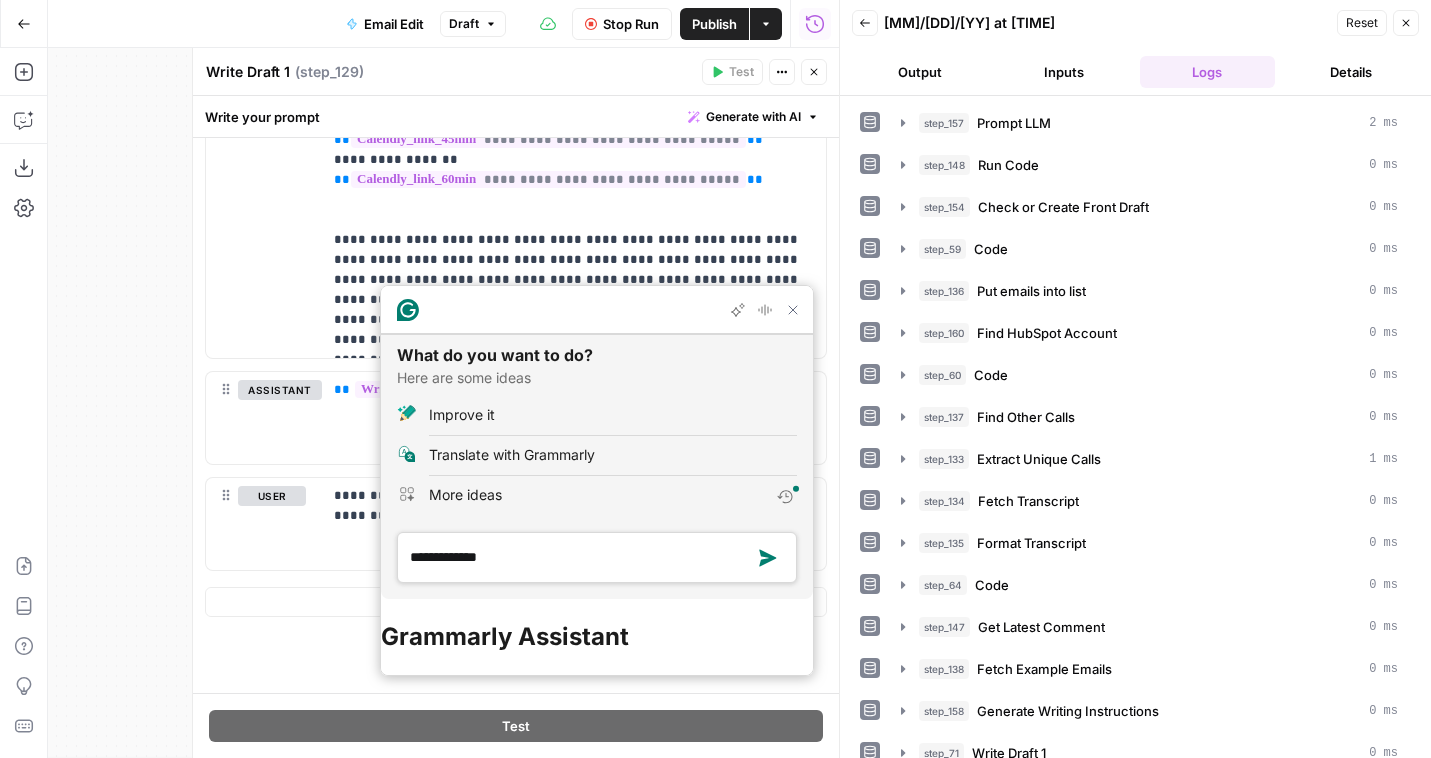type 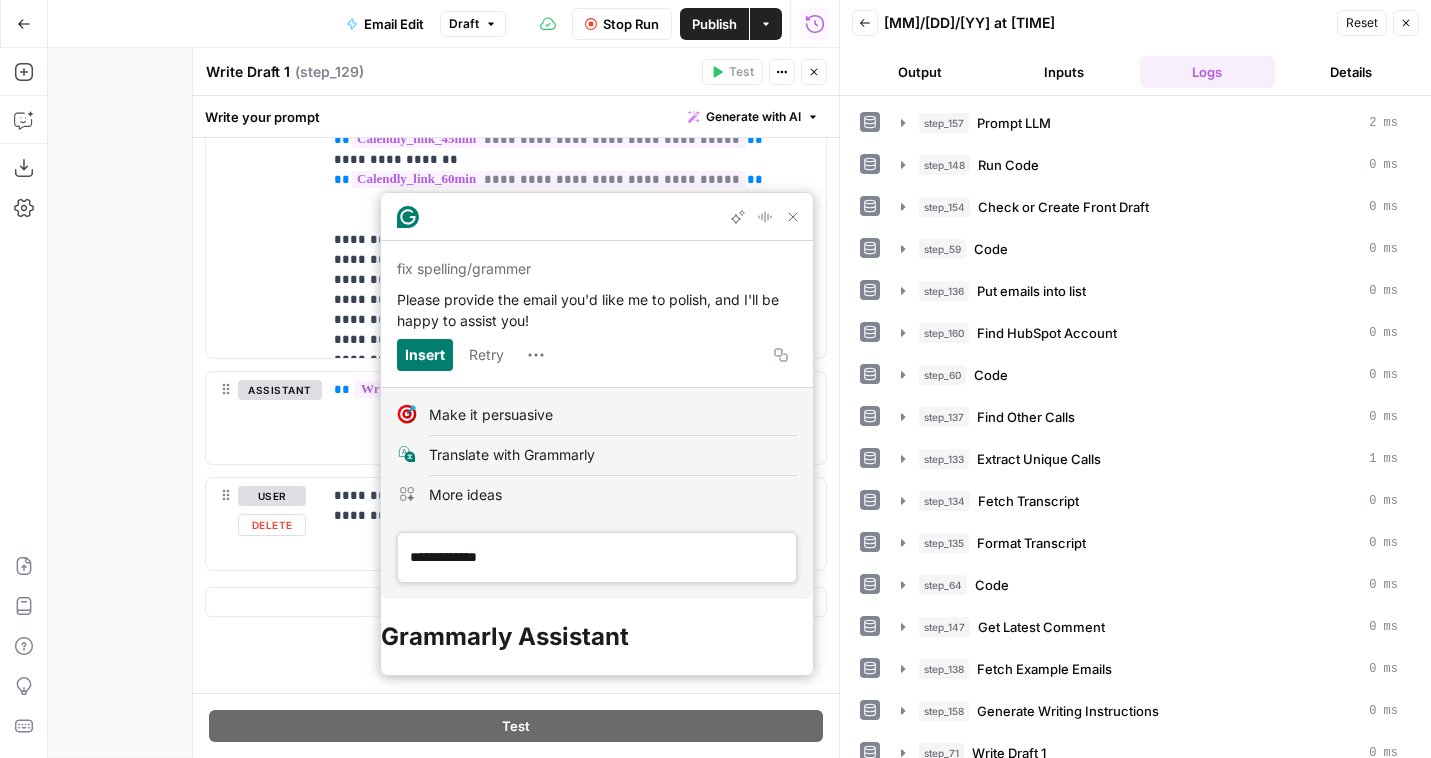 click on "user Delete" at bounding box center (272, 524) 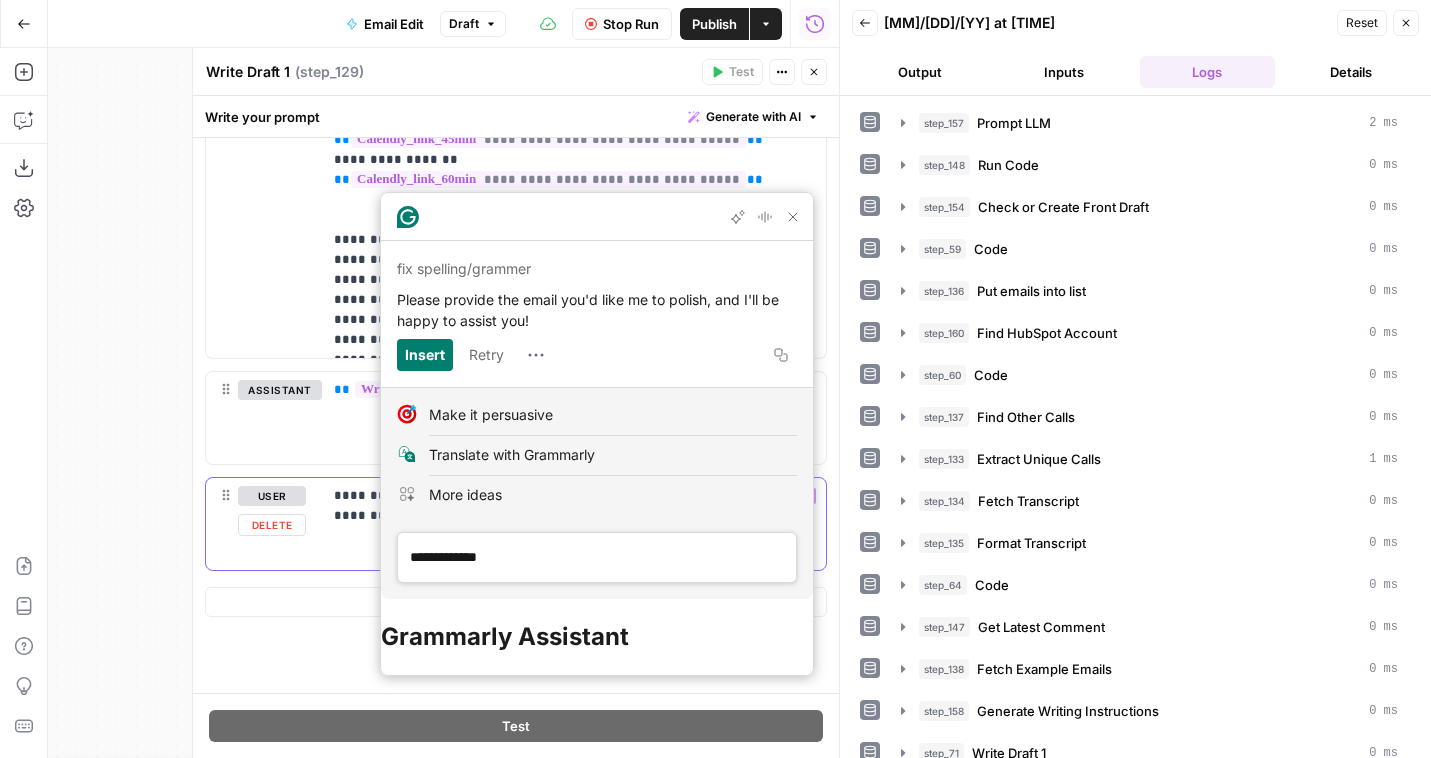 click on "**********" at bounding box center [574, 524] 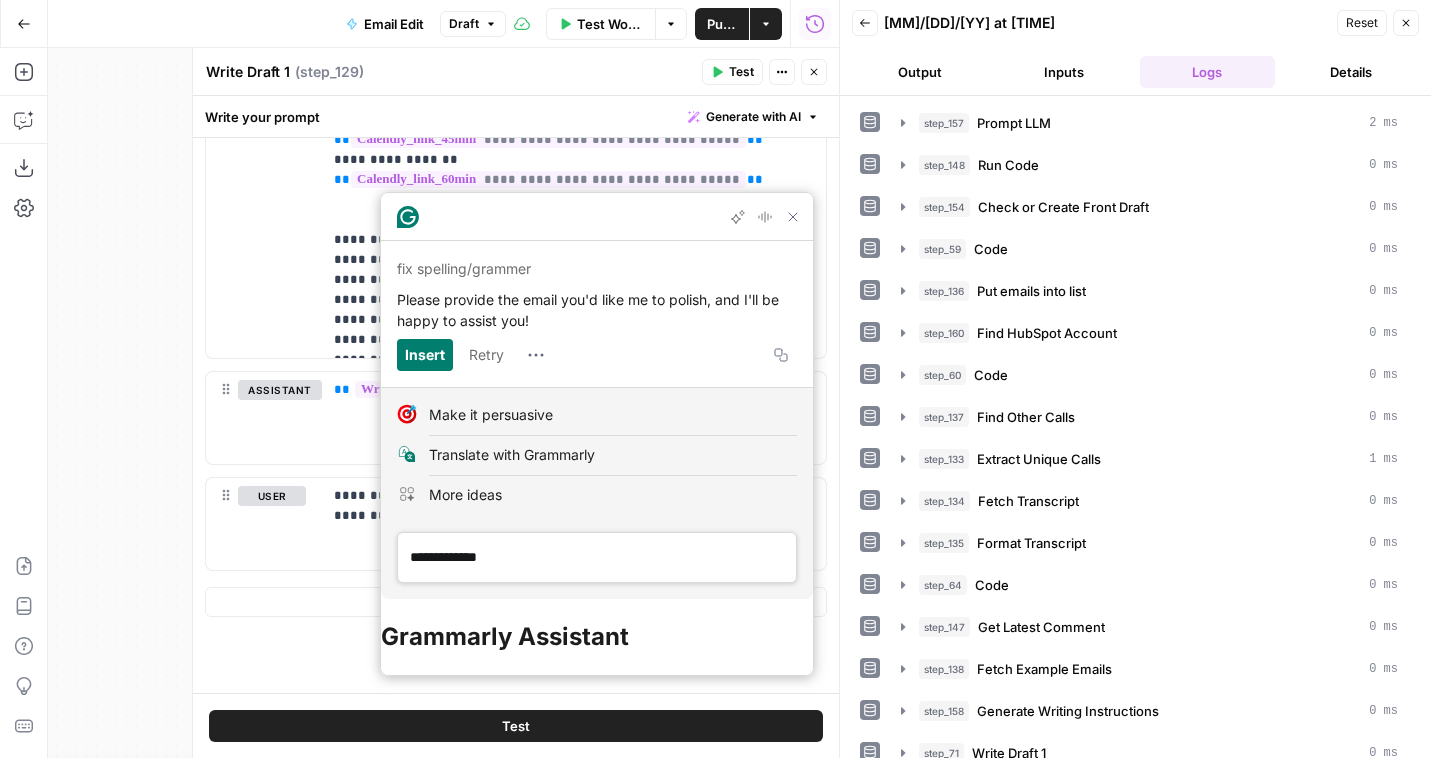 drag, startPoint x: 802, startPoint y: 289, endPoint x: 797, endPoint y: 298, distance: 10.29563 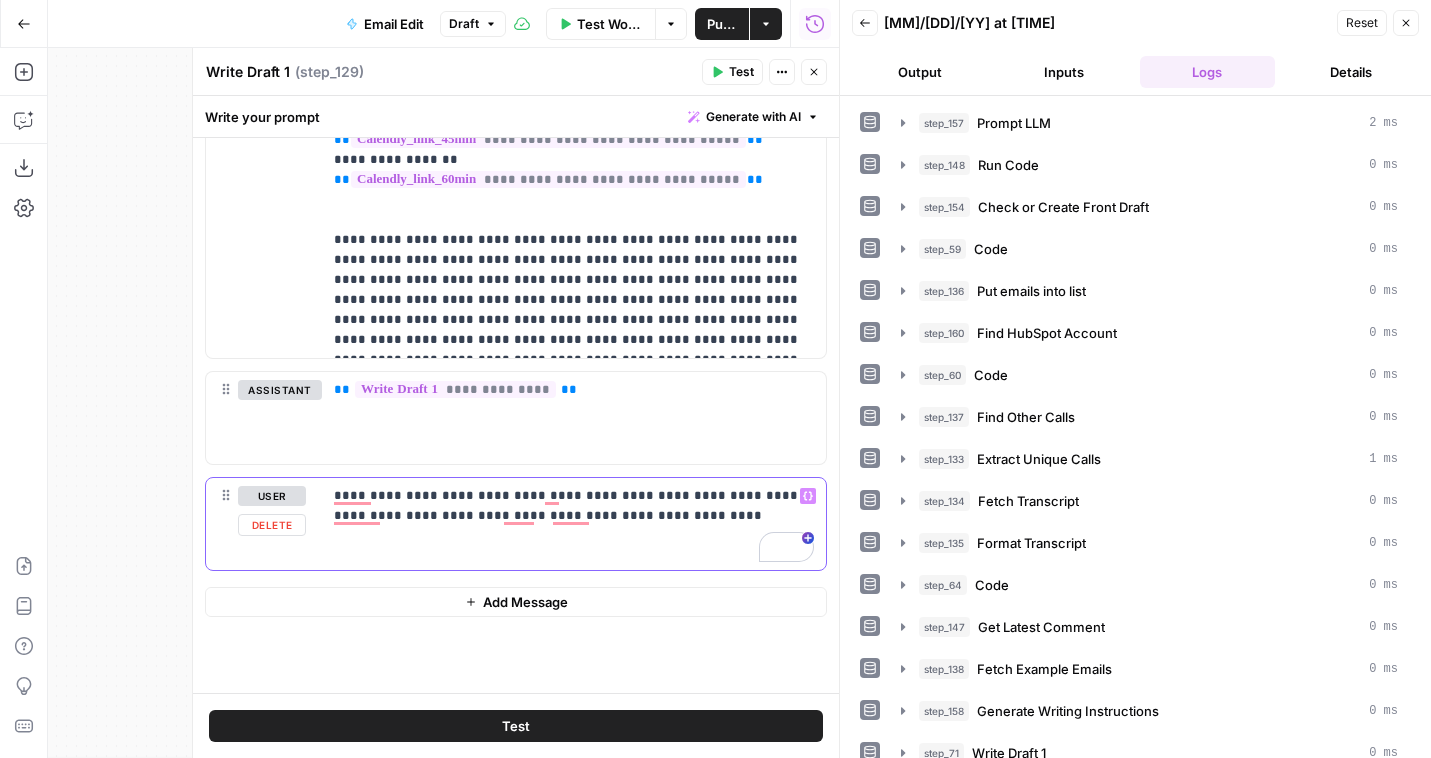 click on "**********" at bounding box center (574, 506) 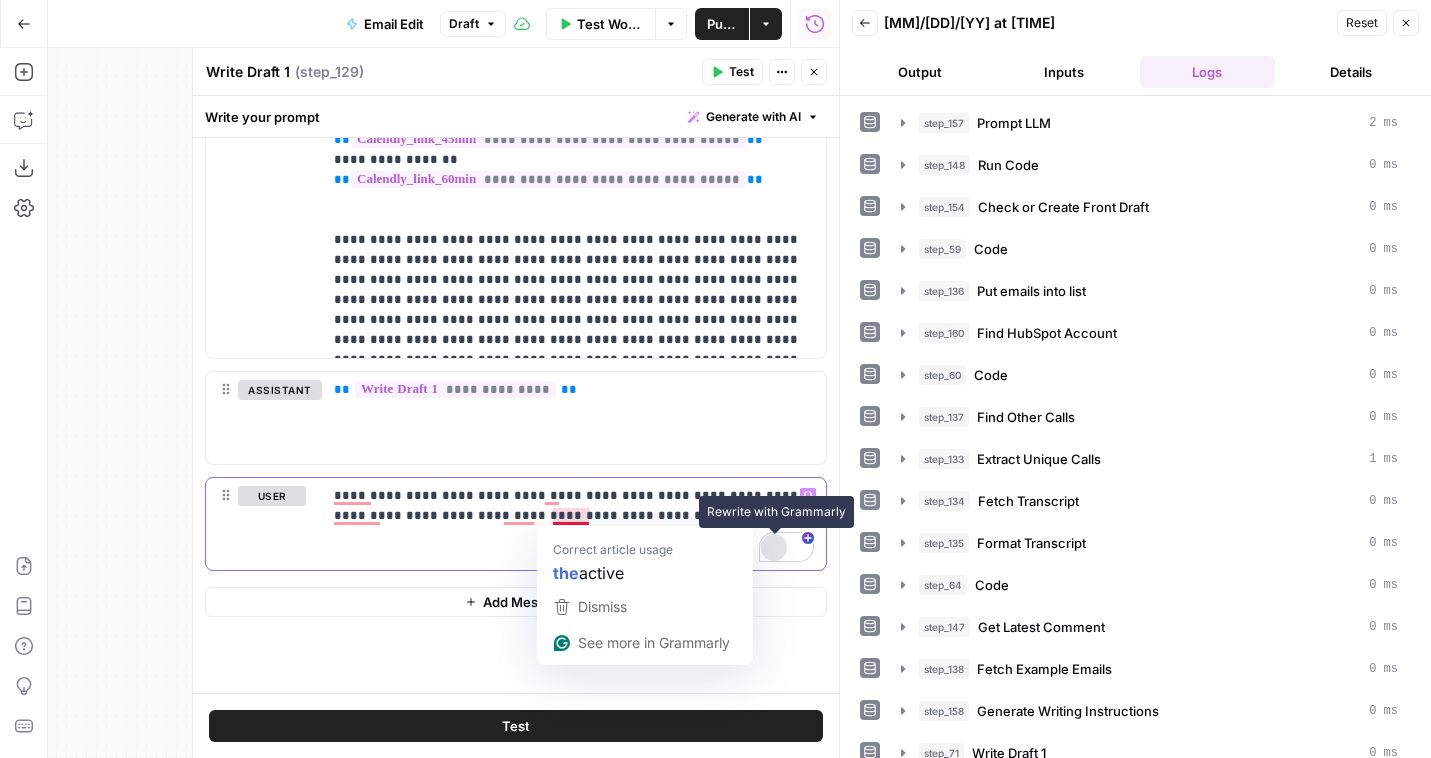 click at bounding box center [774, 547] 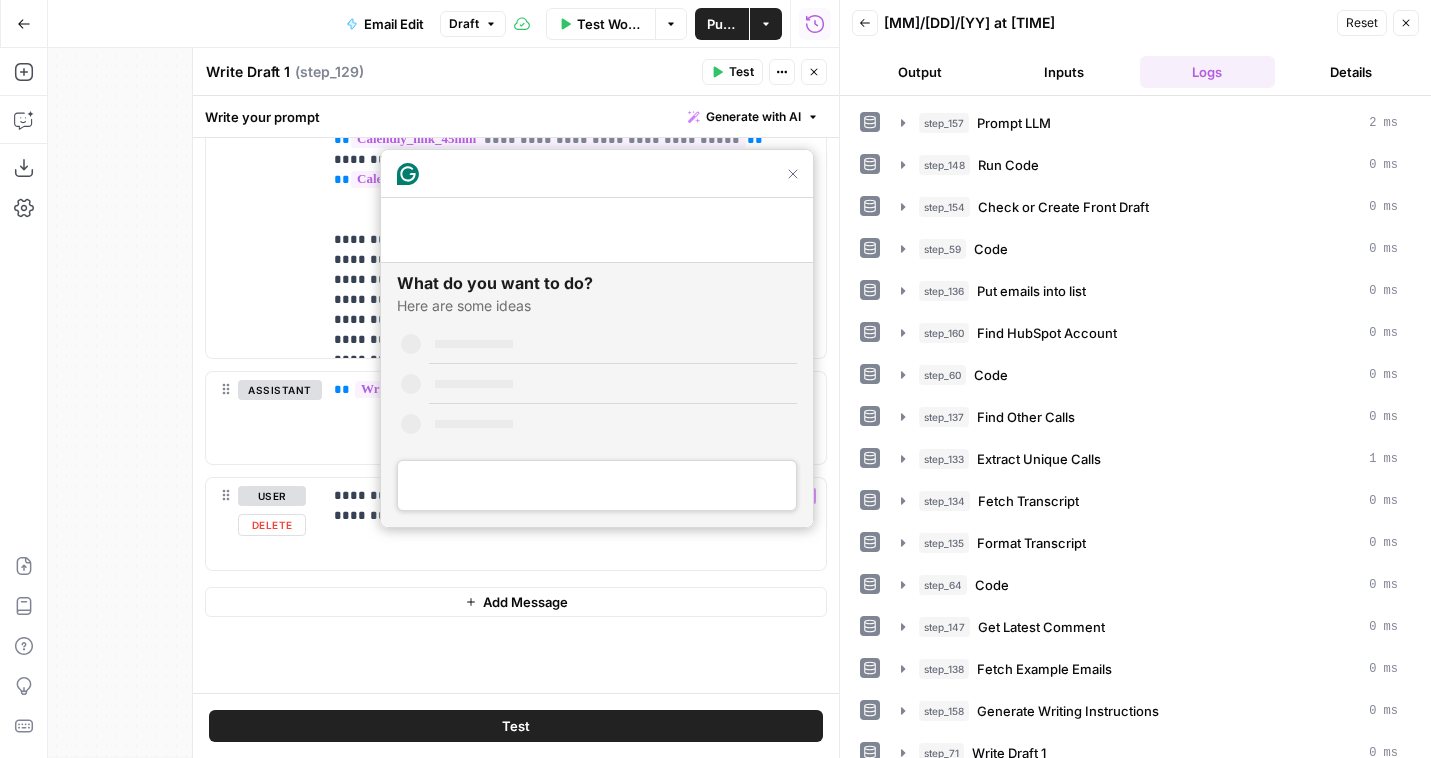 scroll, scrollTop: 0, scrollLeft: 0, axis: both 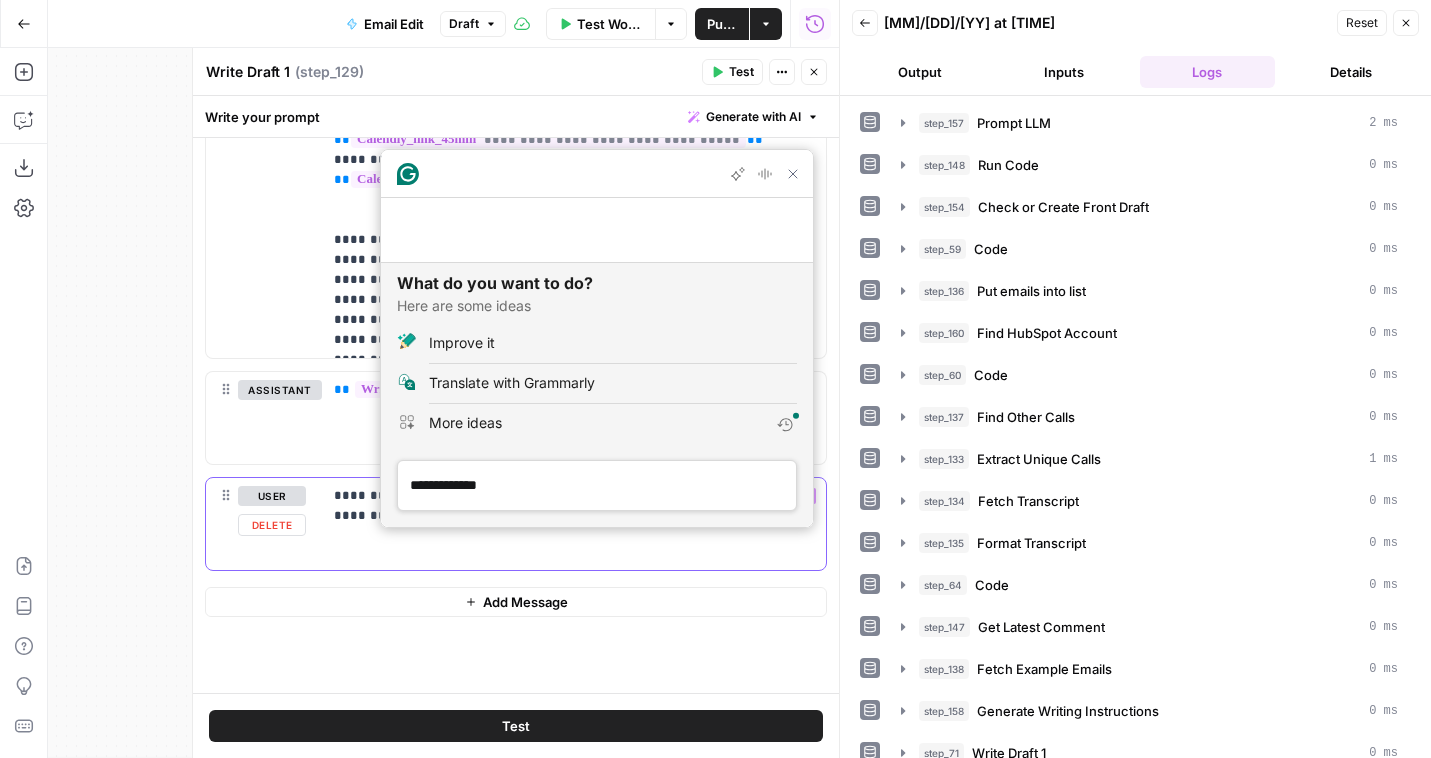 click on "**********" at bounding box center [574, 524] 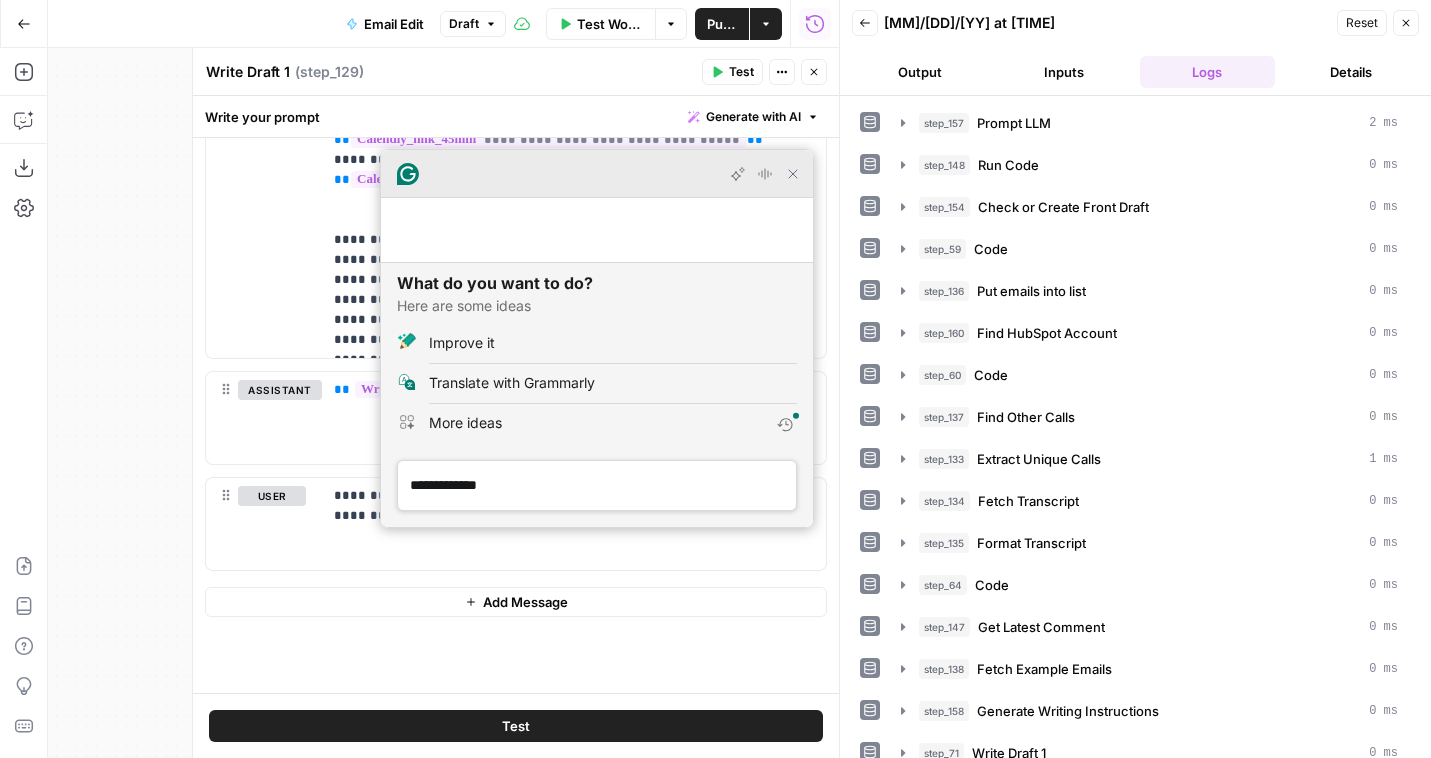 click 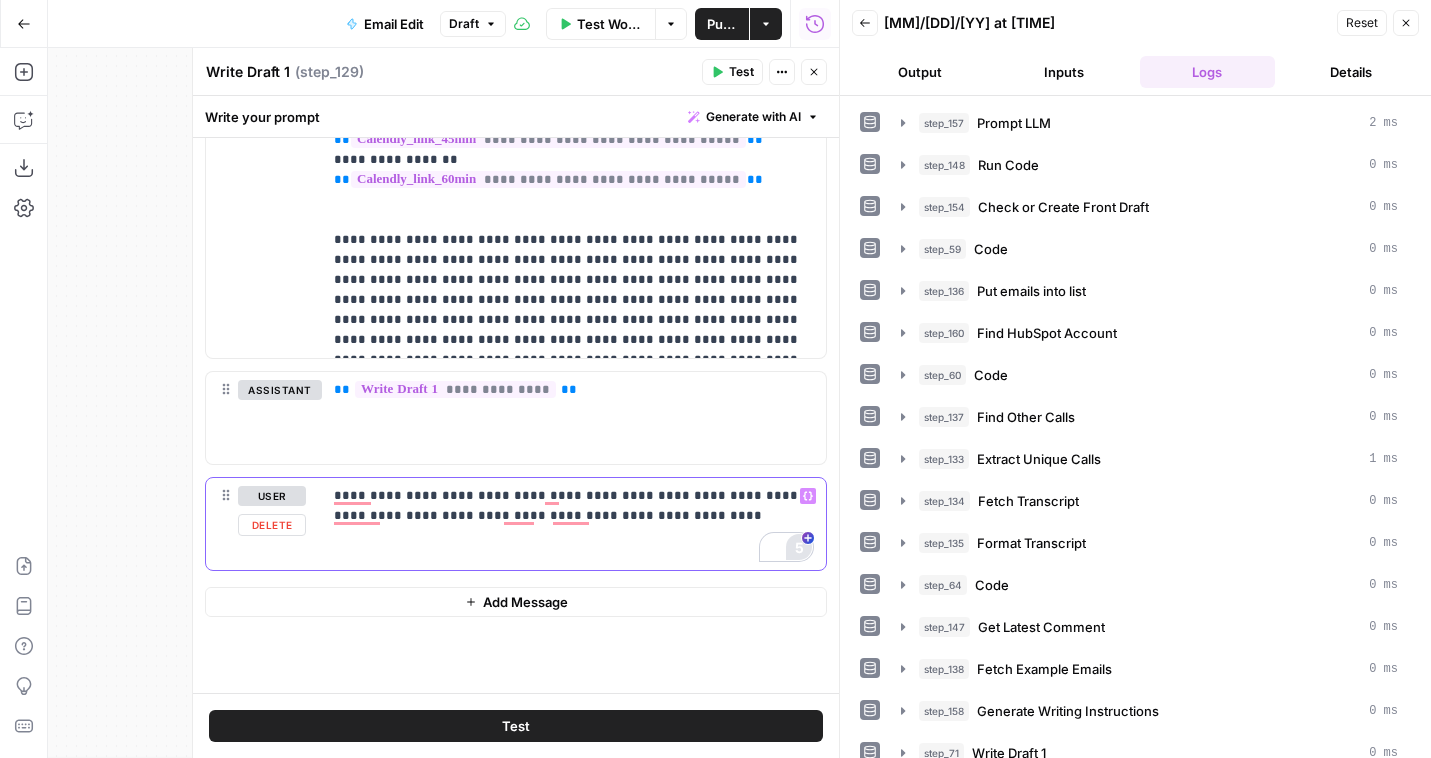 click on "5" at bounding box center [799, 547] 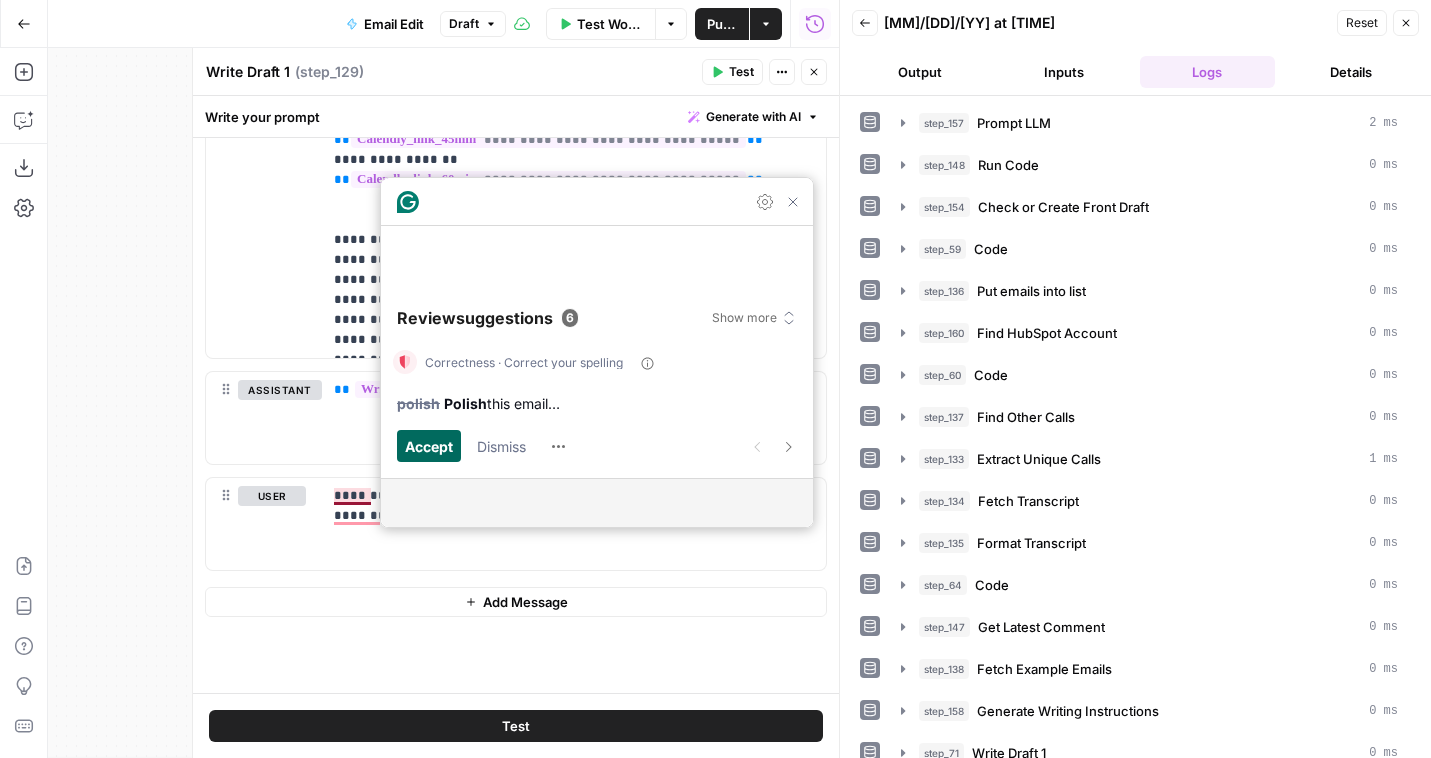 click on "Accept" at bounding box center (429, 446) 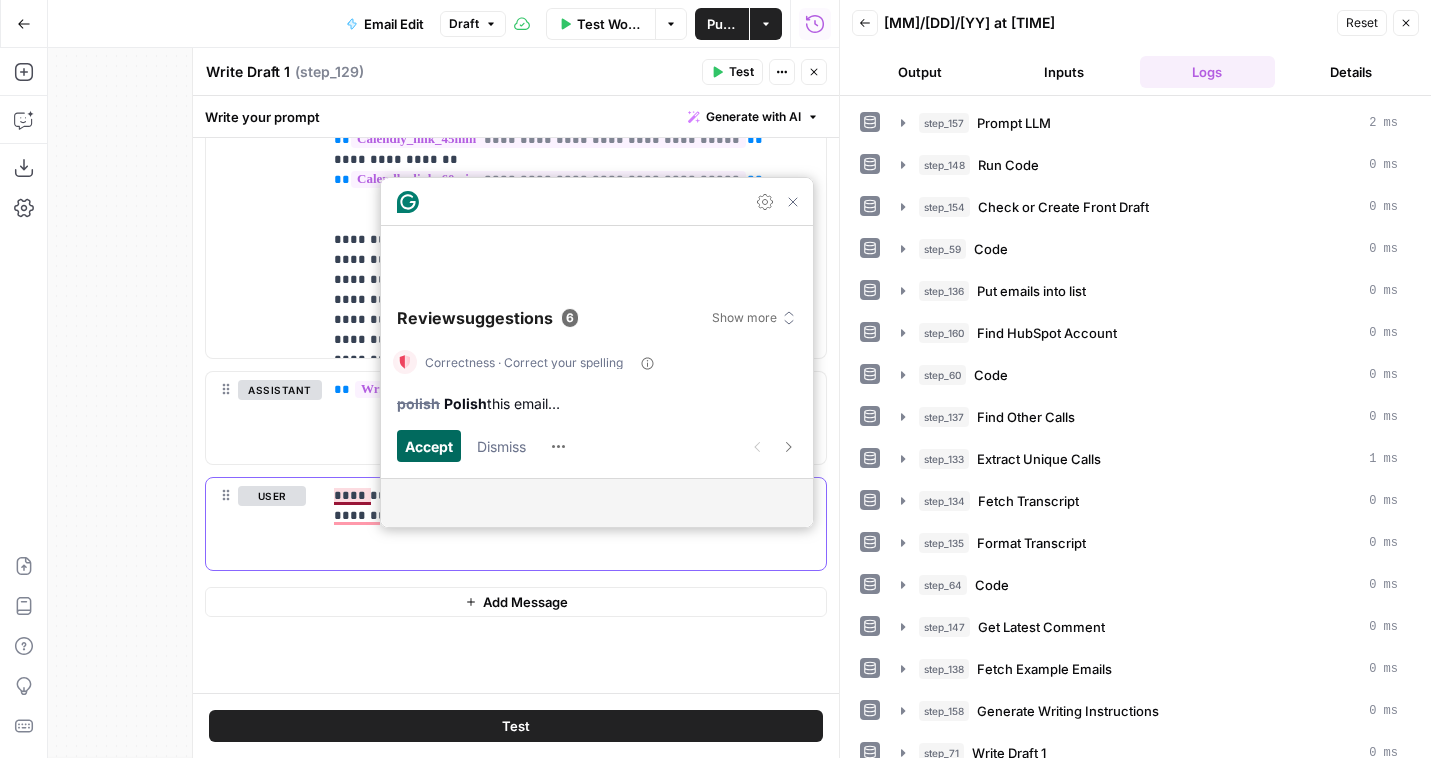 type 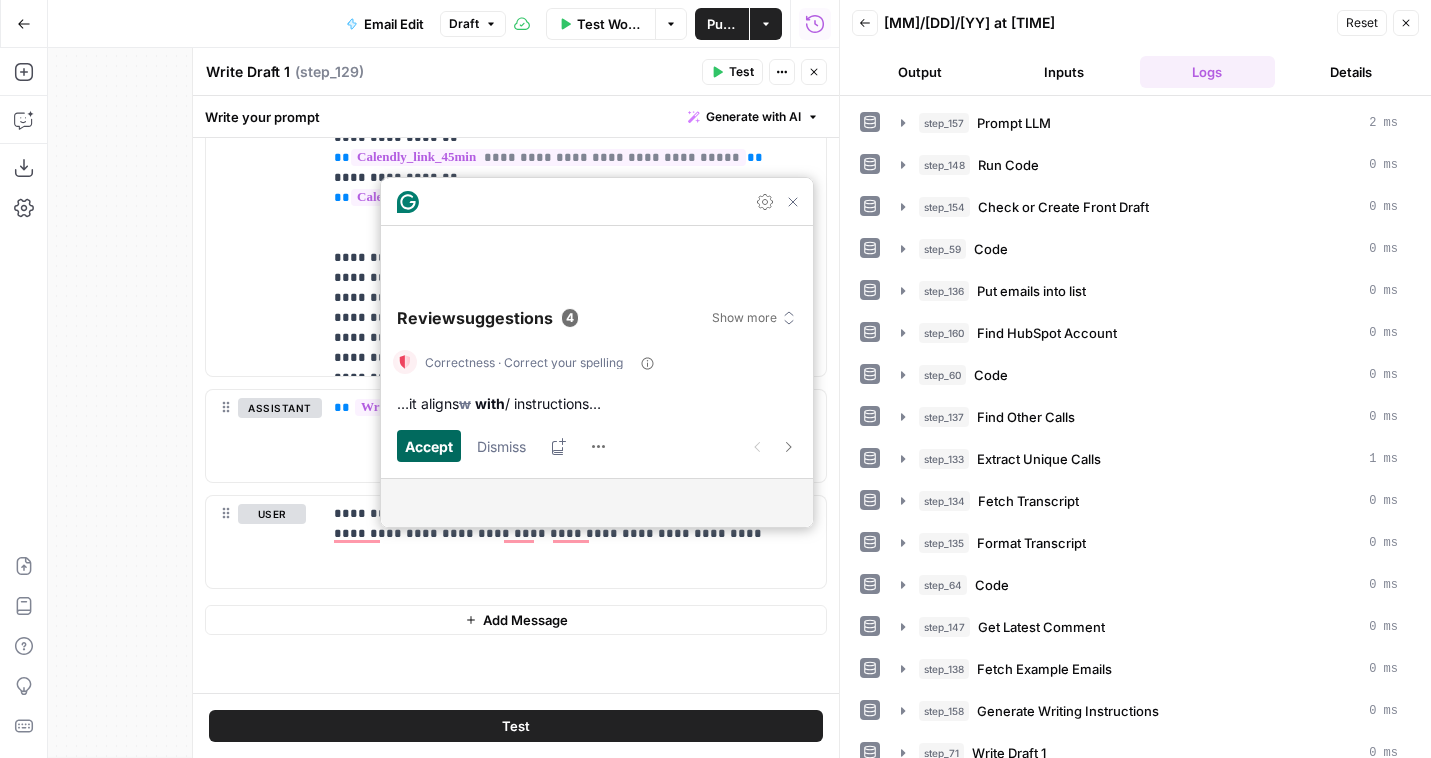 click on "Accept" at bounding box center [429, 446] 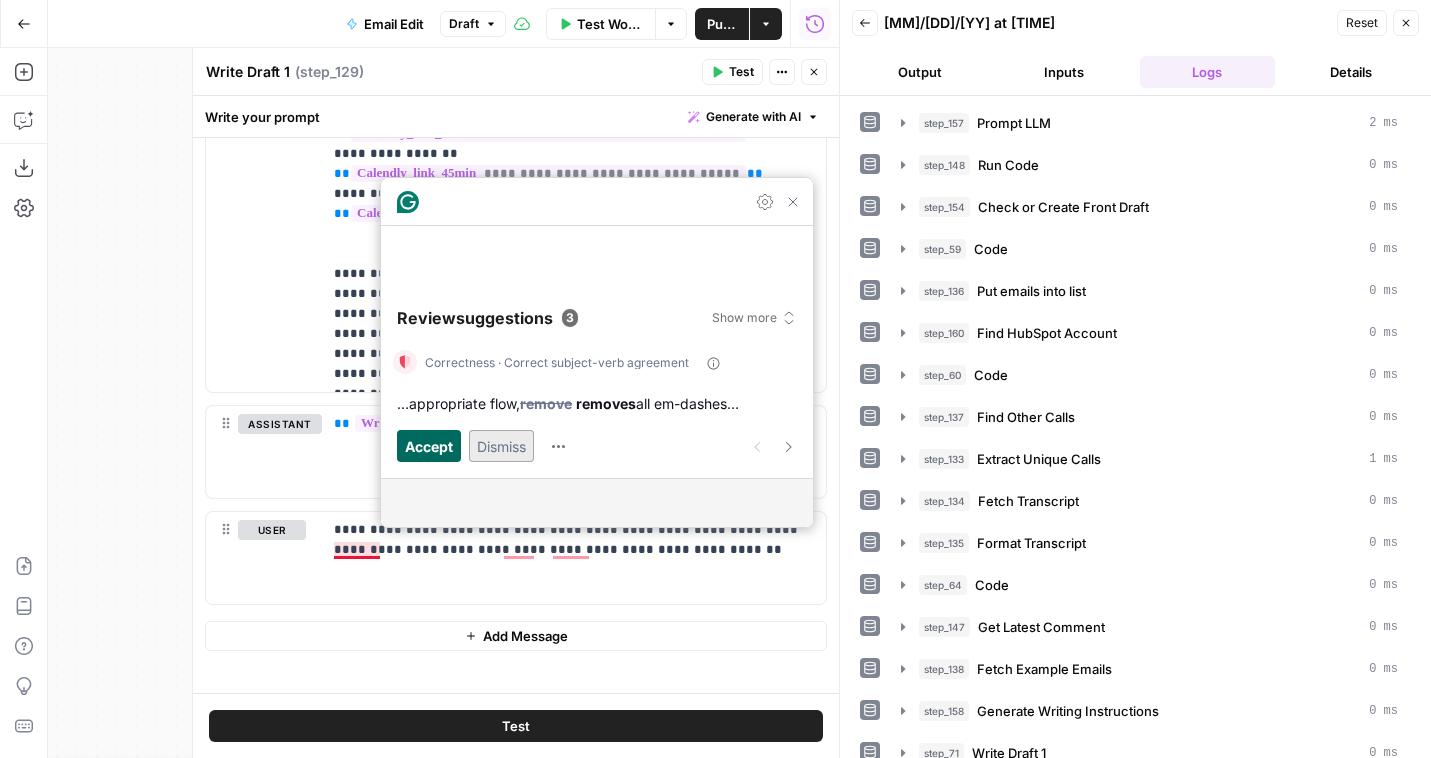 click on "Accept  and open next suggestion" at bounding box center [429, 446] 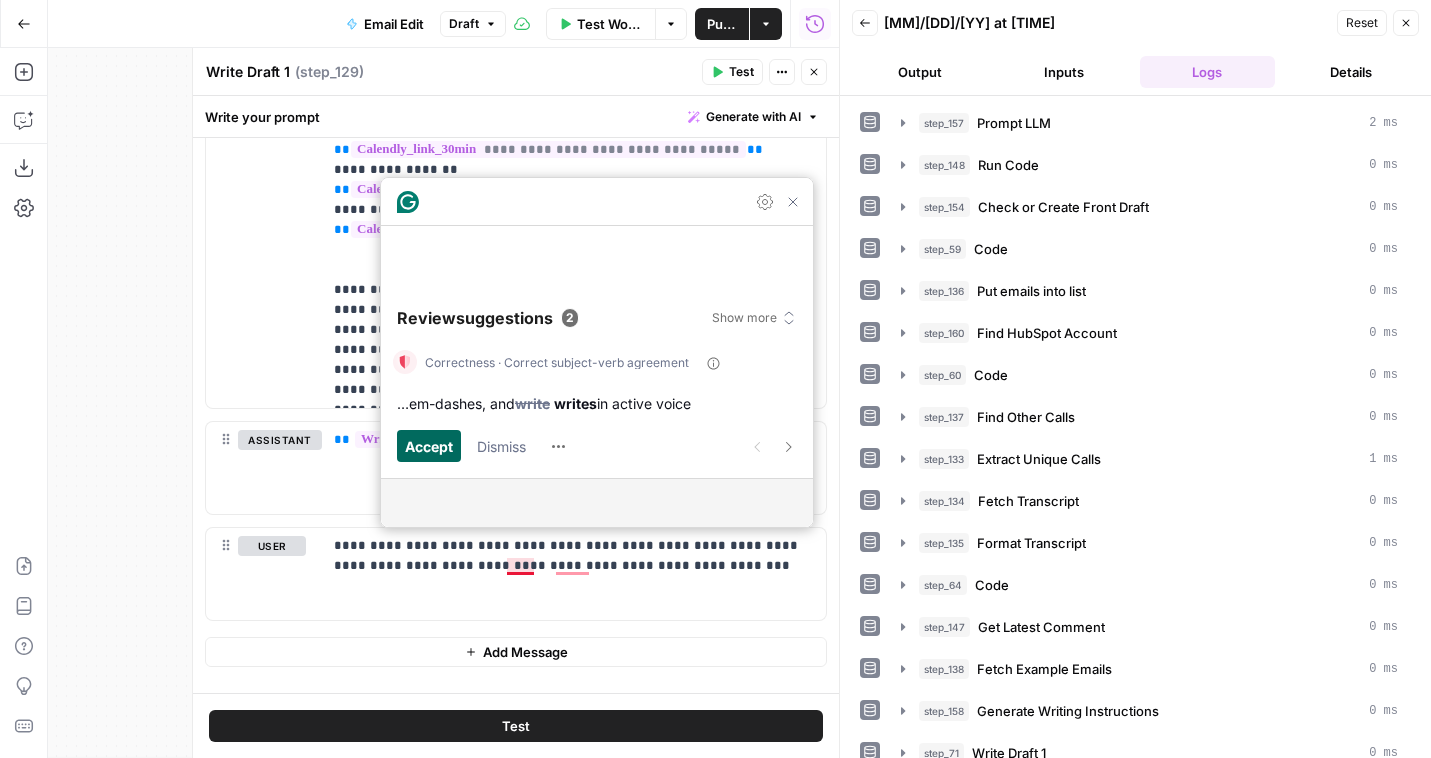 click on "Accept  and open next suggestion" at bounding box center [429, 446] 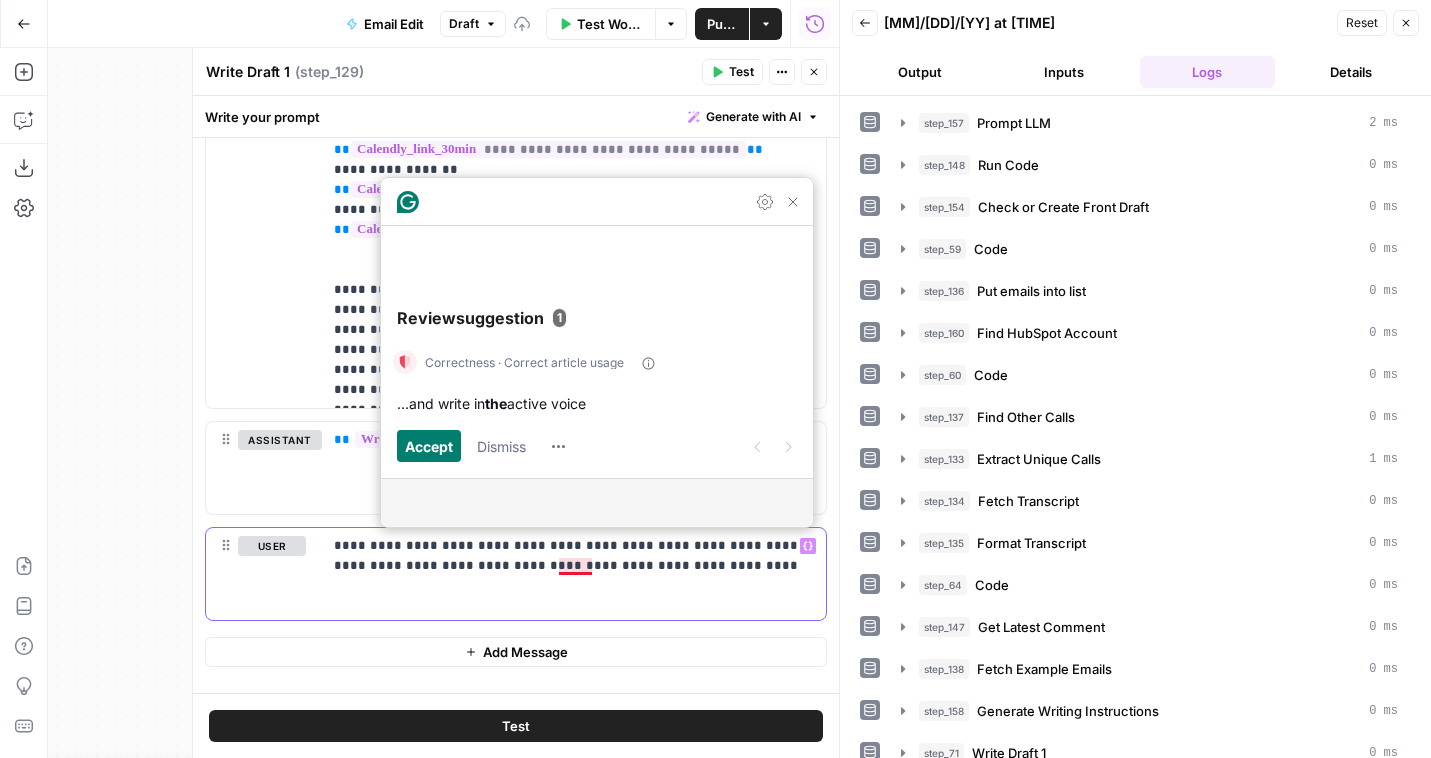 scroll, scrollTop: 1784, scrollLeft: 0, axis: vertical 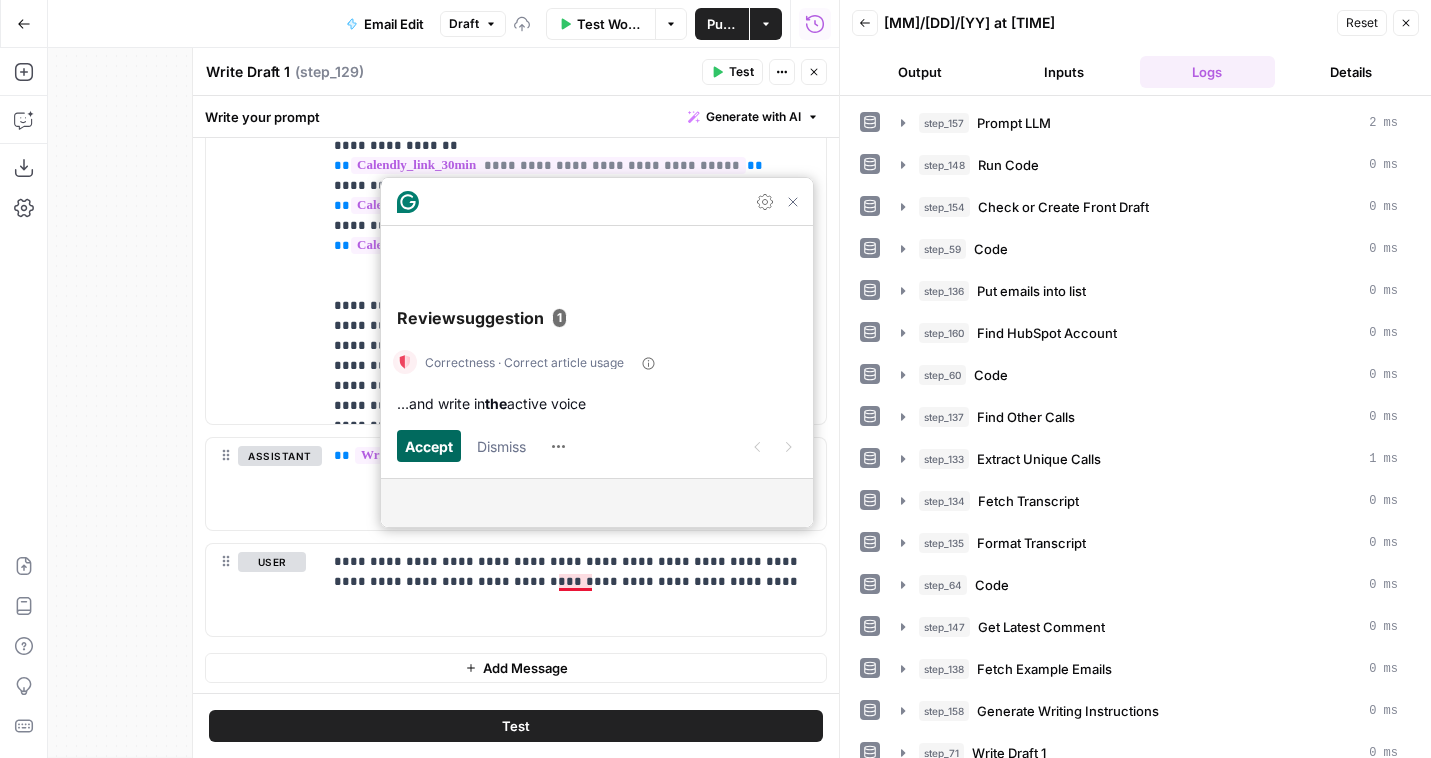 click on "Accept" at bounding box center [429, 446] 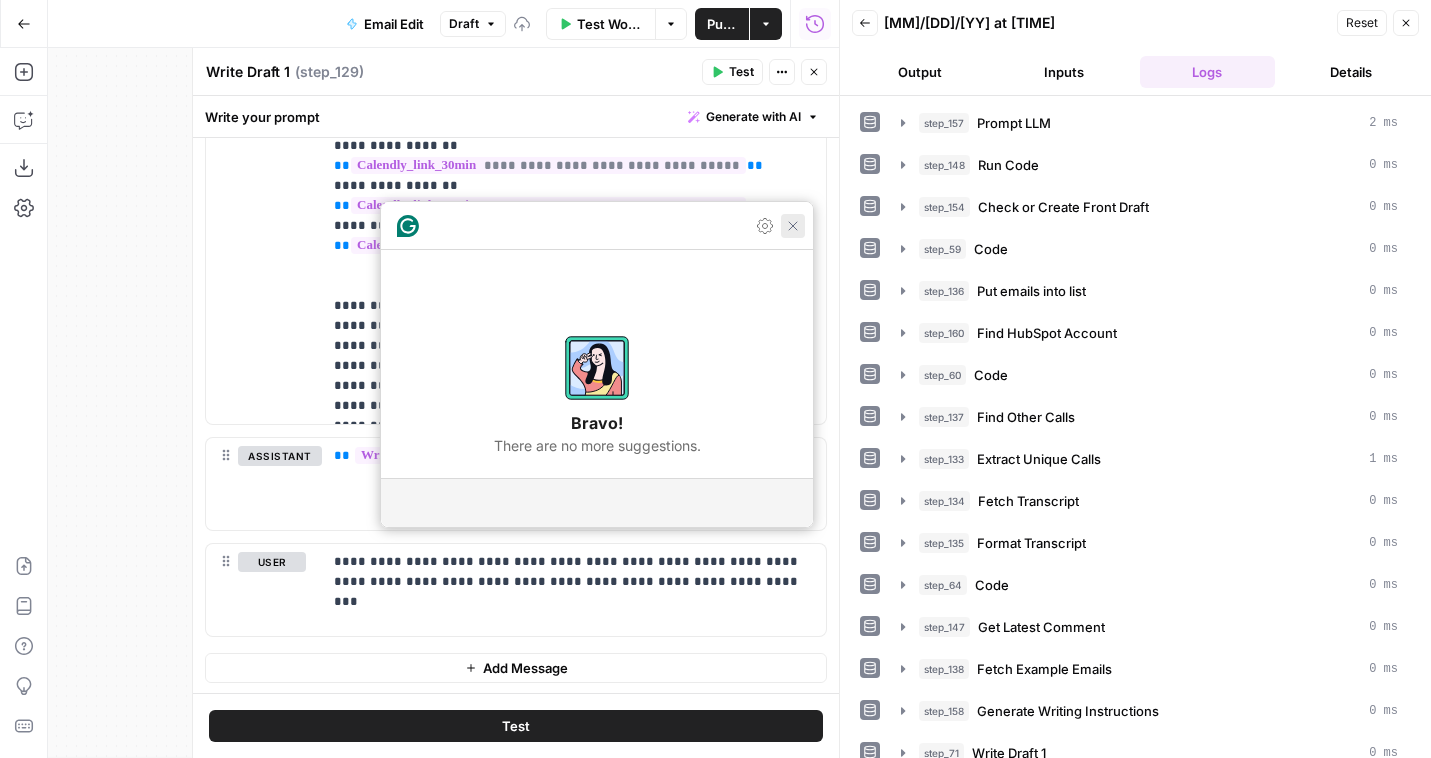 click 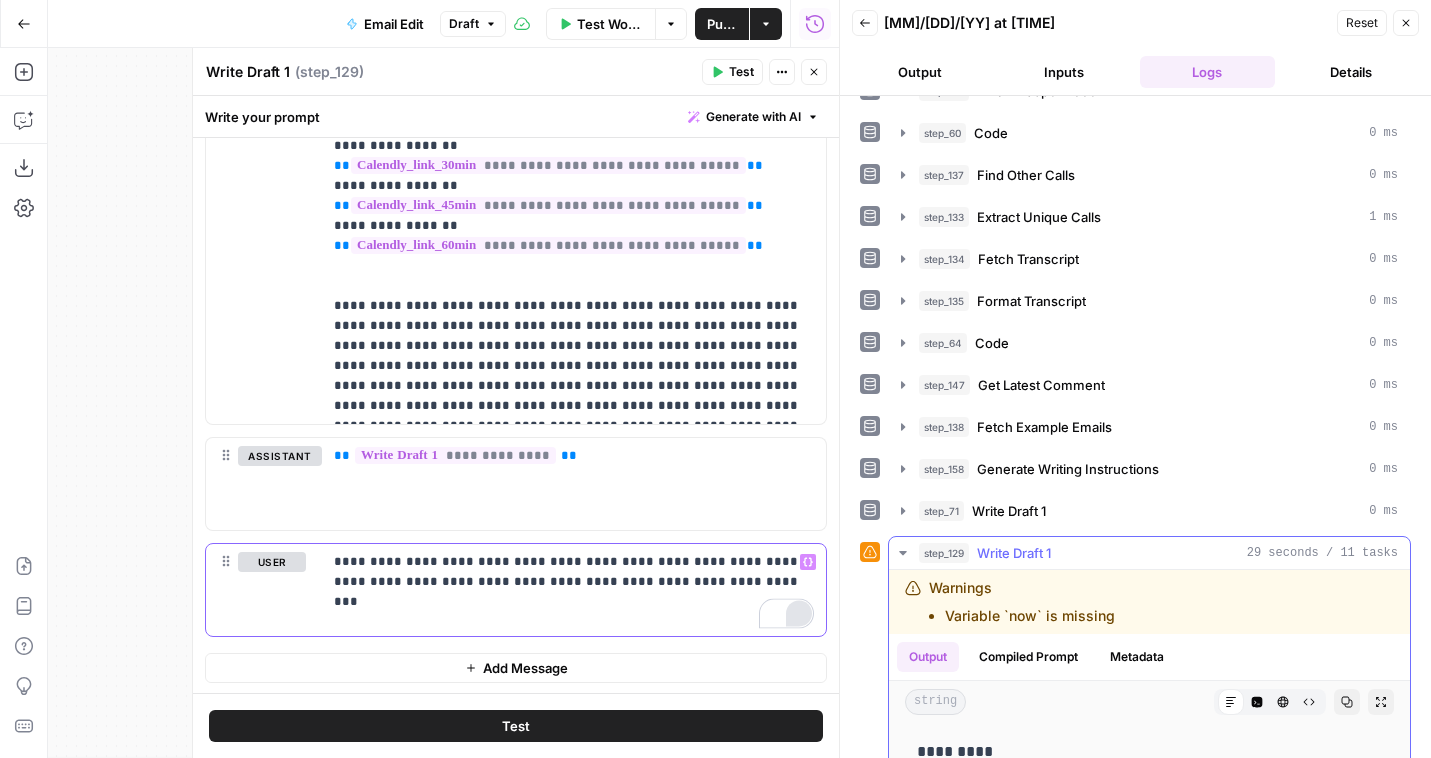 scroll, scrollTop: 609, scrollLeft: 0, axis: vertical 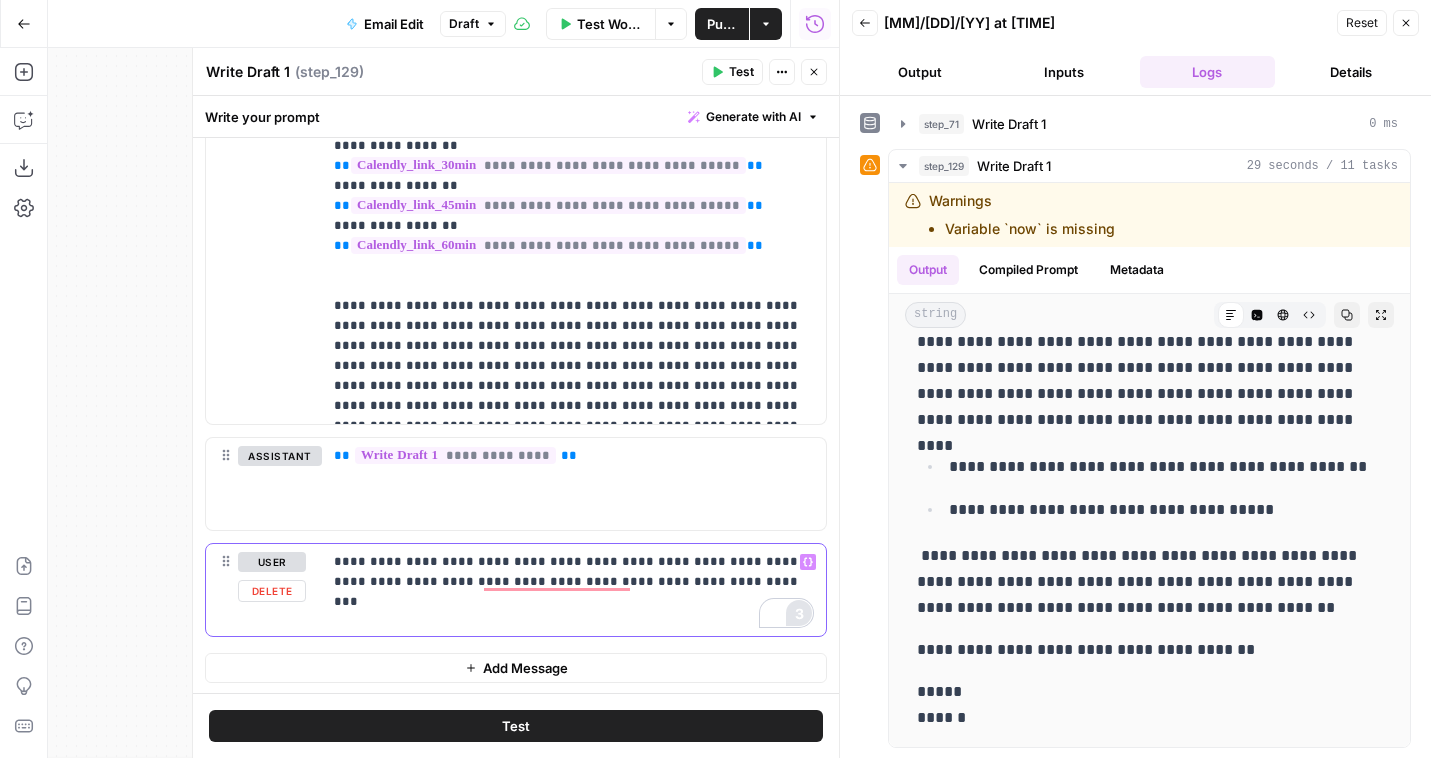 click on "**********" at bounding box center [574, 572] 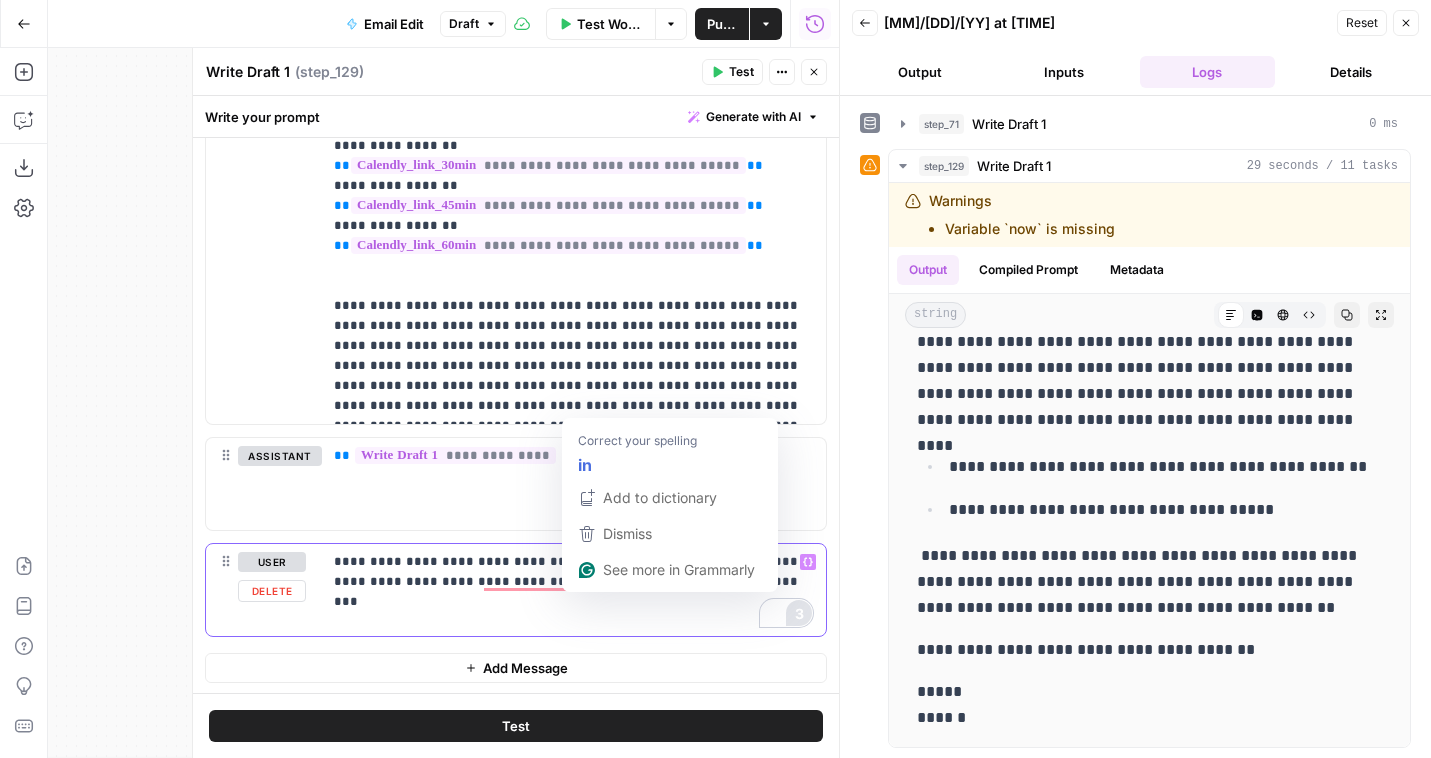 click on "**********" at bounding box center [574, 572] 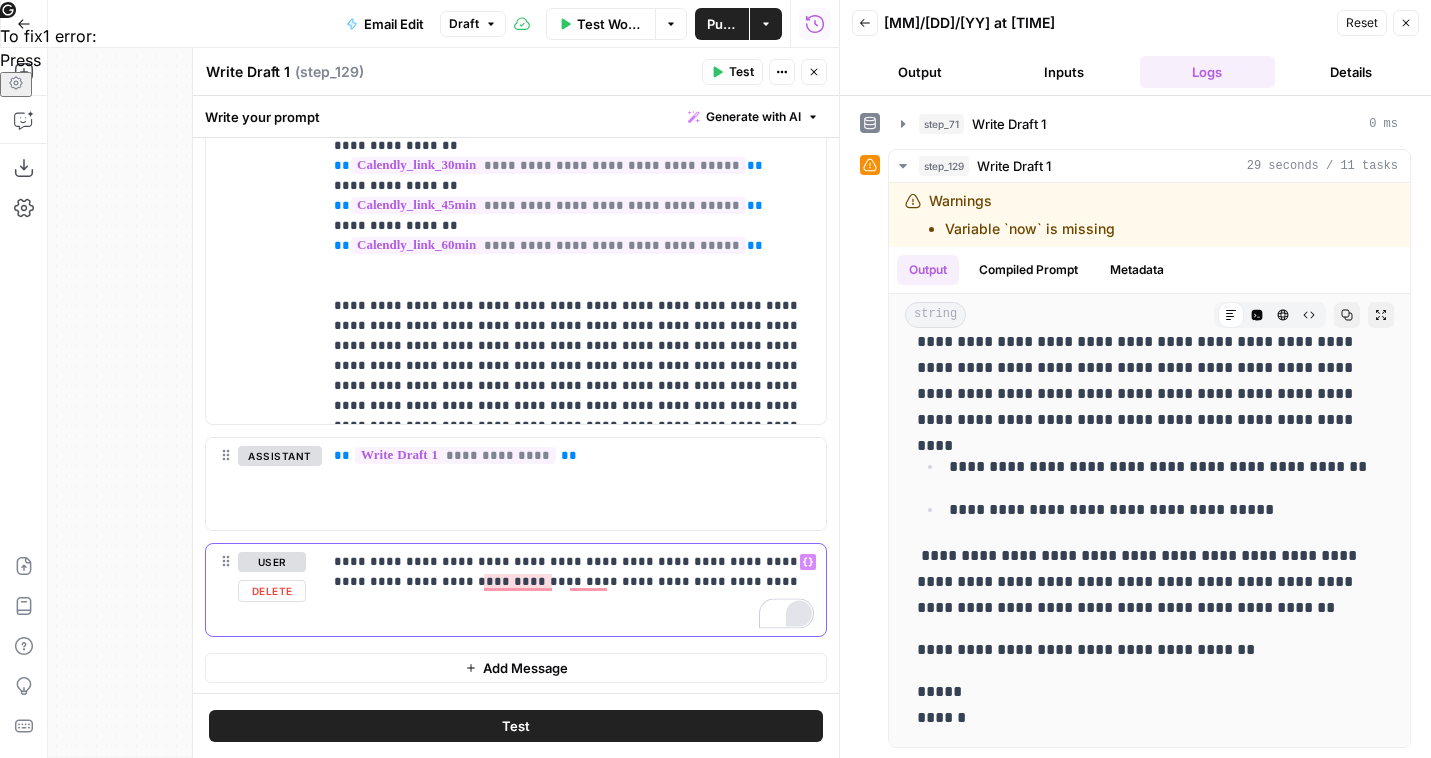 drag, startPoint x: 785, startPoint y: 584, endPoint x: 796, endPoint y: 571, distance: 17.029387 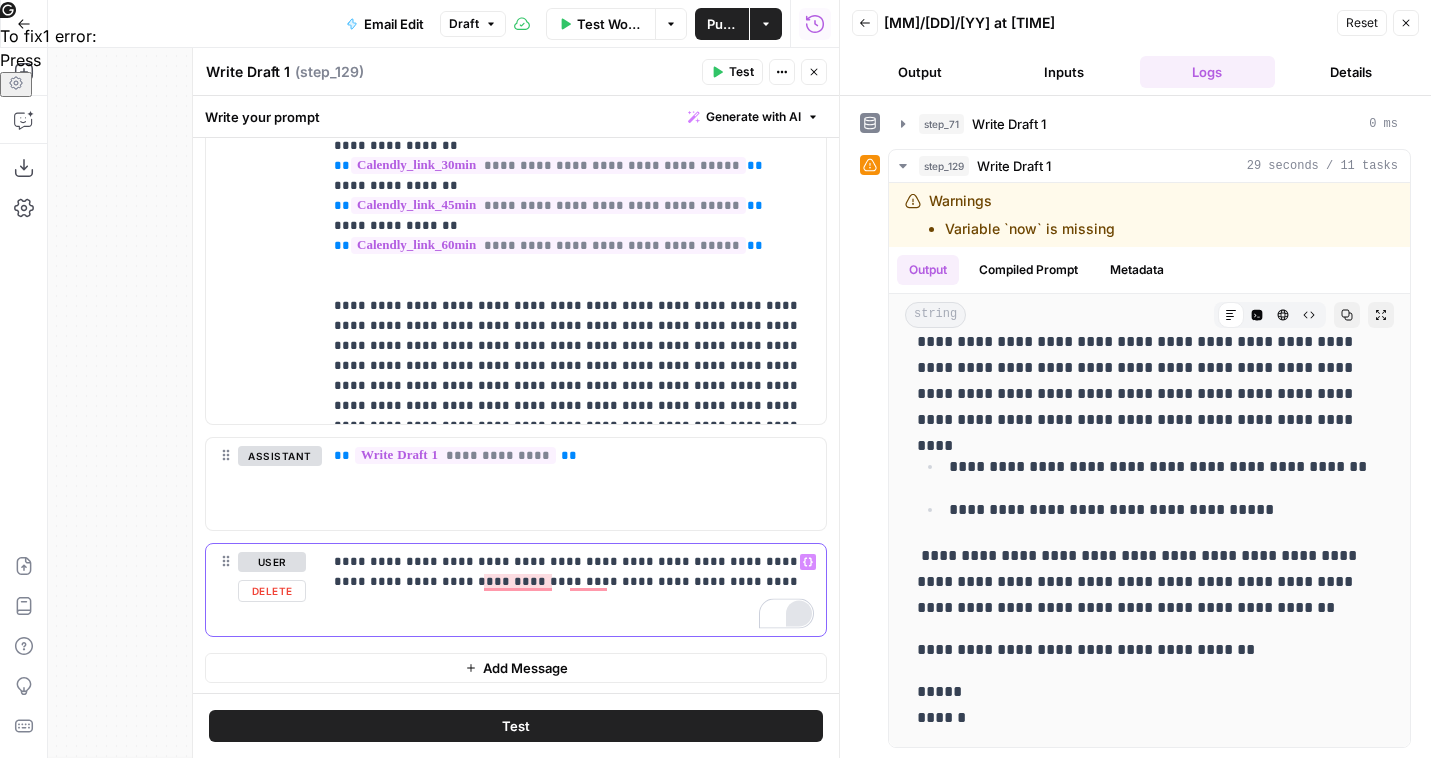 click on "**********" at bounding box center (574, 572) 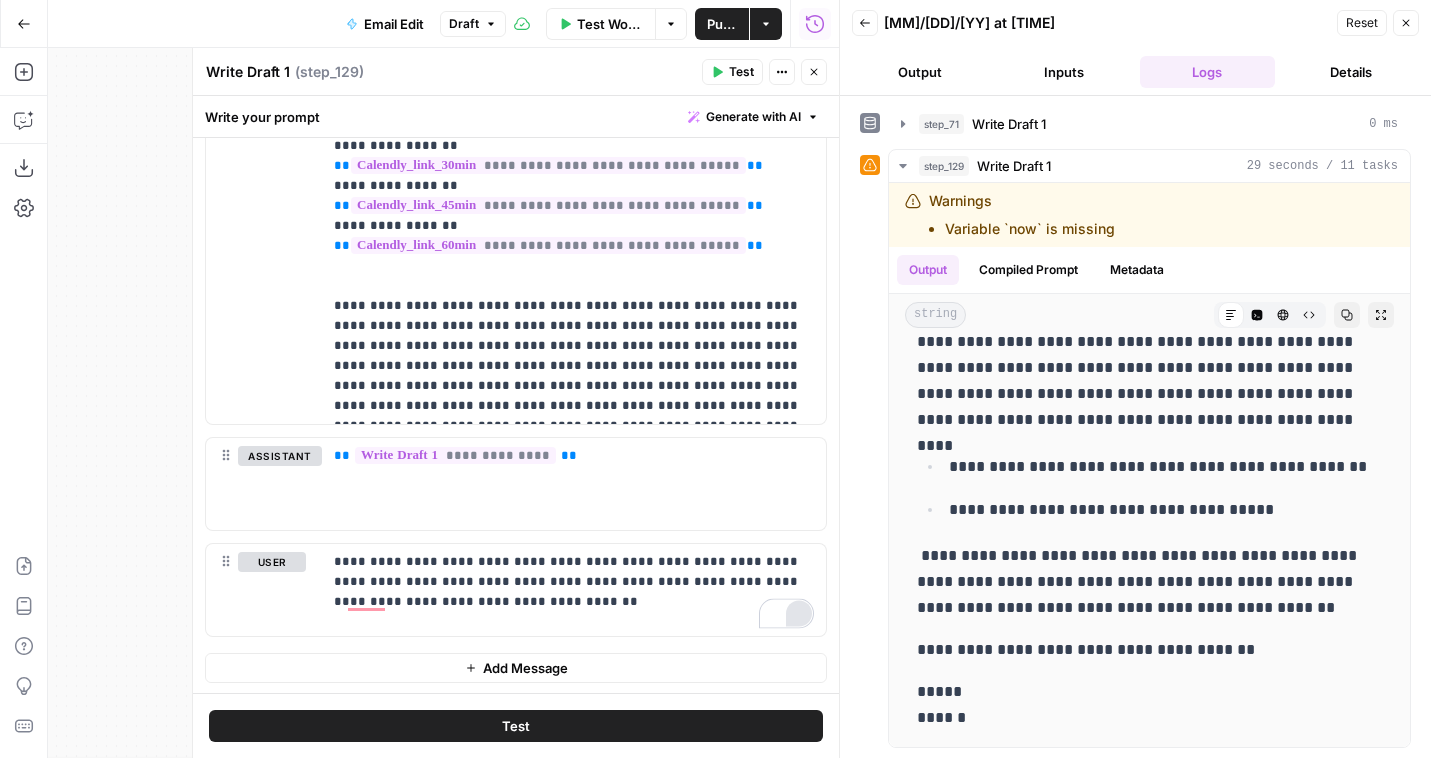 click on "Test" at bounding box center [741, 72] 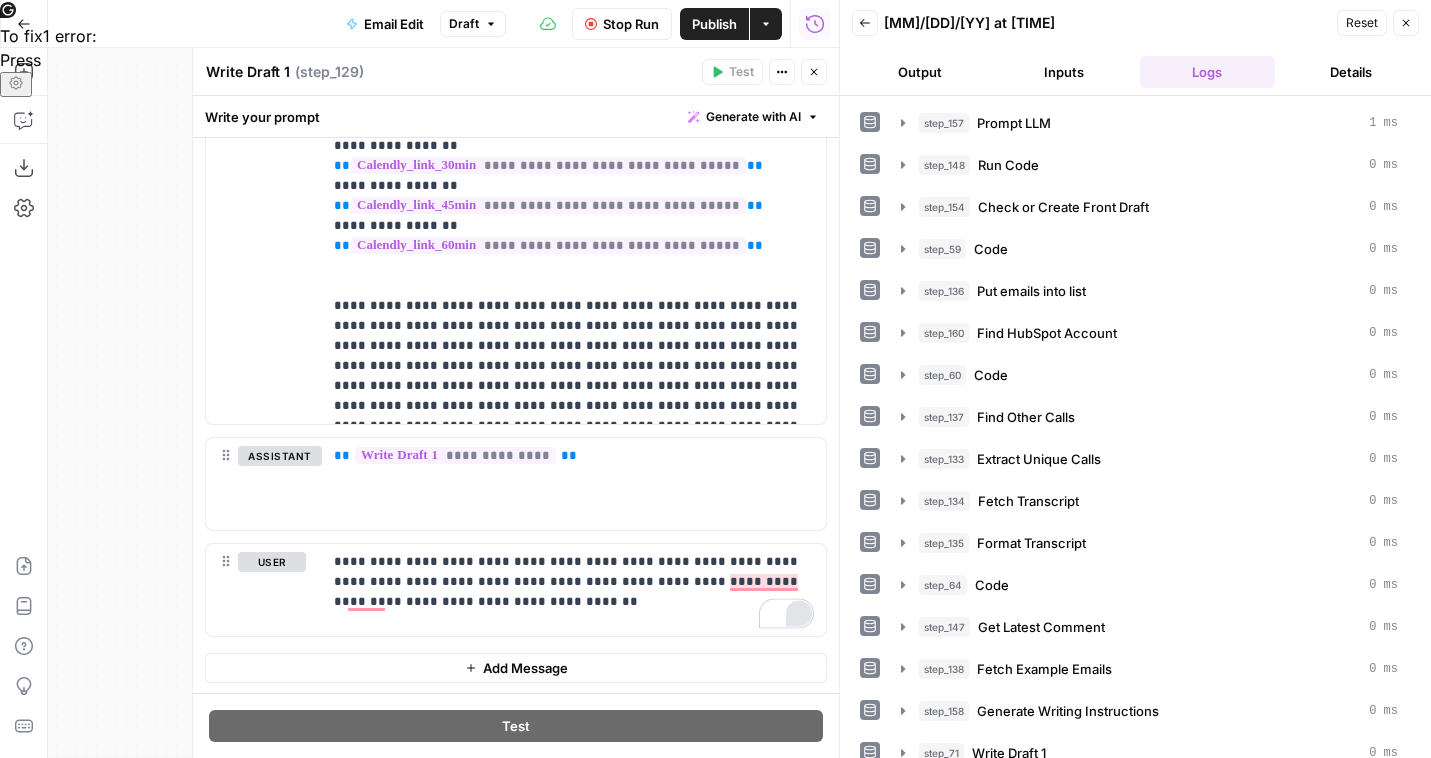scroll, scrollTop: 58, scrollLeft: 0, axis: vertical 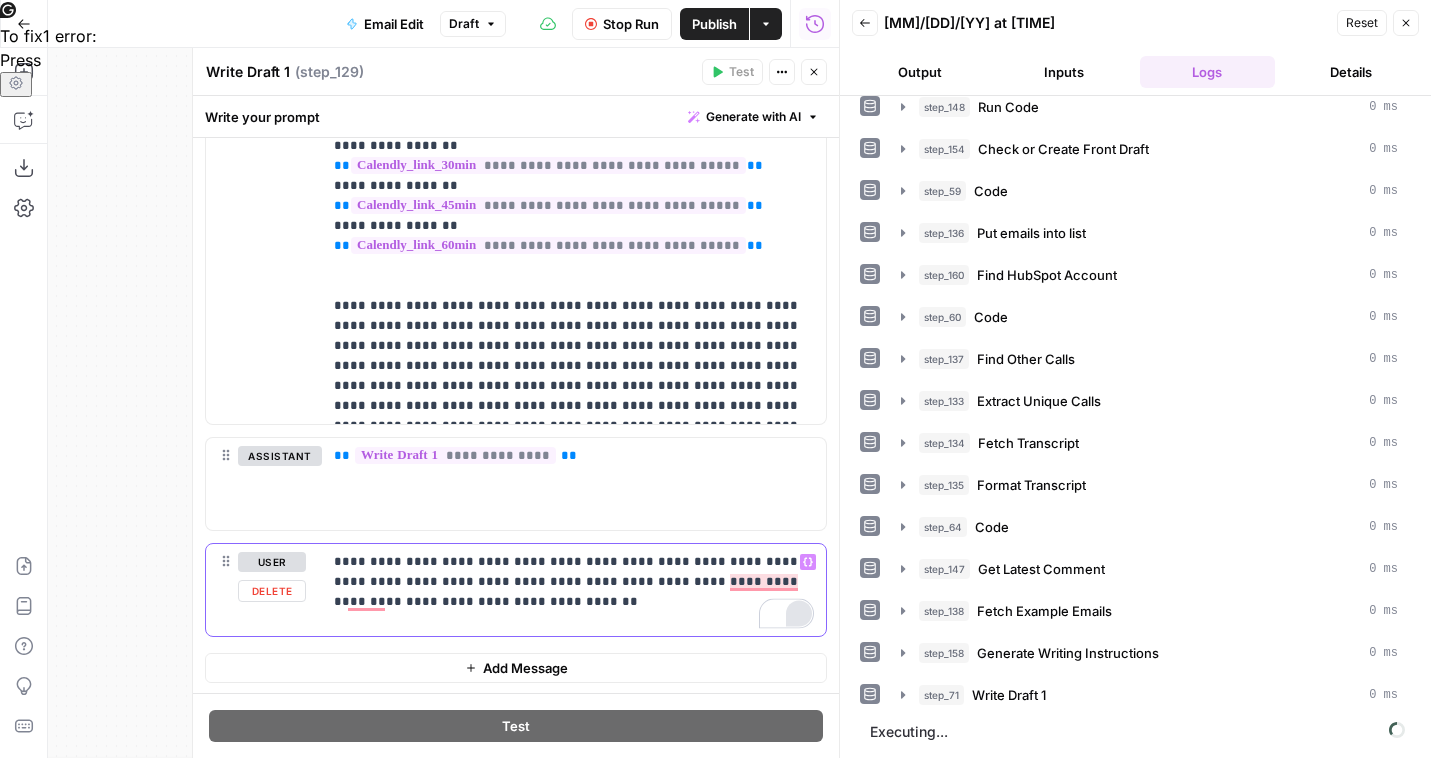 click on "**********" at bounding box center [574, 582] 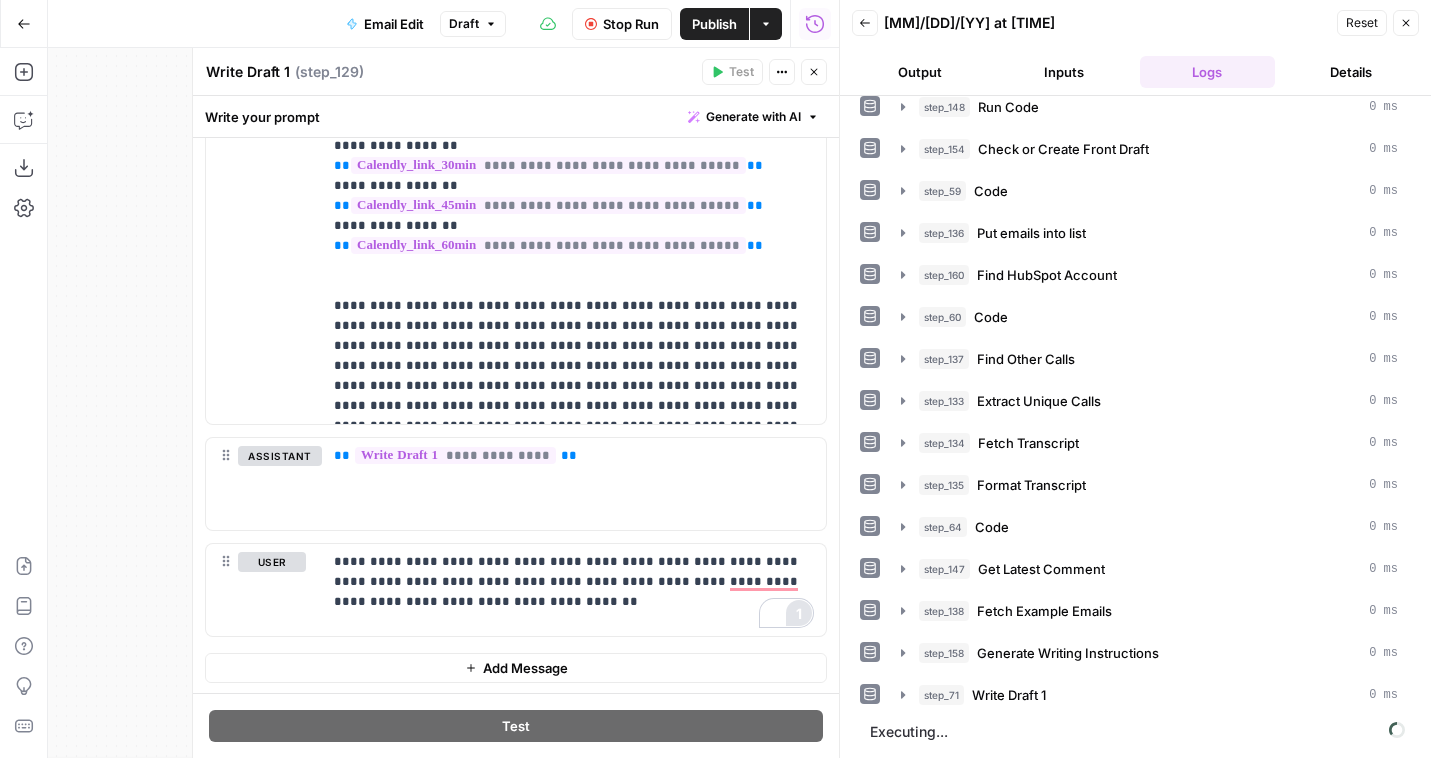 click on "Output" at bounding box center (920, 72) 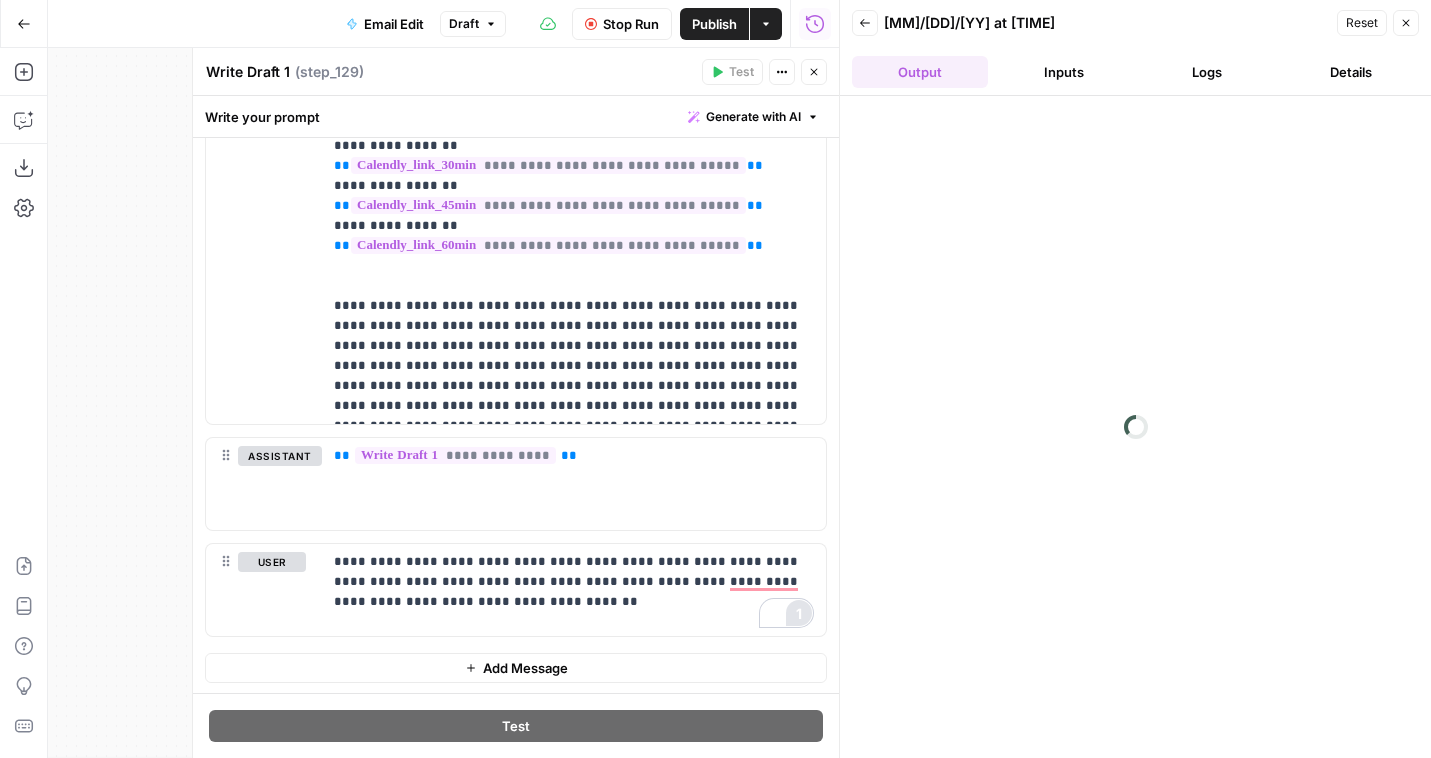 scroll, scrollTop: 0, scrollLeft: 0, axis: both 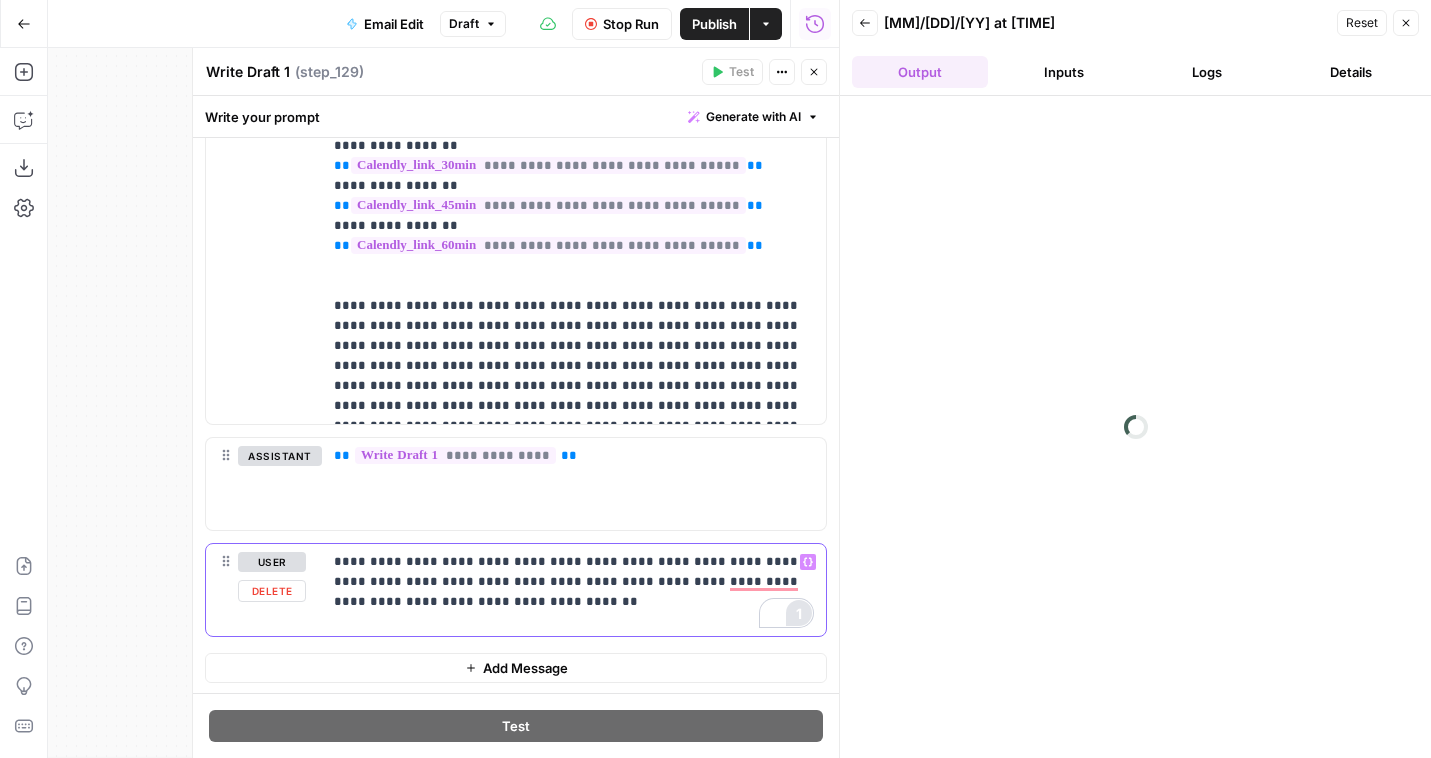 click on "**********" at bounding box center (574, 582) 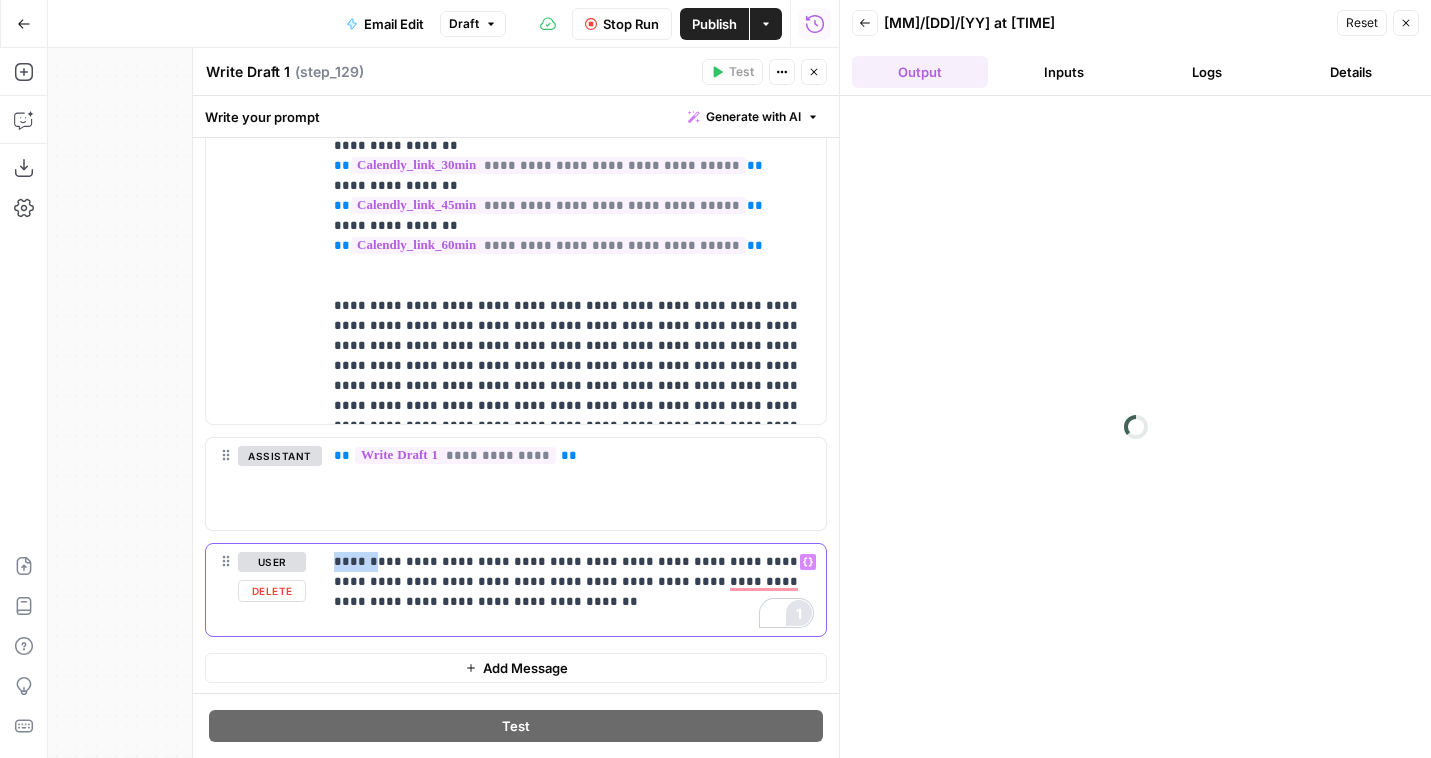 click on "**********" at bounding box center [574, 582] 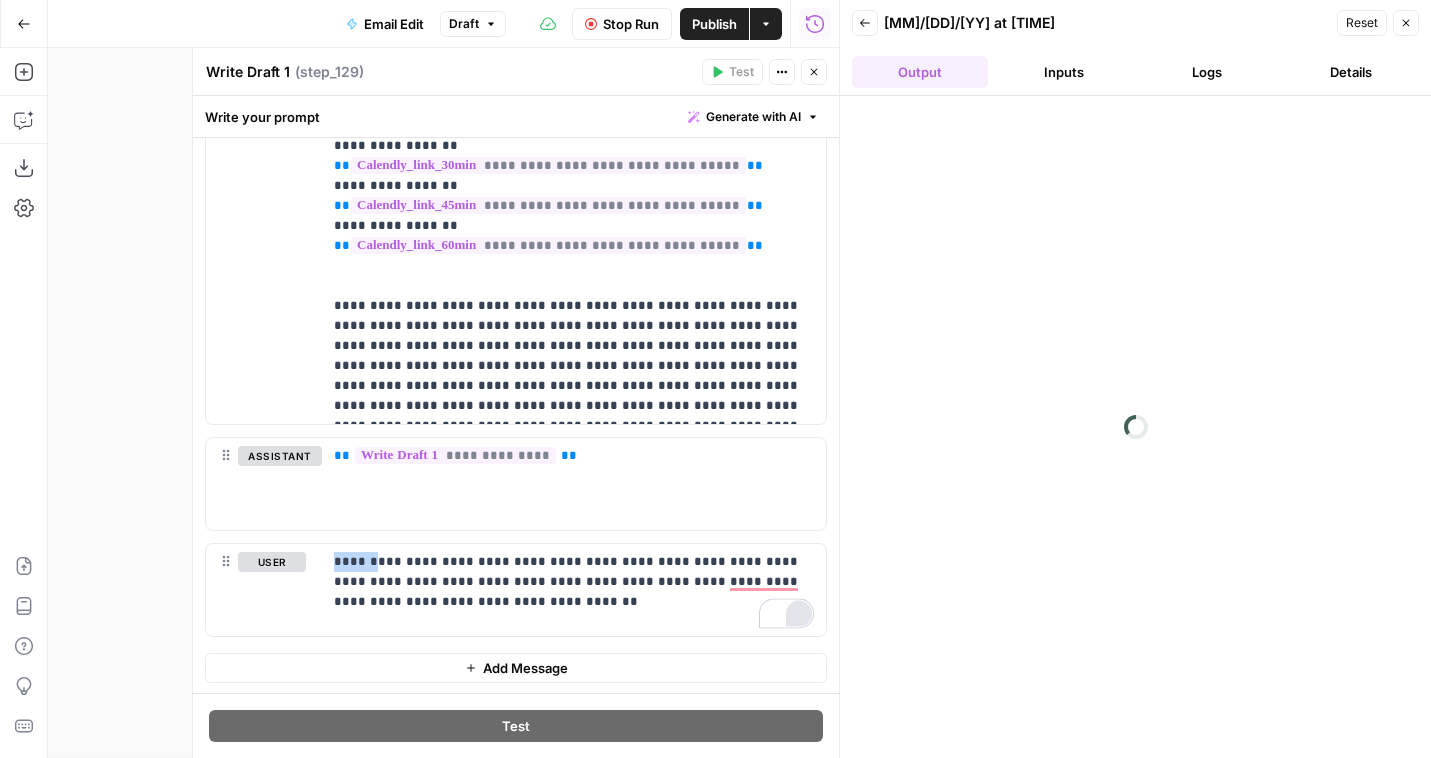 click on "Logs" at bounding box center [1208, 72] 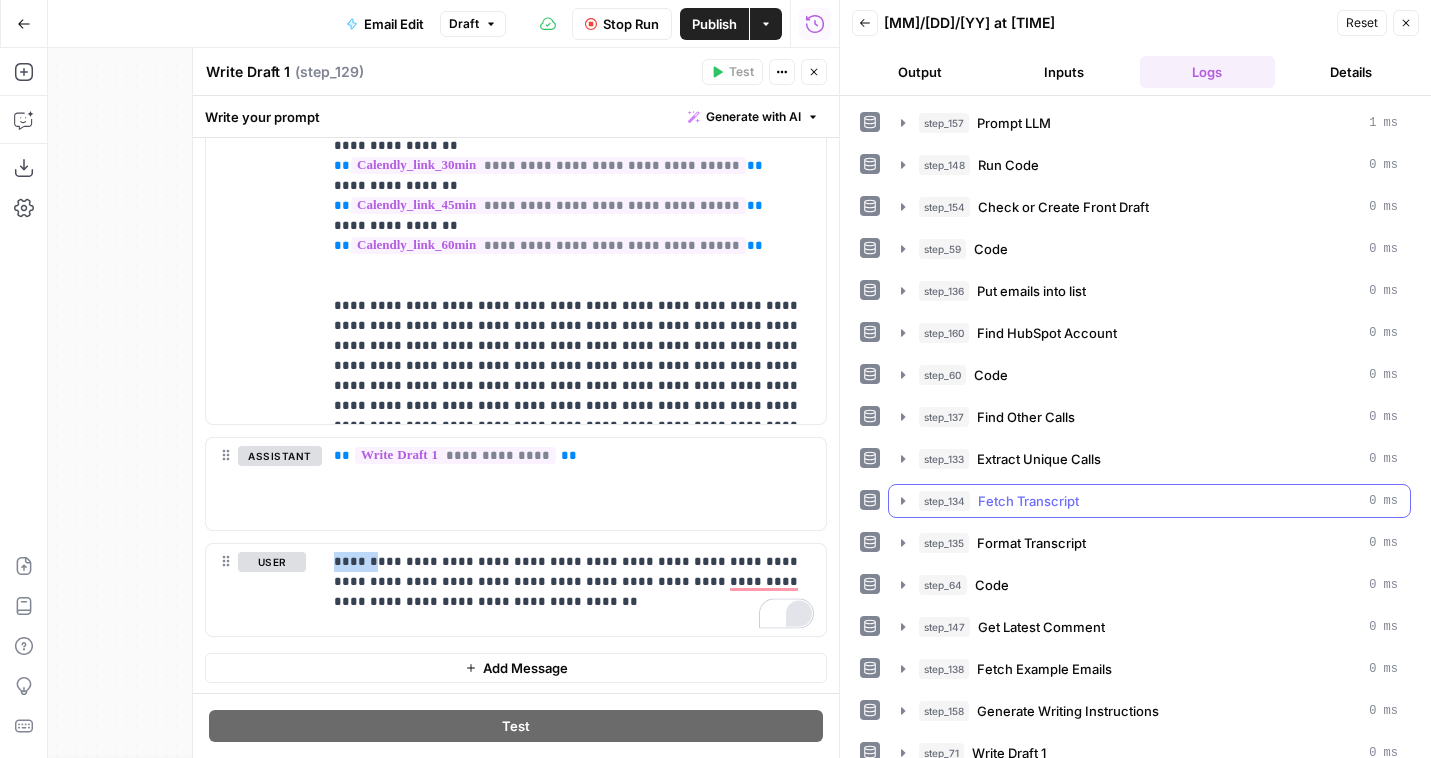 scroll, scrollTop: 58, scrollLeft: 0, axis: vertical 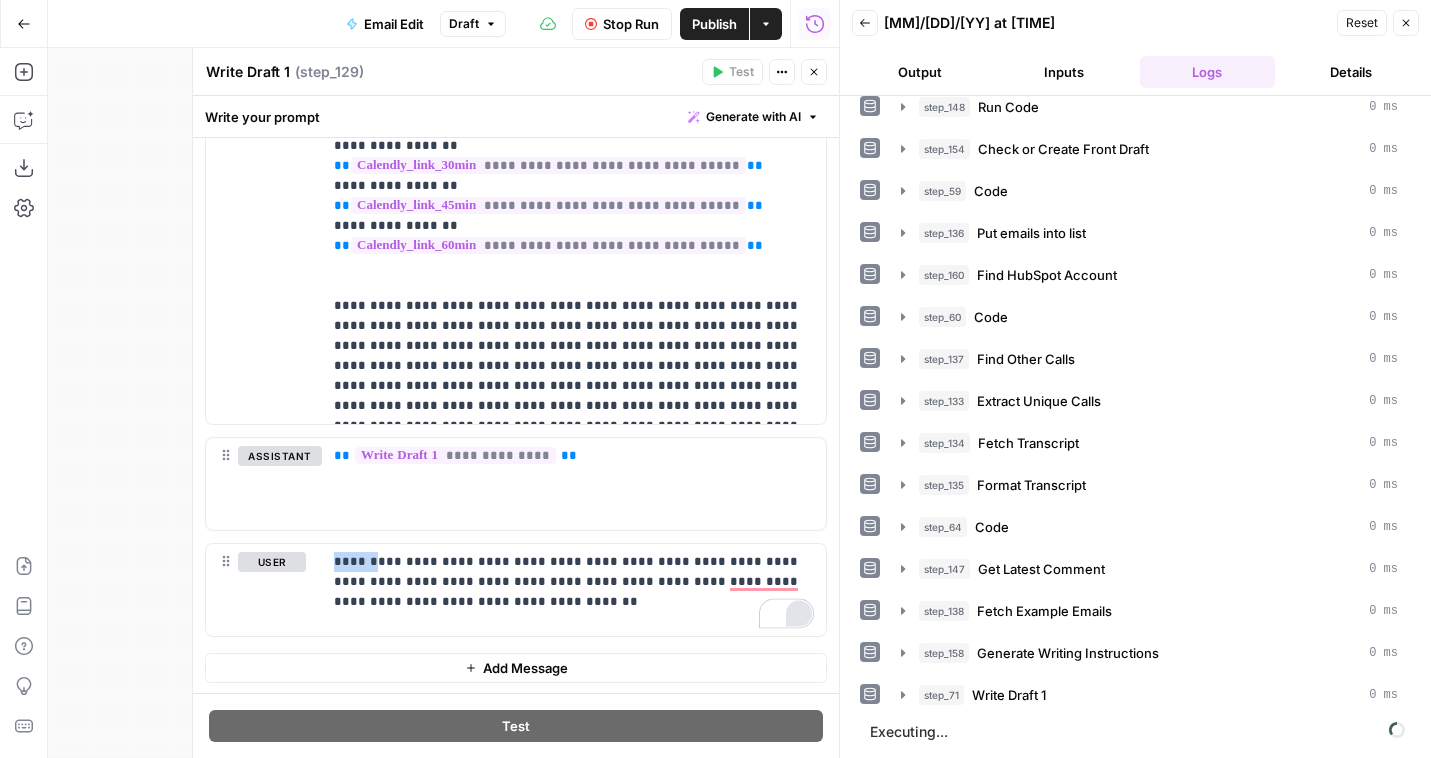 click on "Output" at bounding box center [920, 72] 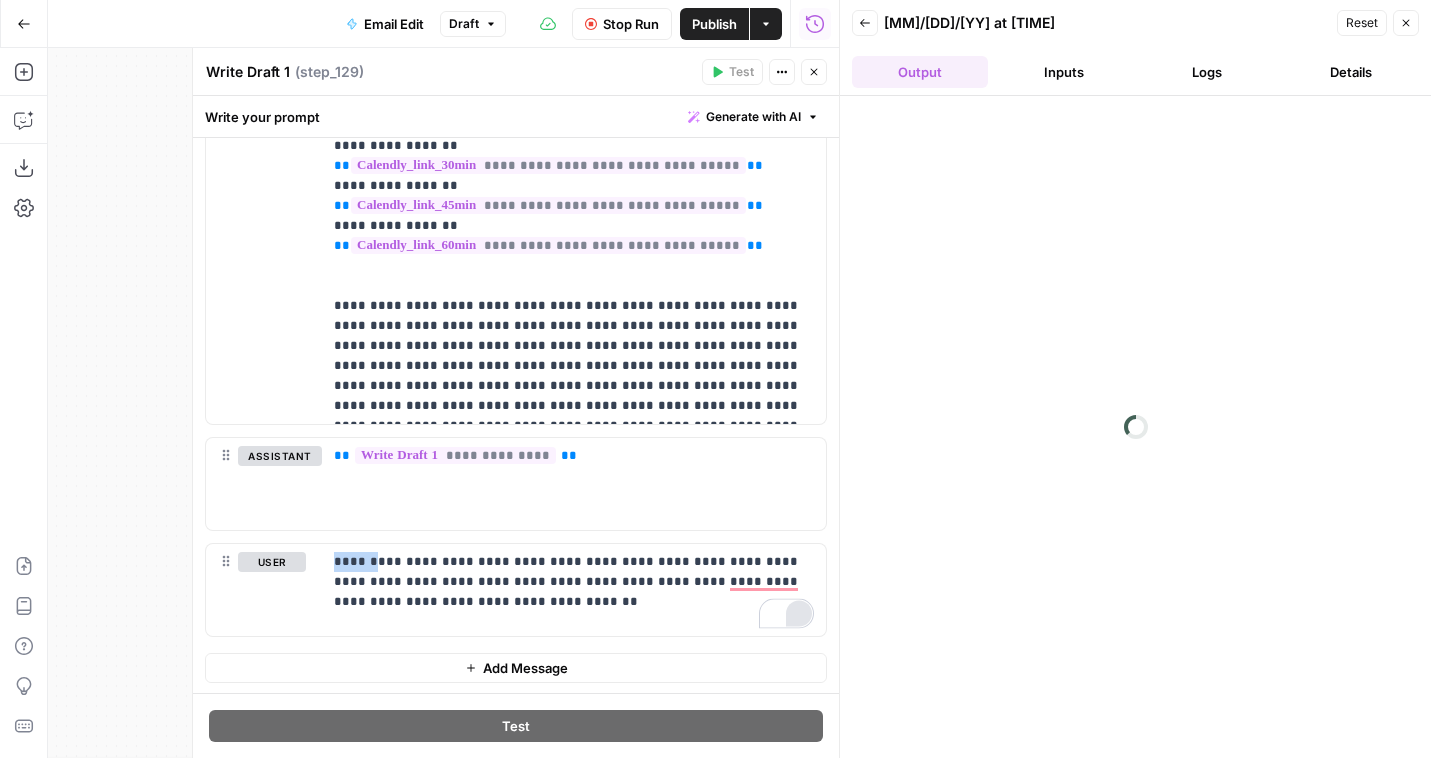 scroll, scrollTop: 0, scrollLeft: 0, axis: both 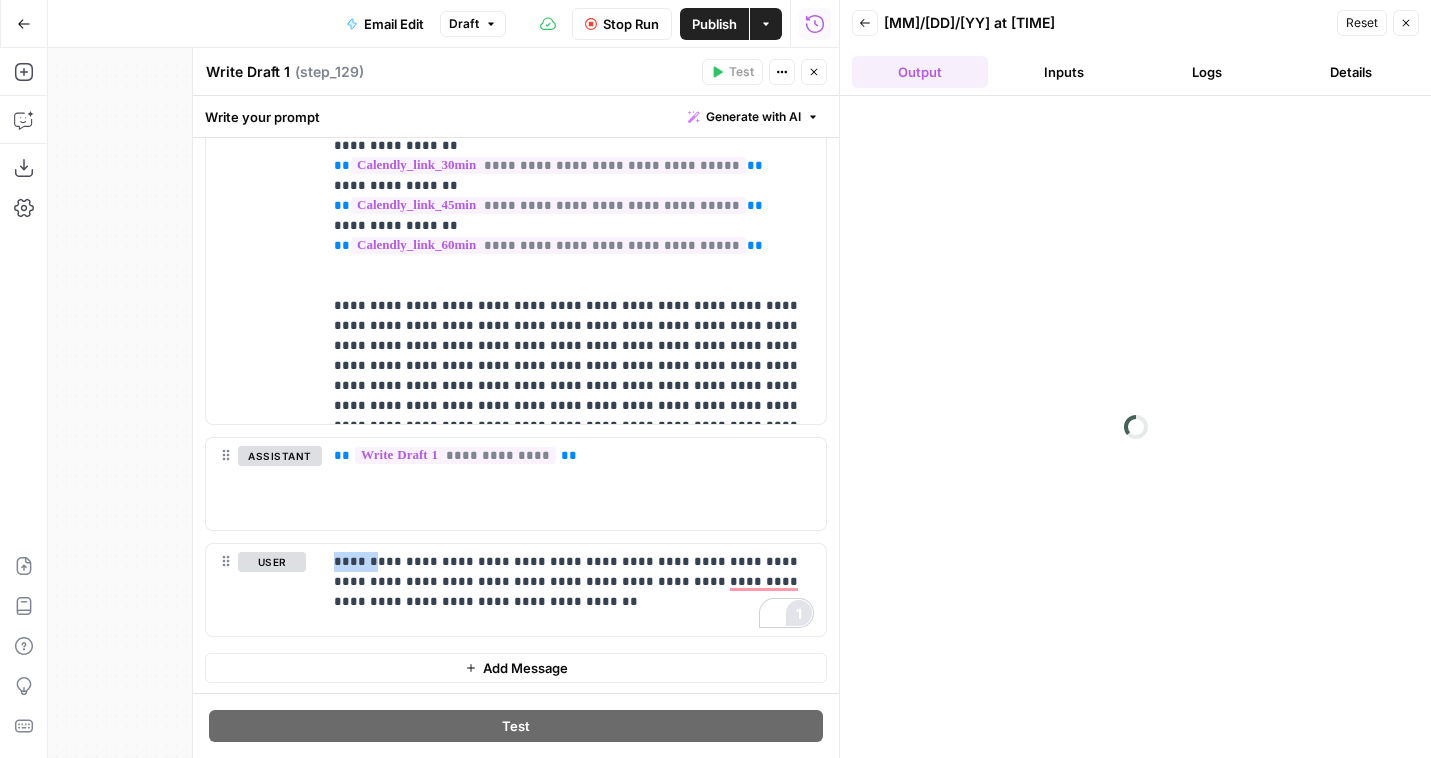 click on "Logs" at bounding box center (1208, 72) 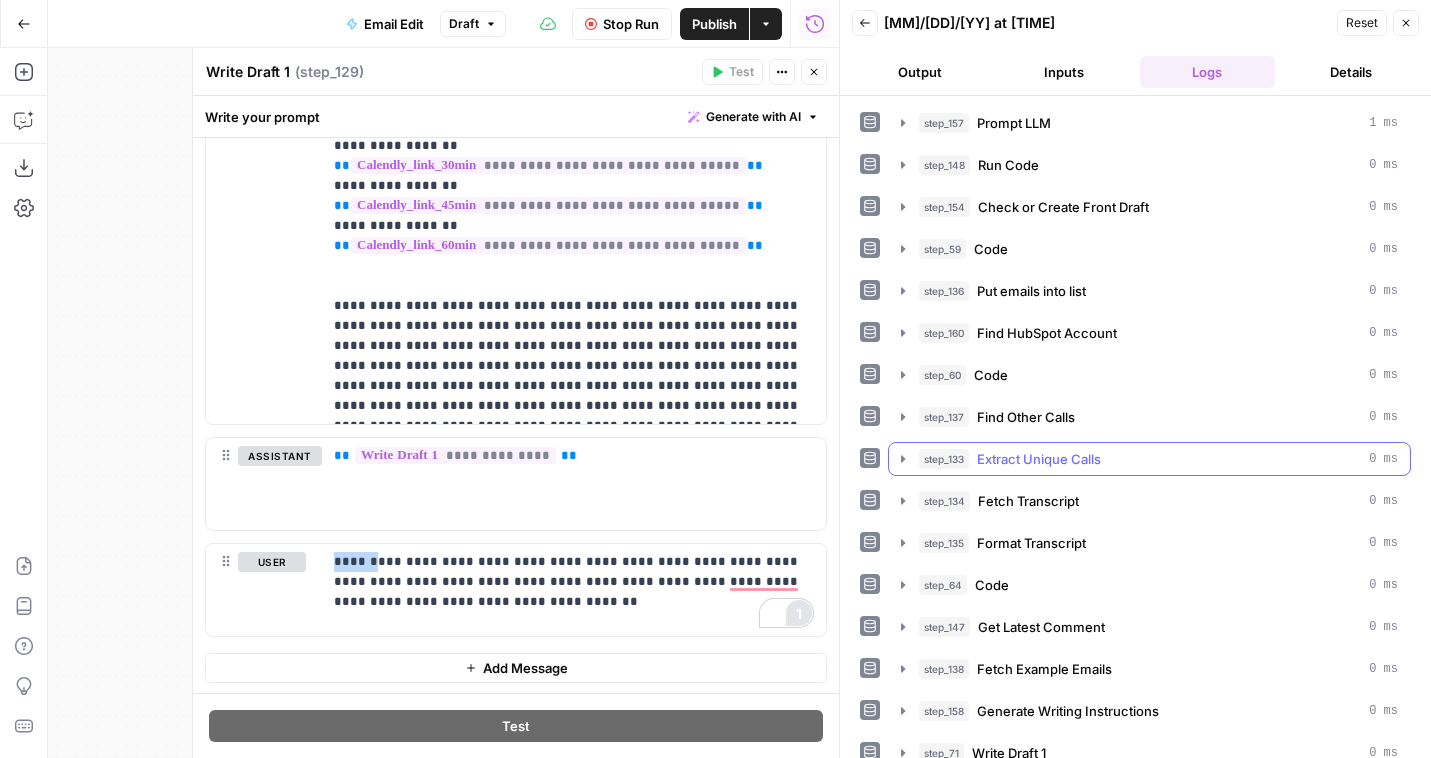 scroll, scrollTop: 58, scrollLeft: 0, axis: vertical 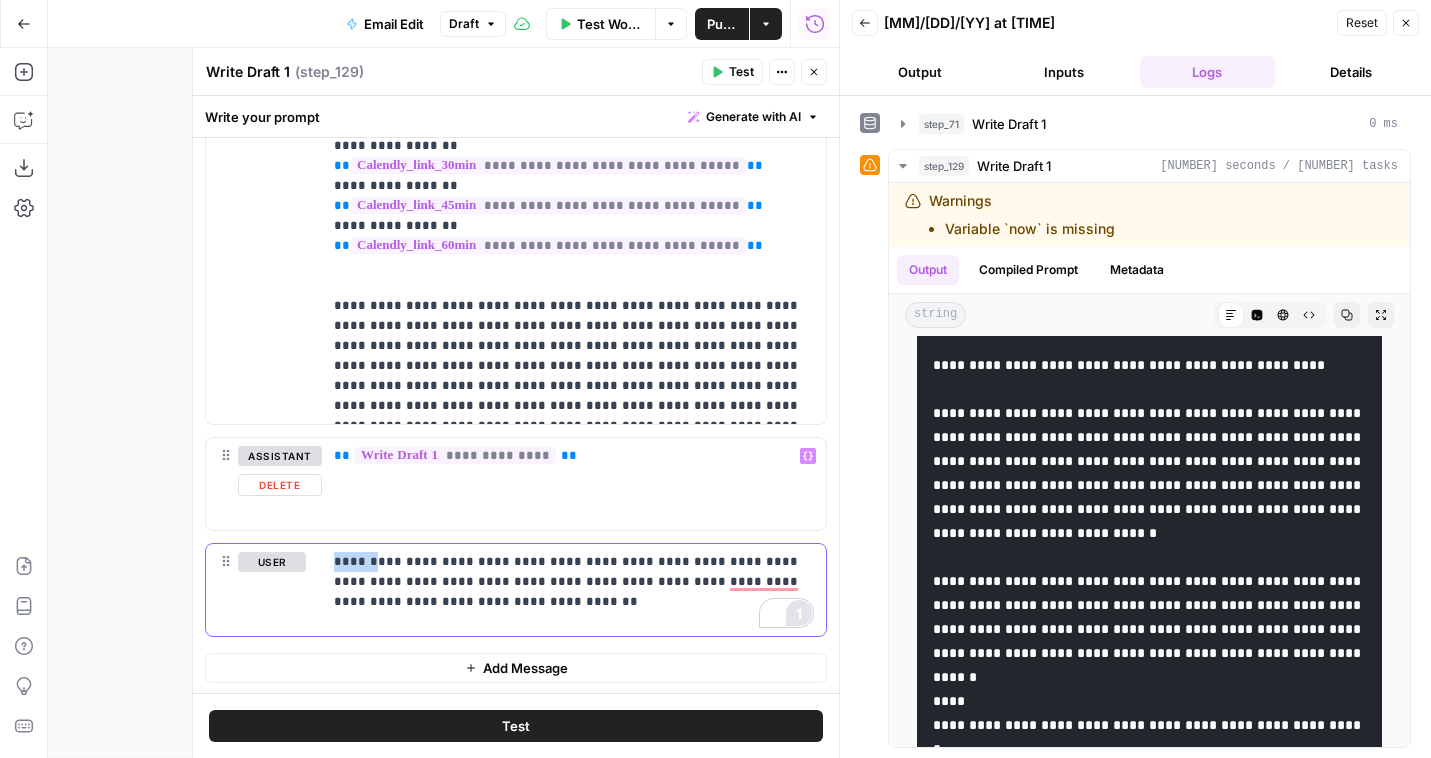 click on "**********" at bounding box center (574, 582) 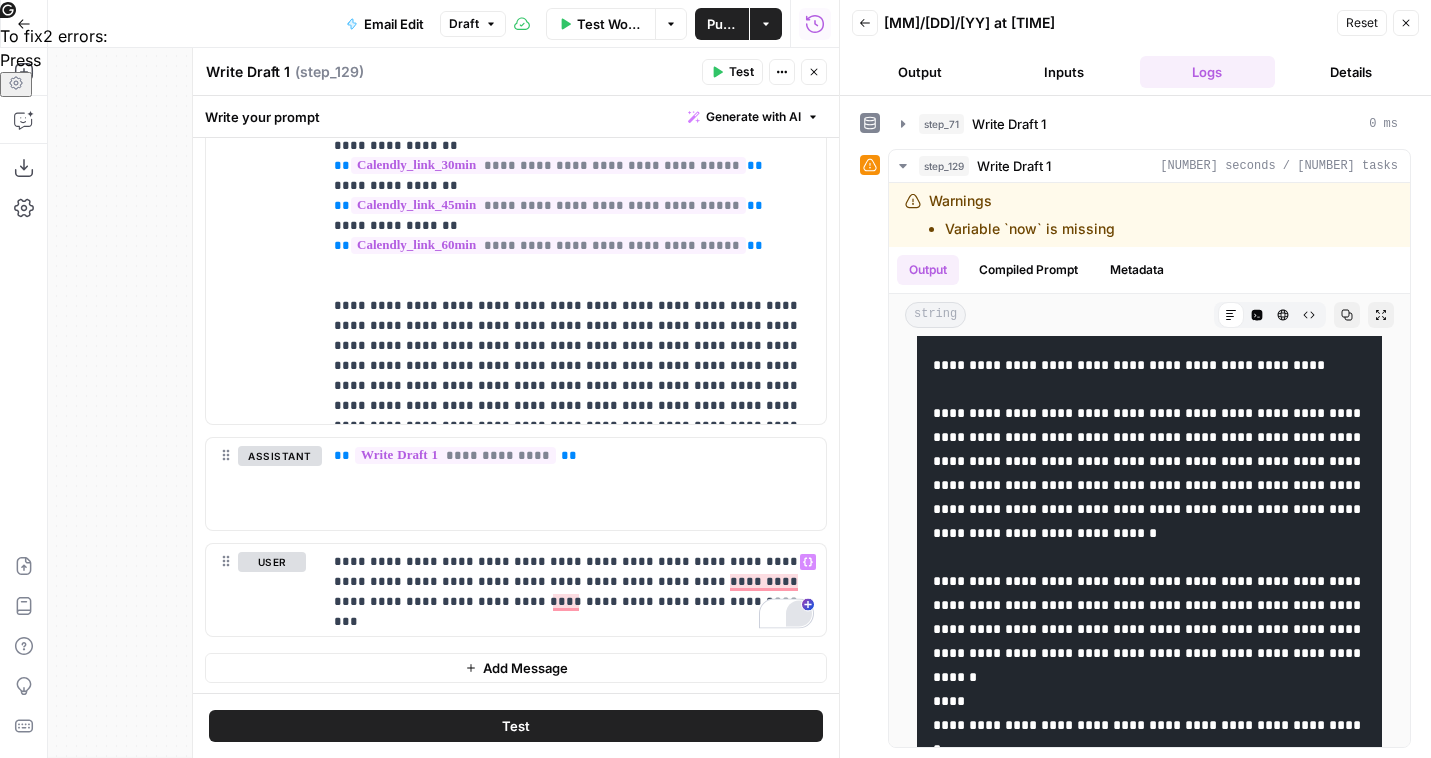 click on "Close" at bounding box center (814, 72) 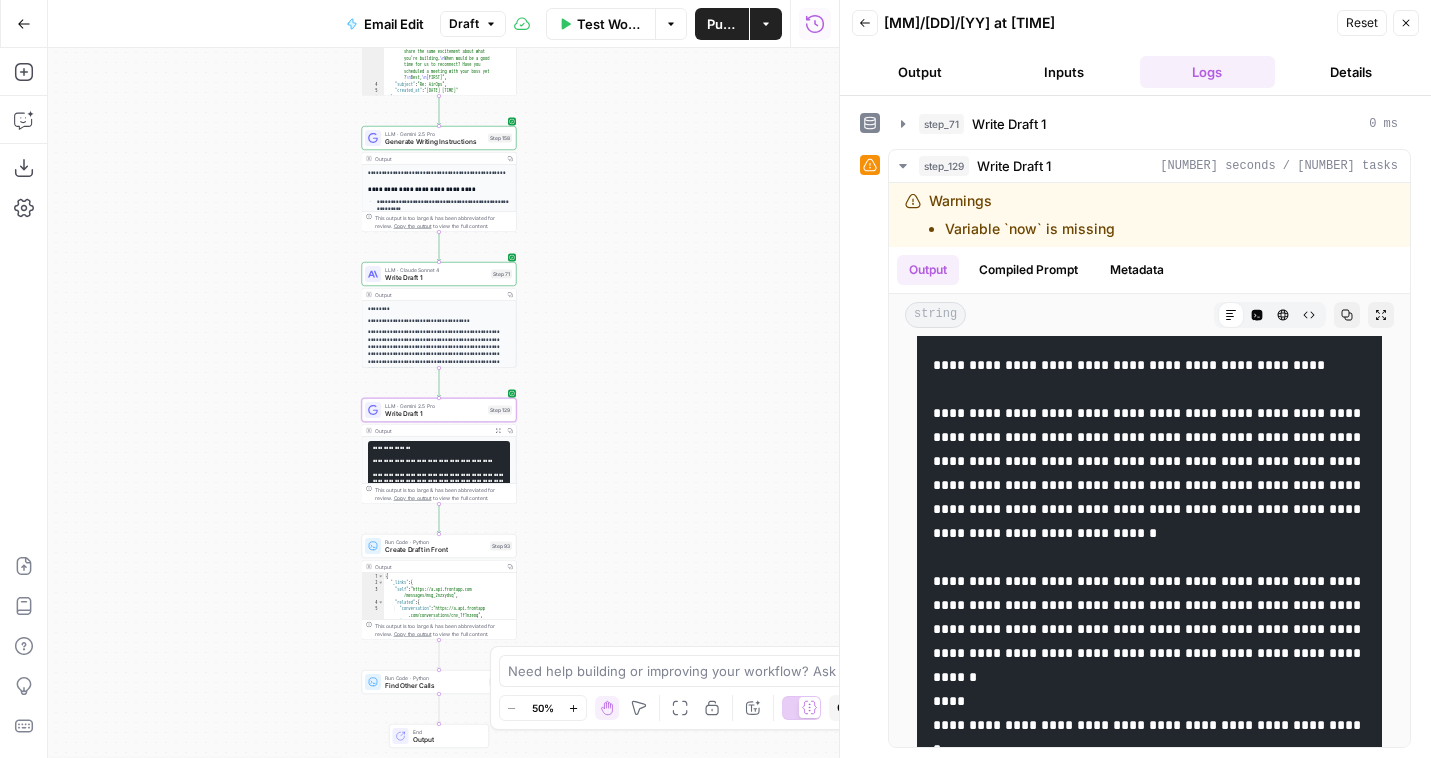 click on "Draft" at bounding box center [473, 24] 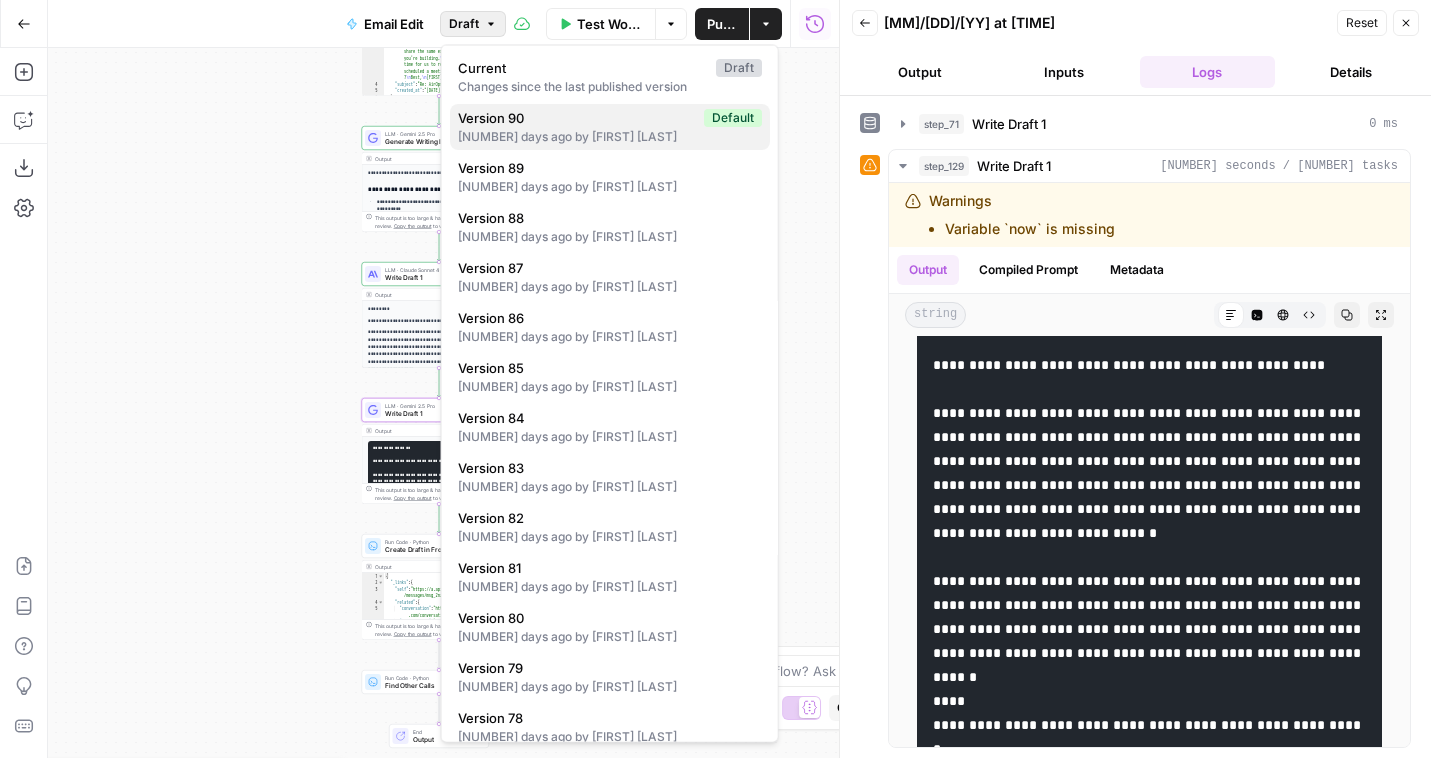 click on "Version 90" at bounding box center (577, 118) 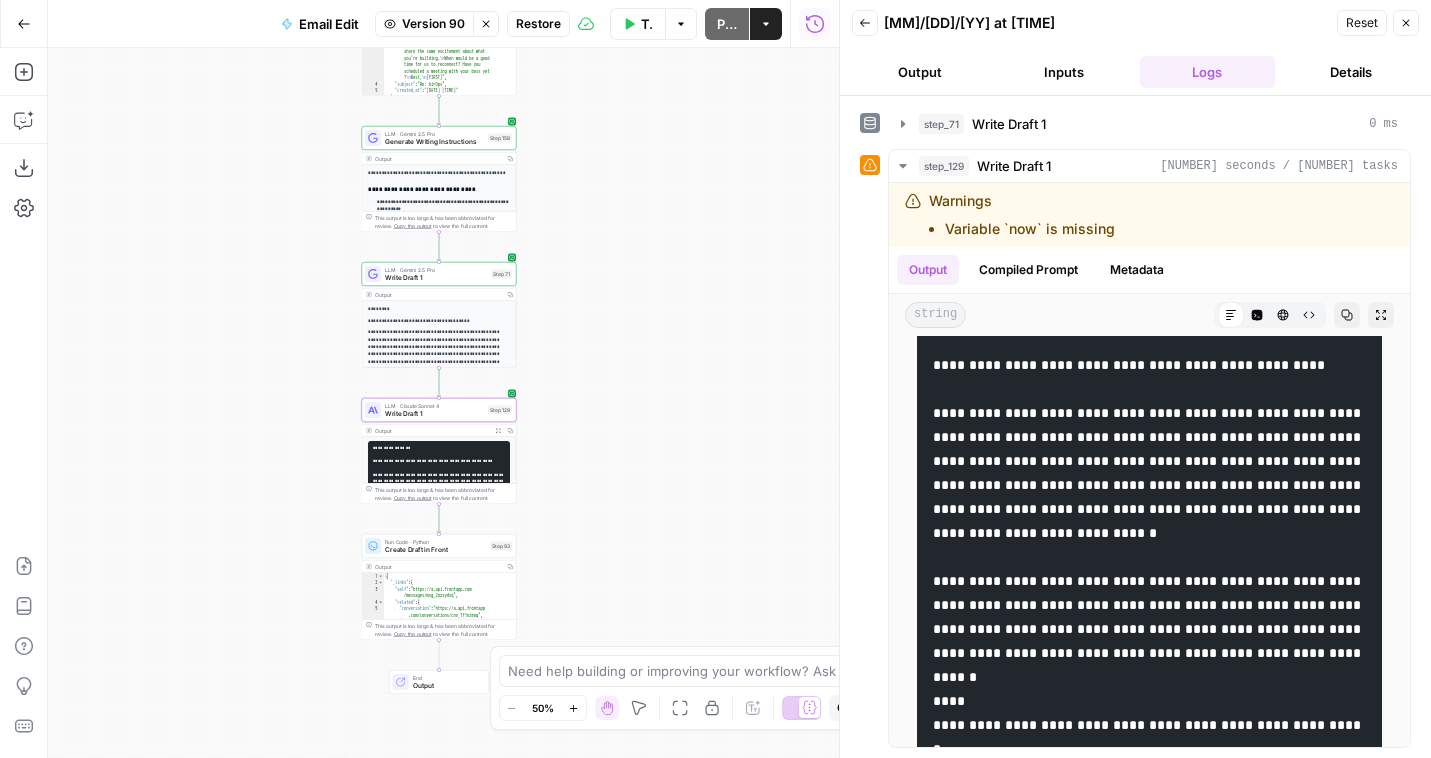 click on "Write Draft 1" at bounding box center (434, 414) 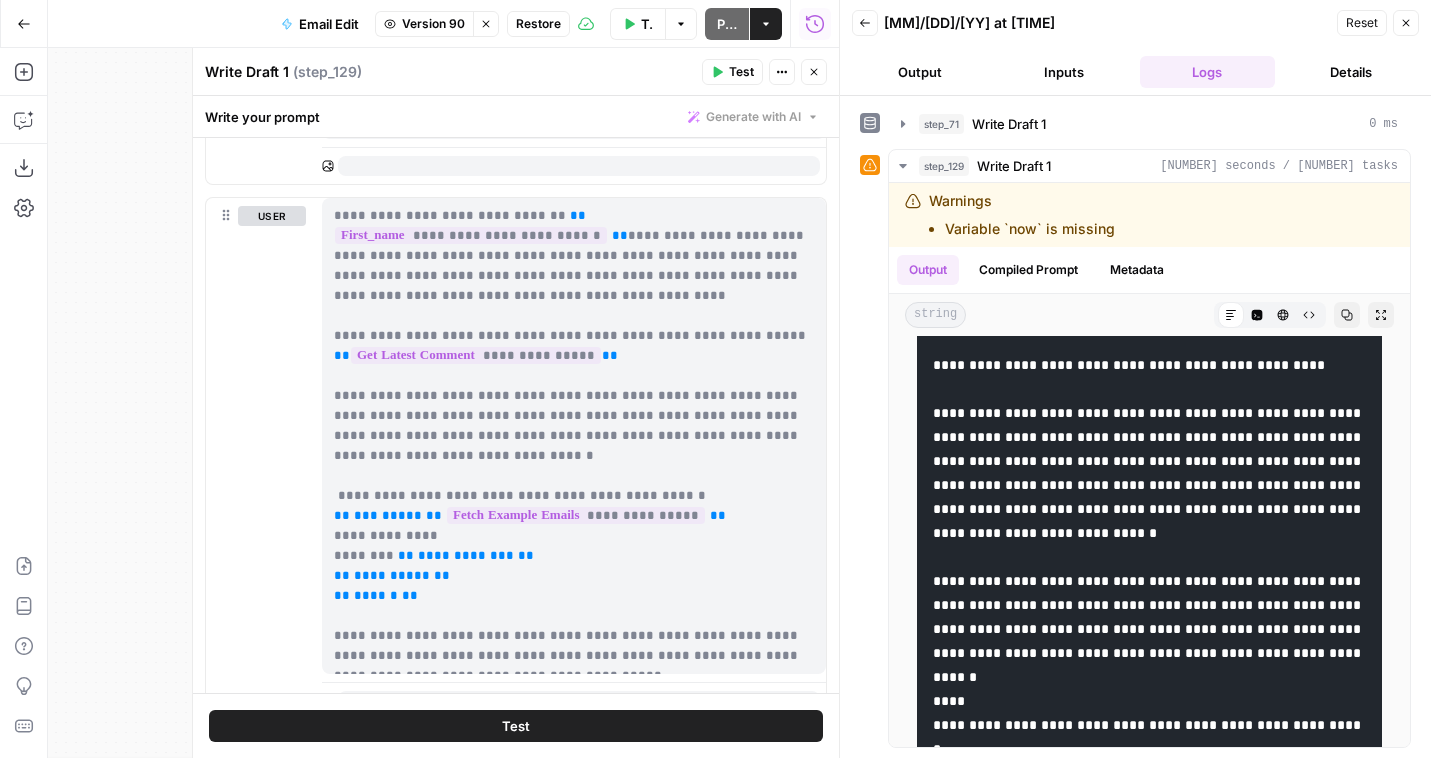 scroll, scrollTop: 1594, scrollLeft: 0, axis: vertical 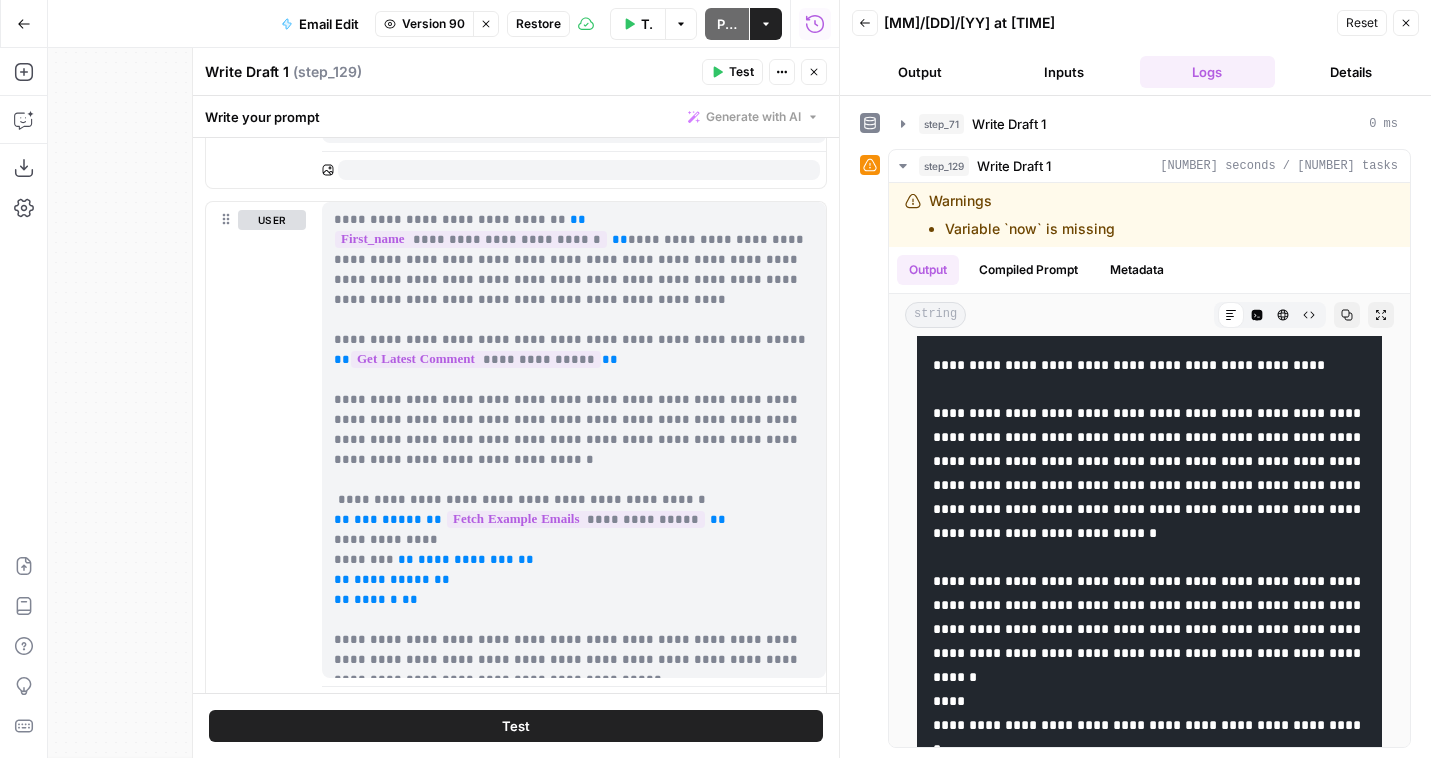 drag, startPoint x: 700, startPoint y: 283, endPoint x: 396, endPoint y: 324, distance: 306.75235 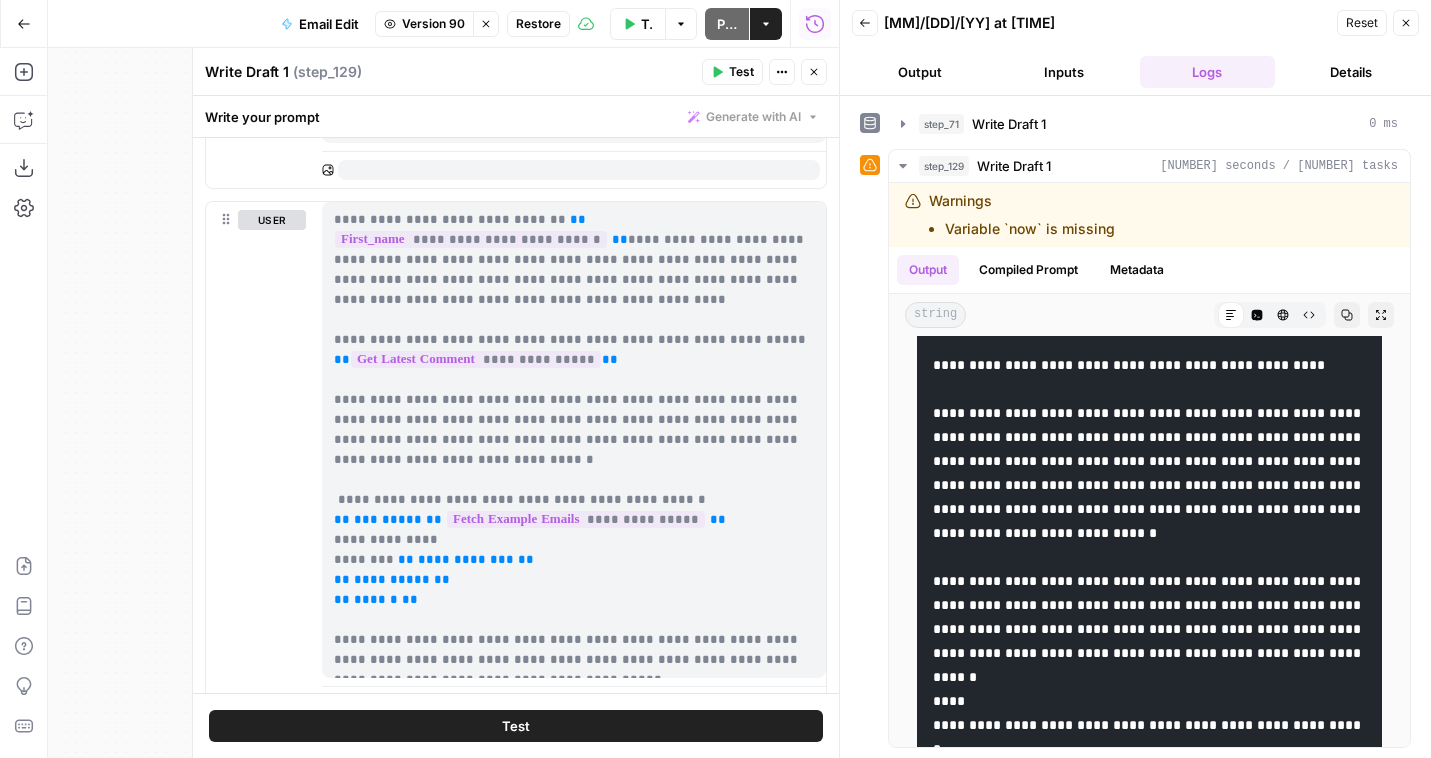 click on "**********" at bounding box center (574, 440) 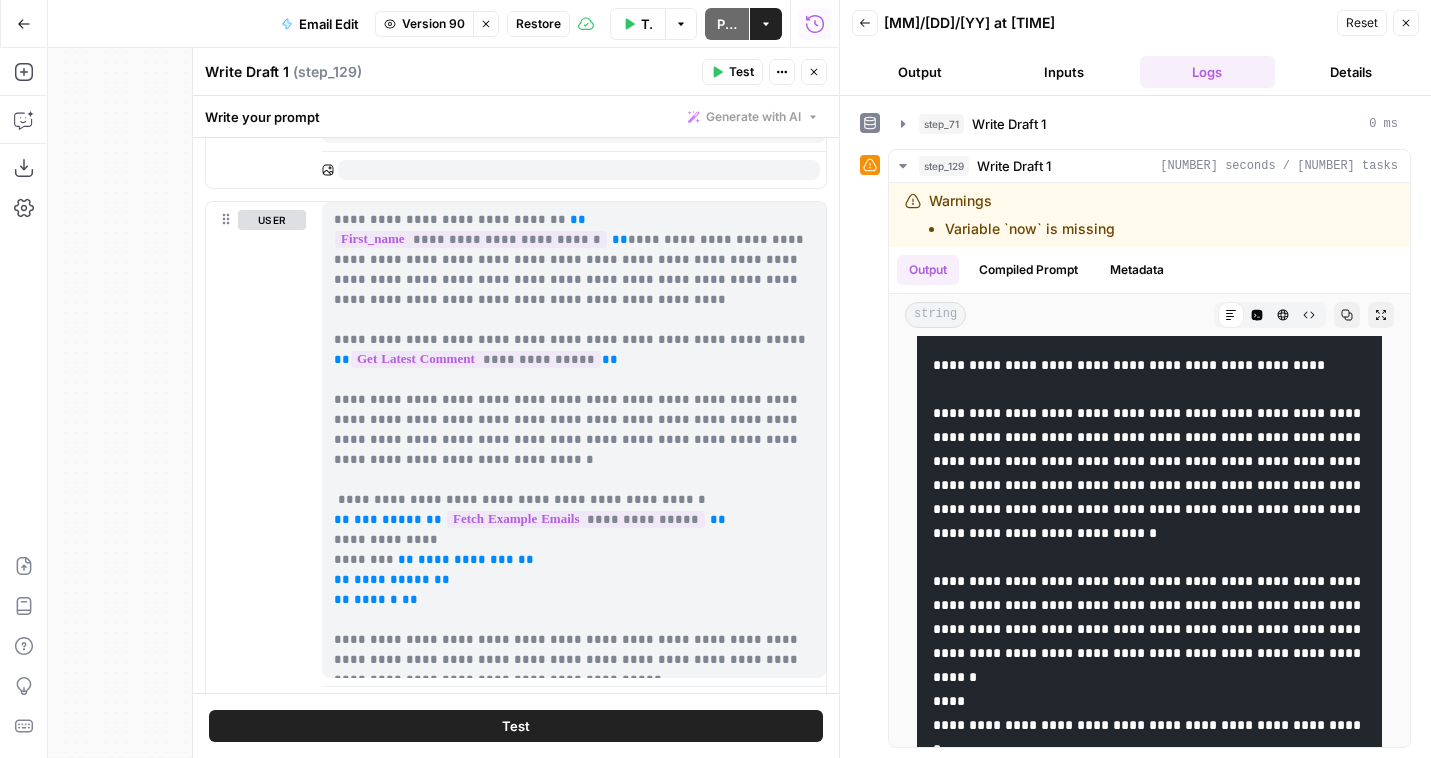 drag, startPoint x: 386, startPoint y: 436, endPoint x: 336, endPoint y: 259, distance: 183.92662 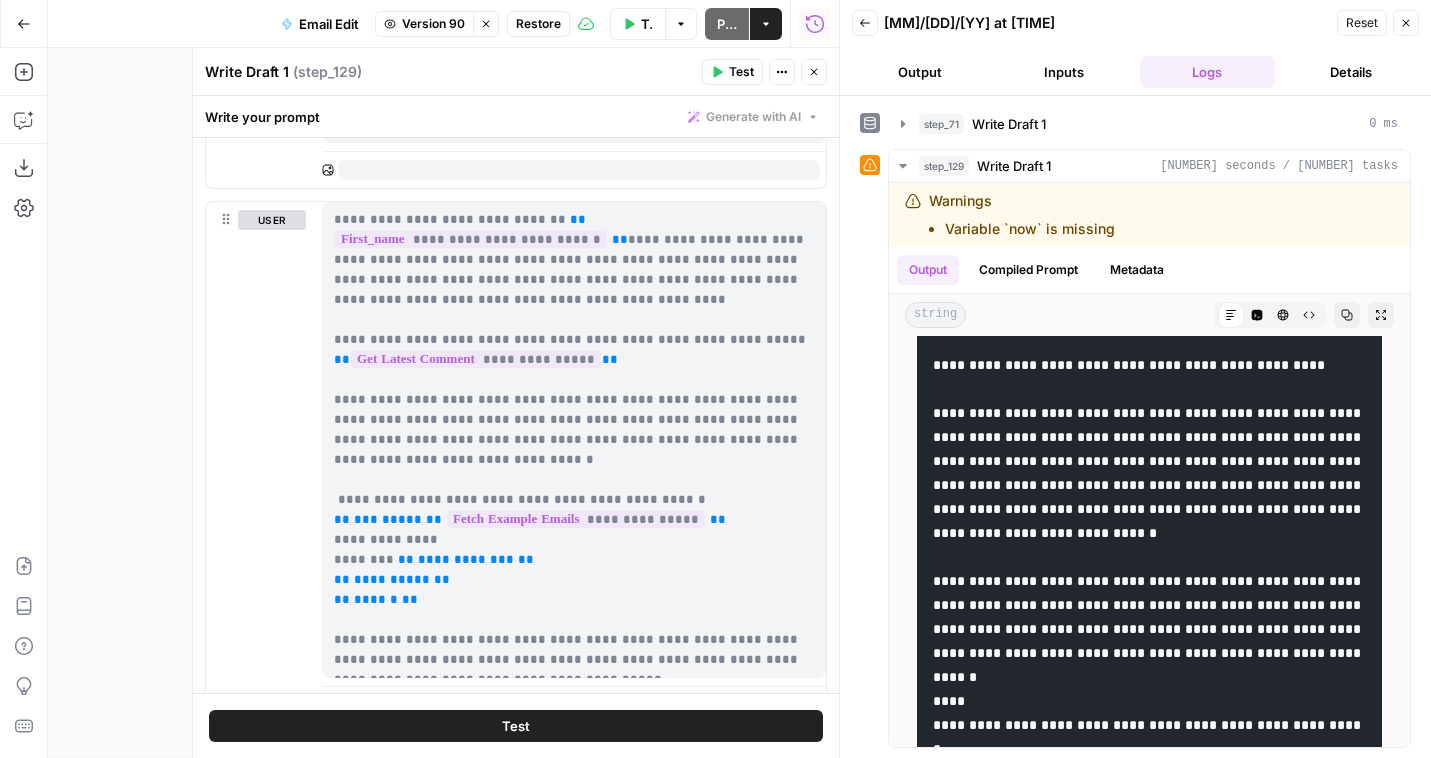 click on "**********" at bounding box center [574, 440] 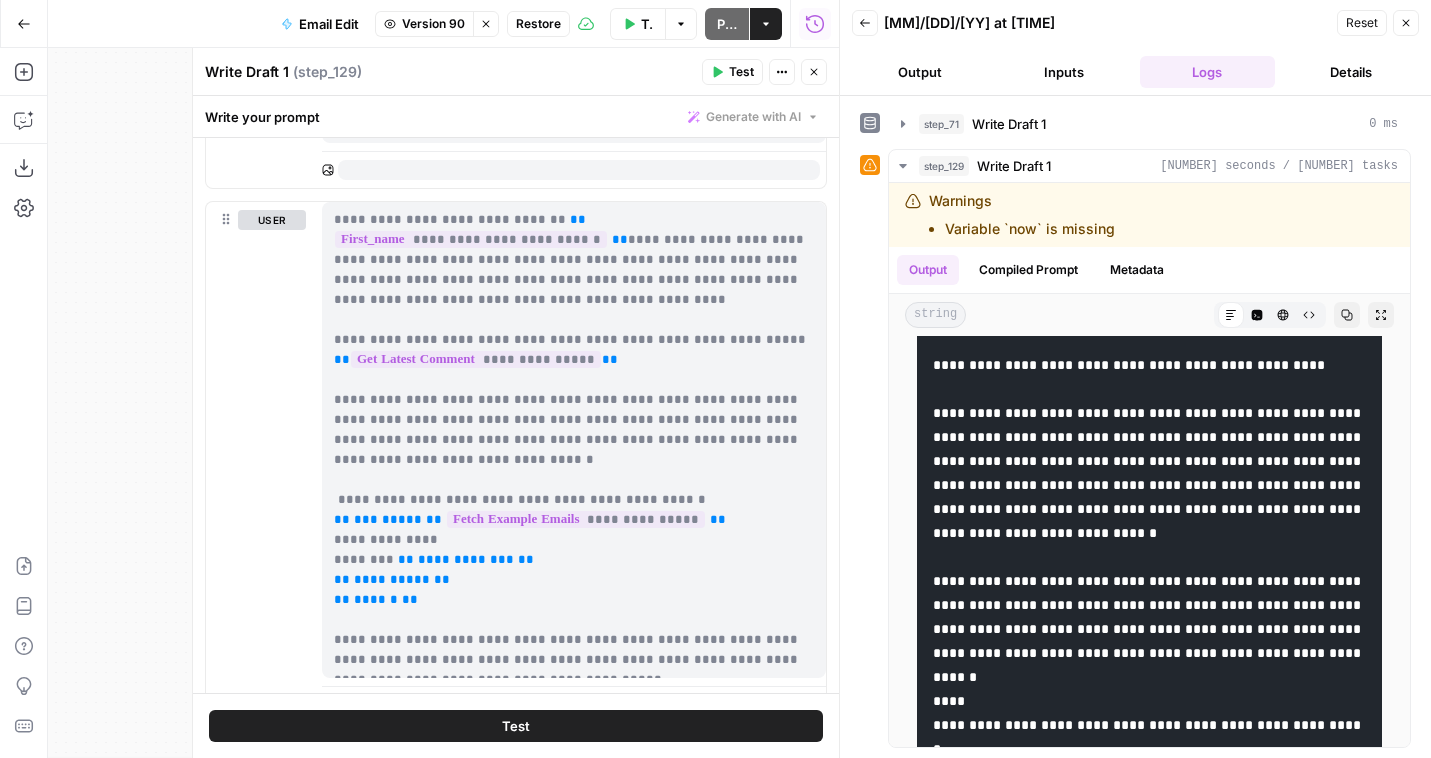 click on "**********" at bounding box center [574, 440] 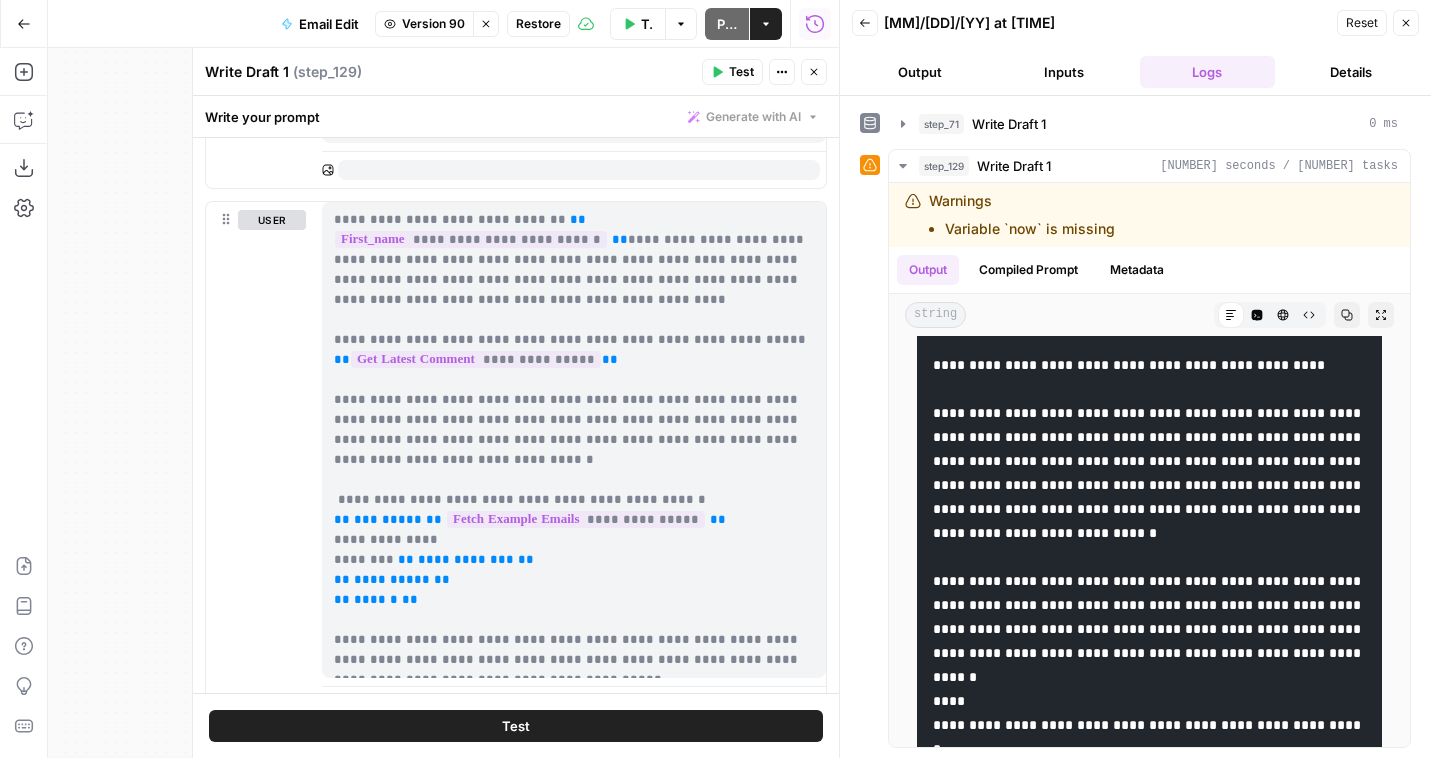 click 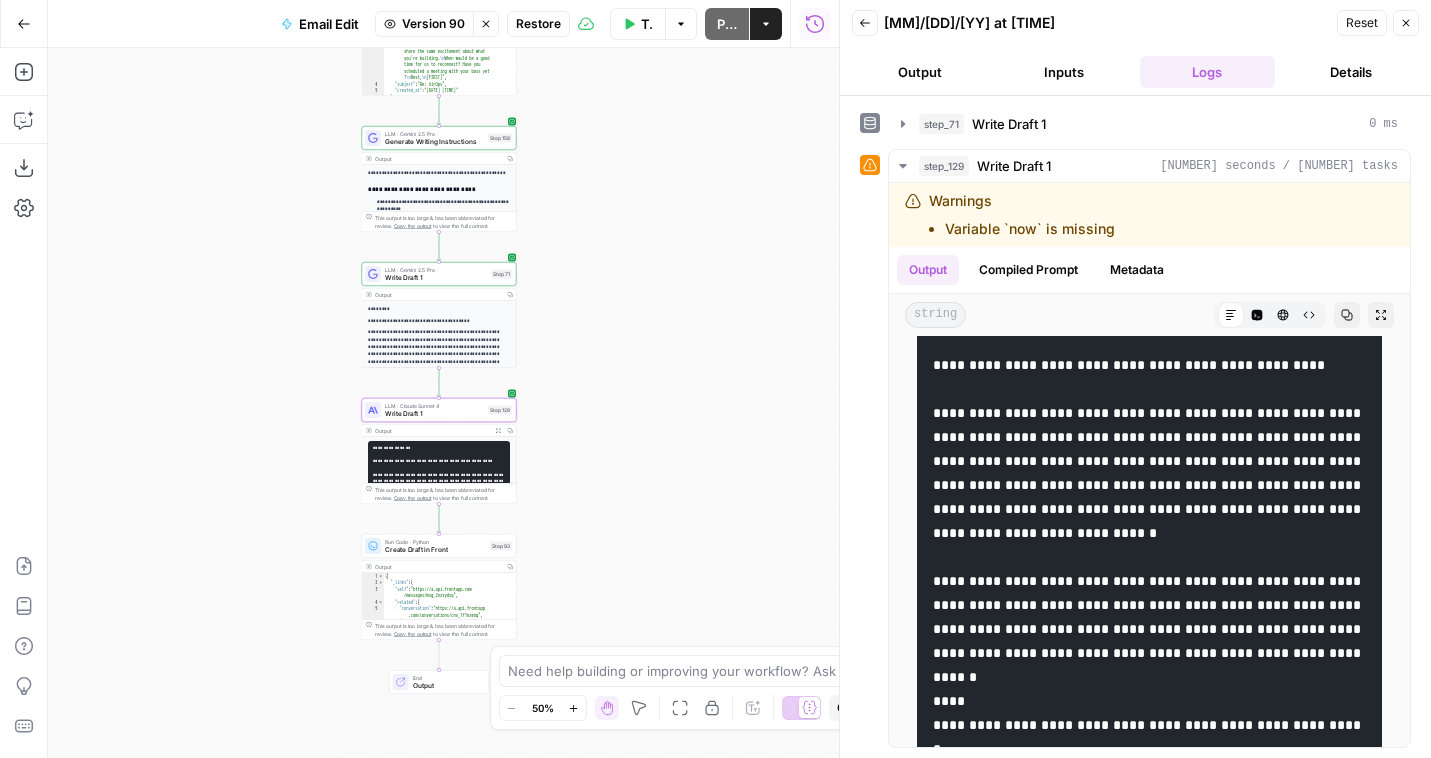 click 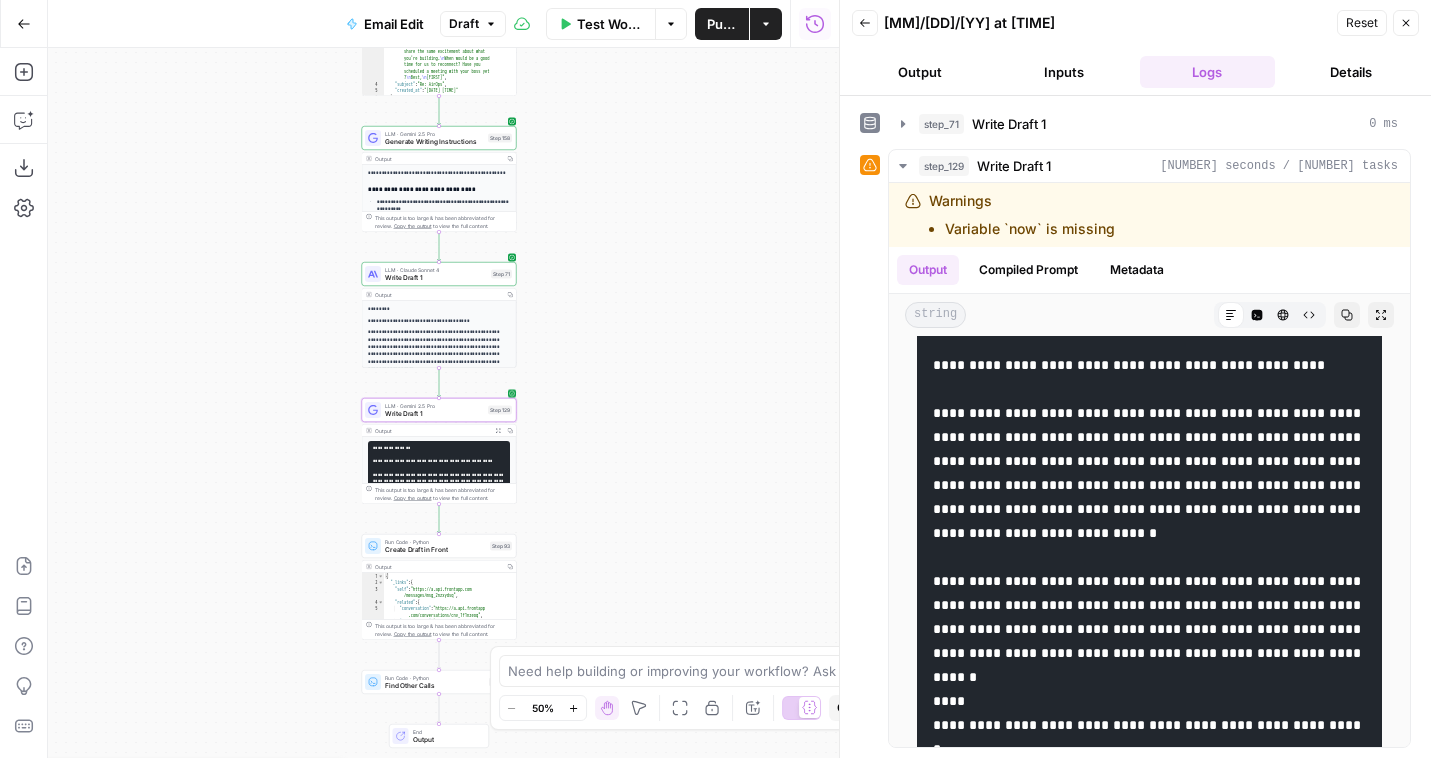 click on "LLM · Gemini 2.5 Pro" at bounding box center (434, 406) 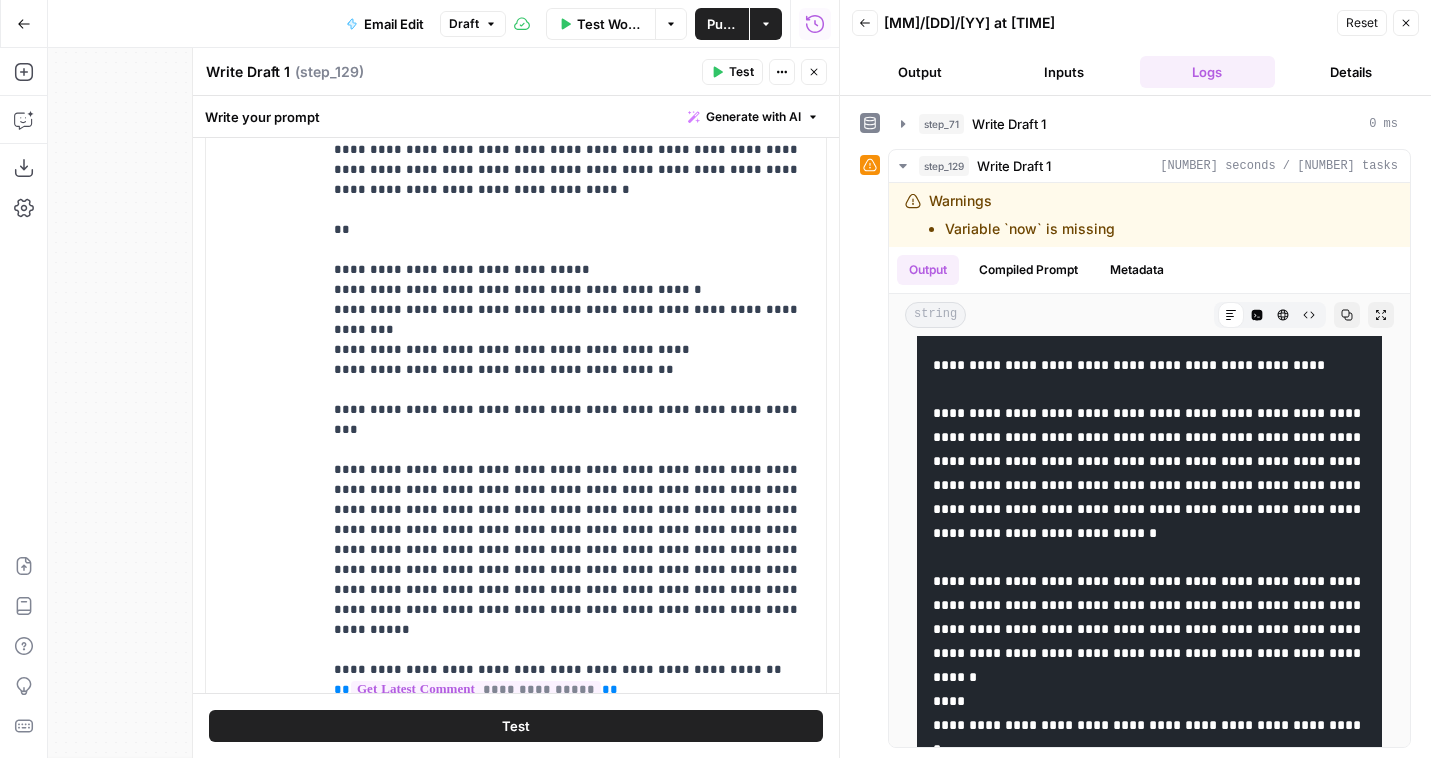scroll, scrollTop: 1228, scrollLeft: 0, axis: vertical 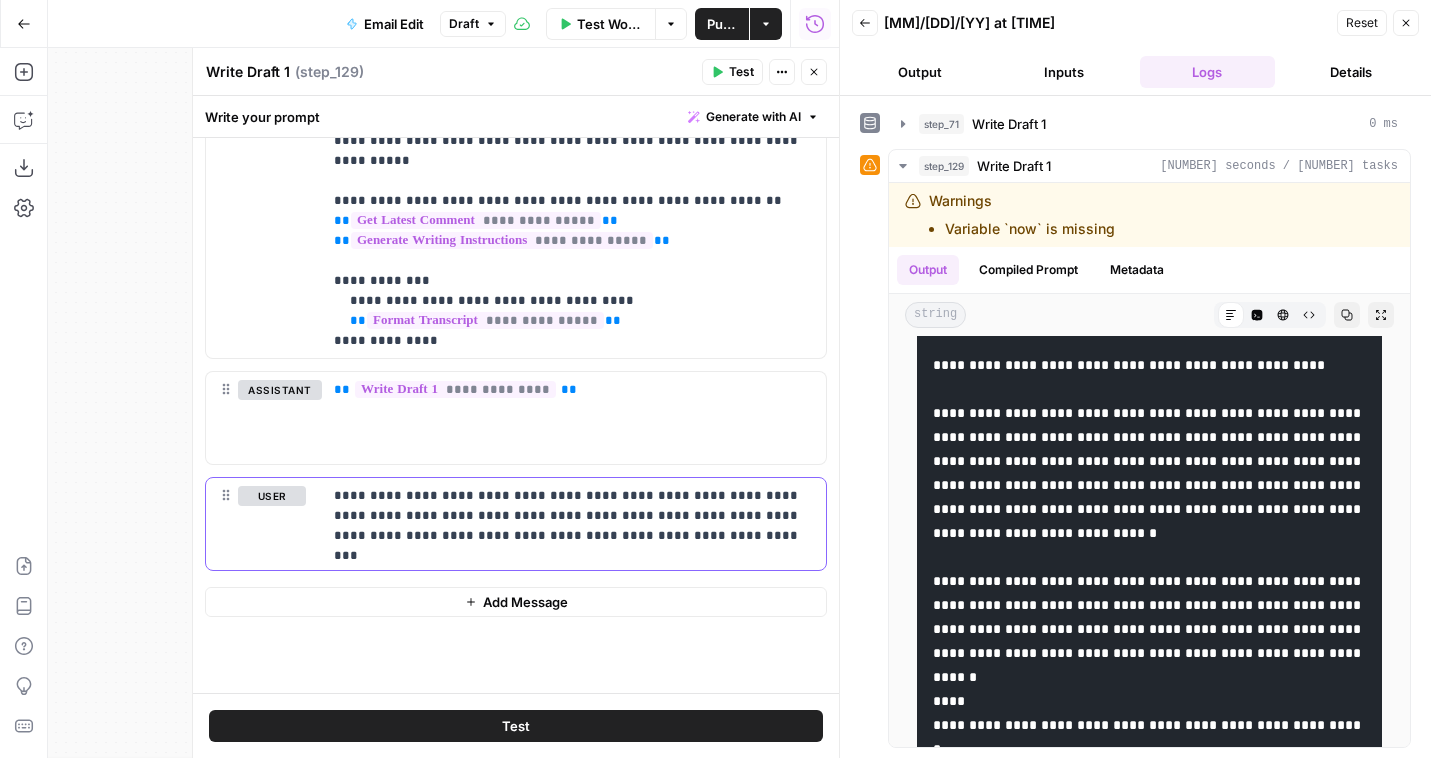 click on "**********" at bounding box center [574, 516] 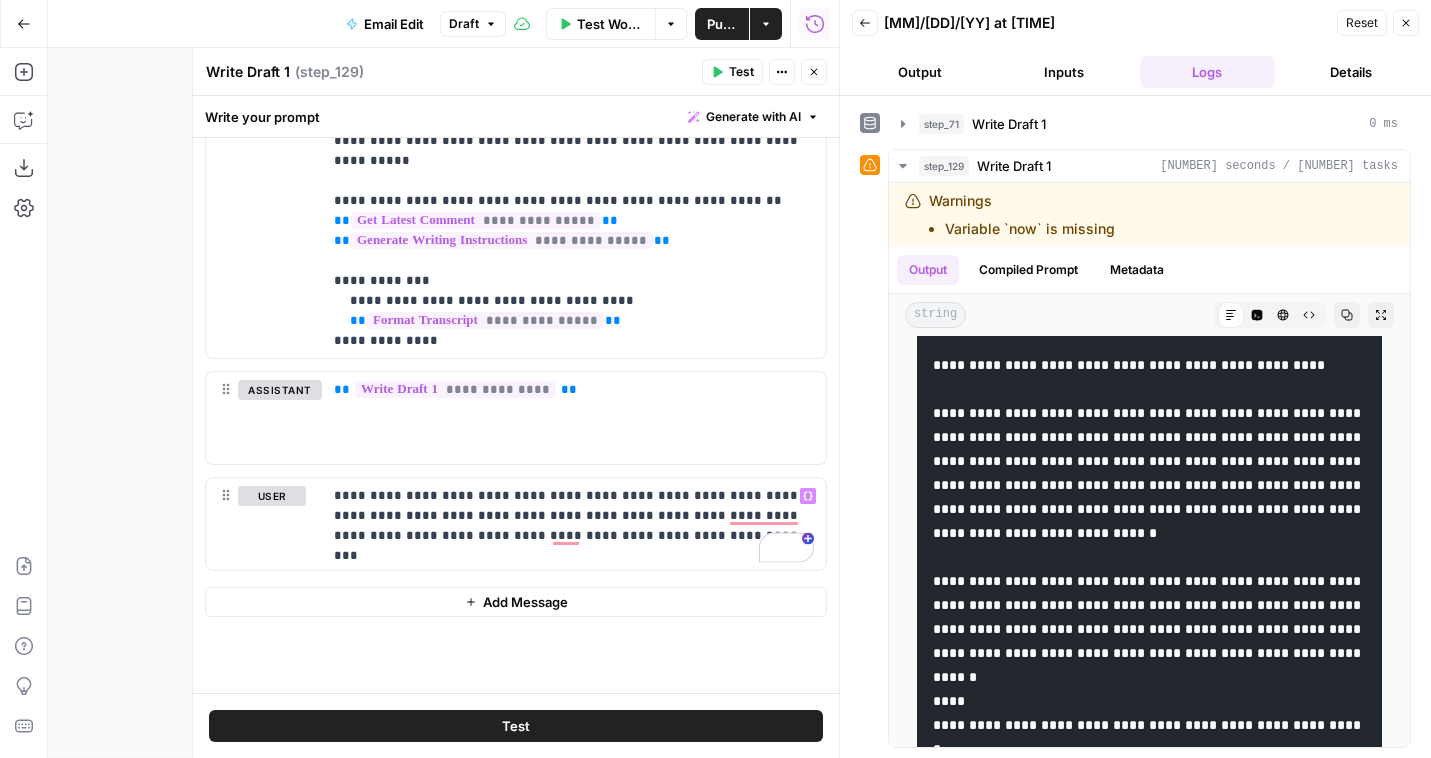 click on "Test" at bounding box center [732, 72] 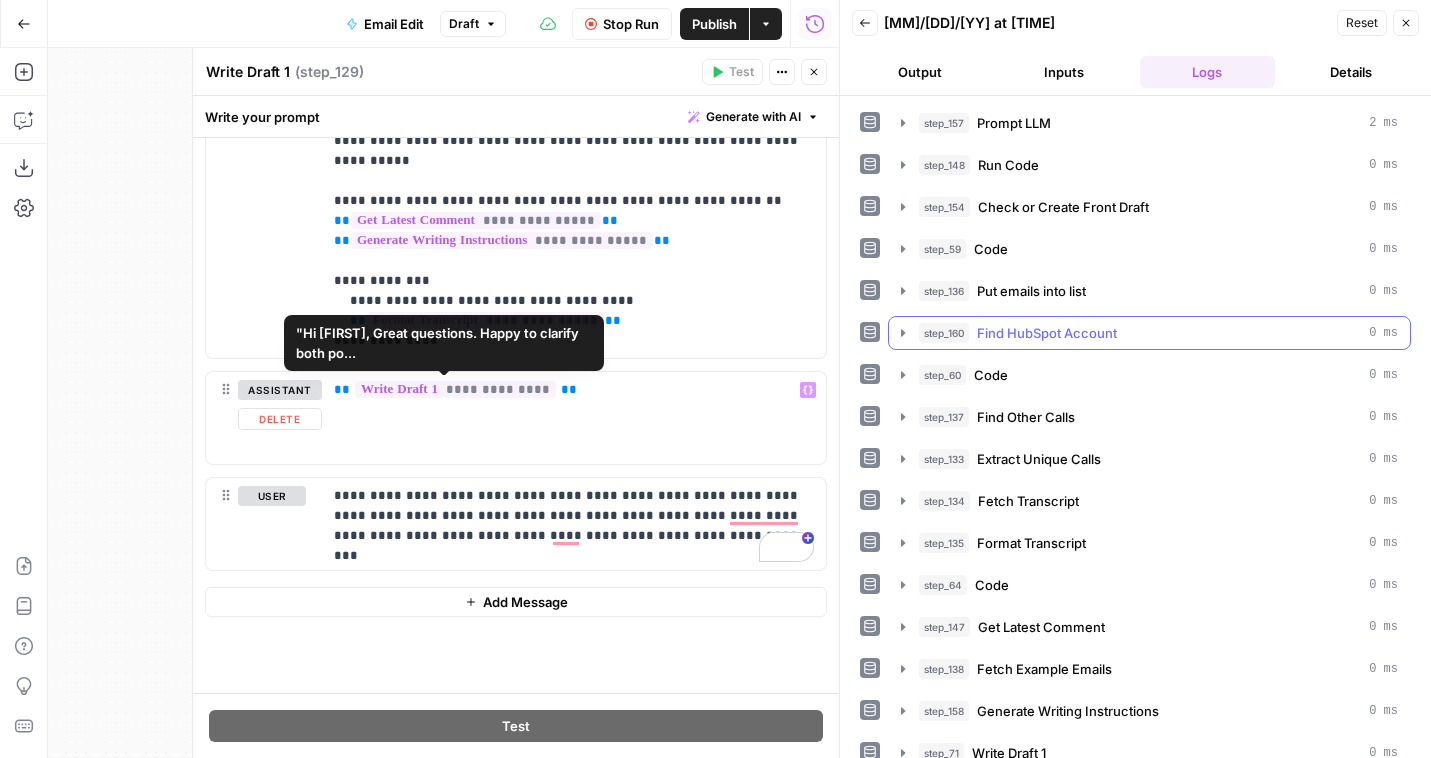 scroll, scrollTop: 58, scrollLeft: 0, axis: vertical 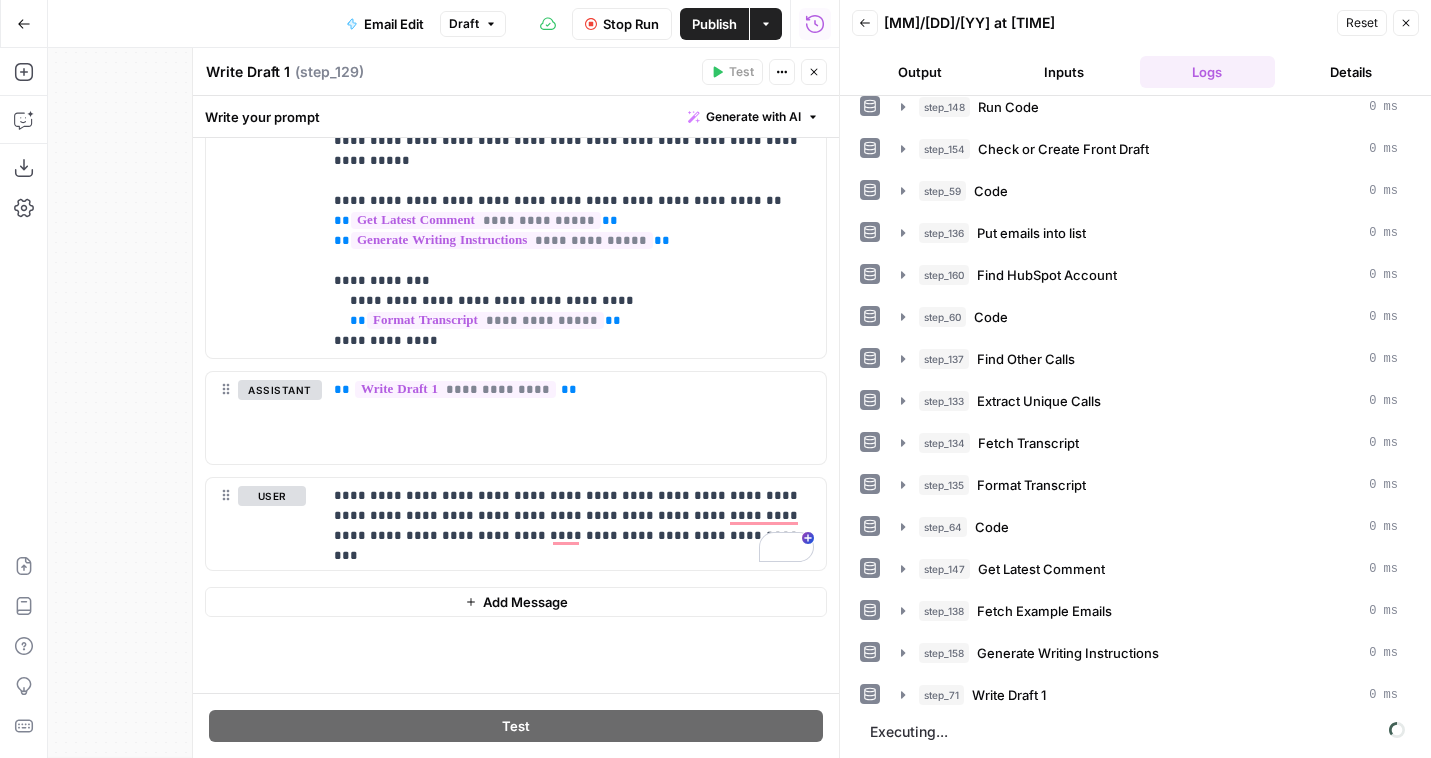 click on "Output" at bounding box center [920, 72] 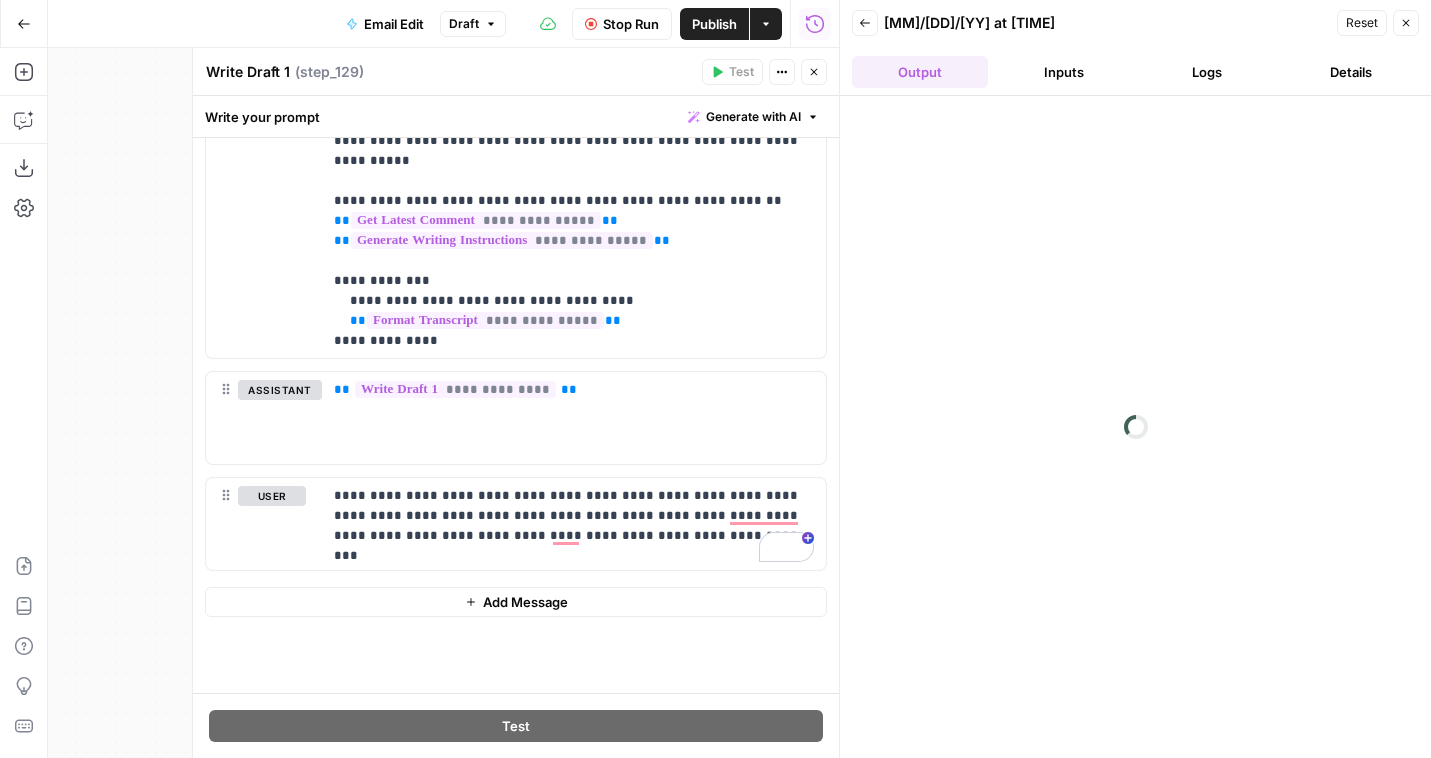 scroll, scrollTop: 0, scrollLeft: 0, axis: both 